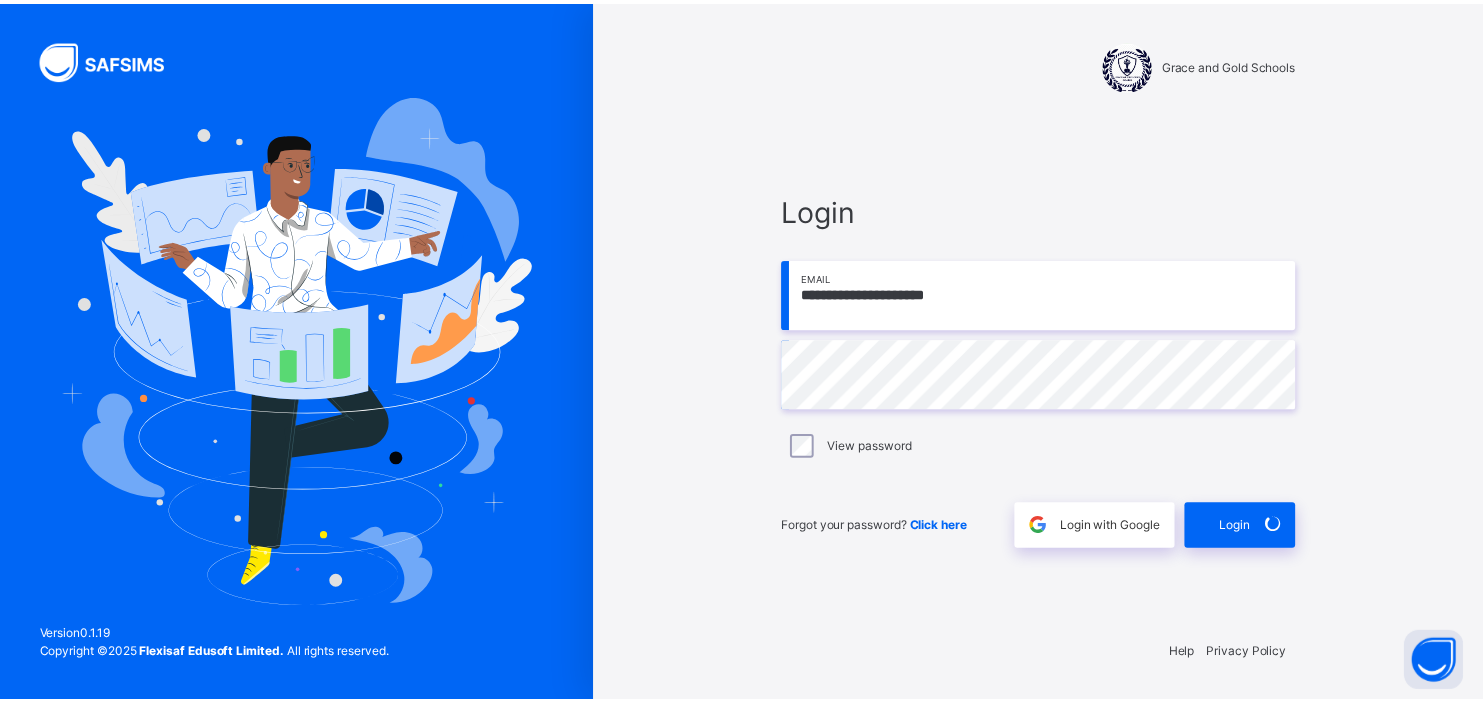 scroll, scrollTop: 0, scrollLeft: 0, axis: both 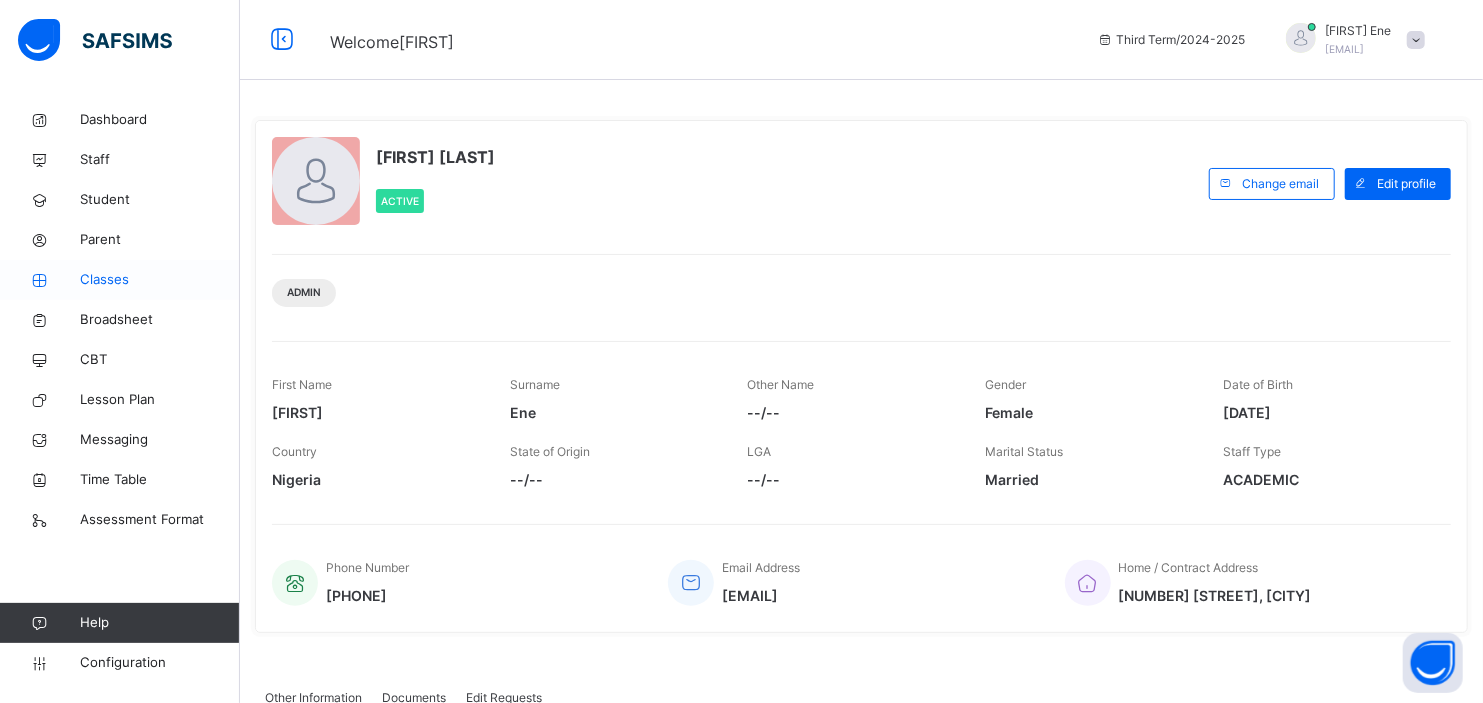 click on "Classes" at bounding box center [160, 280] 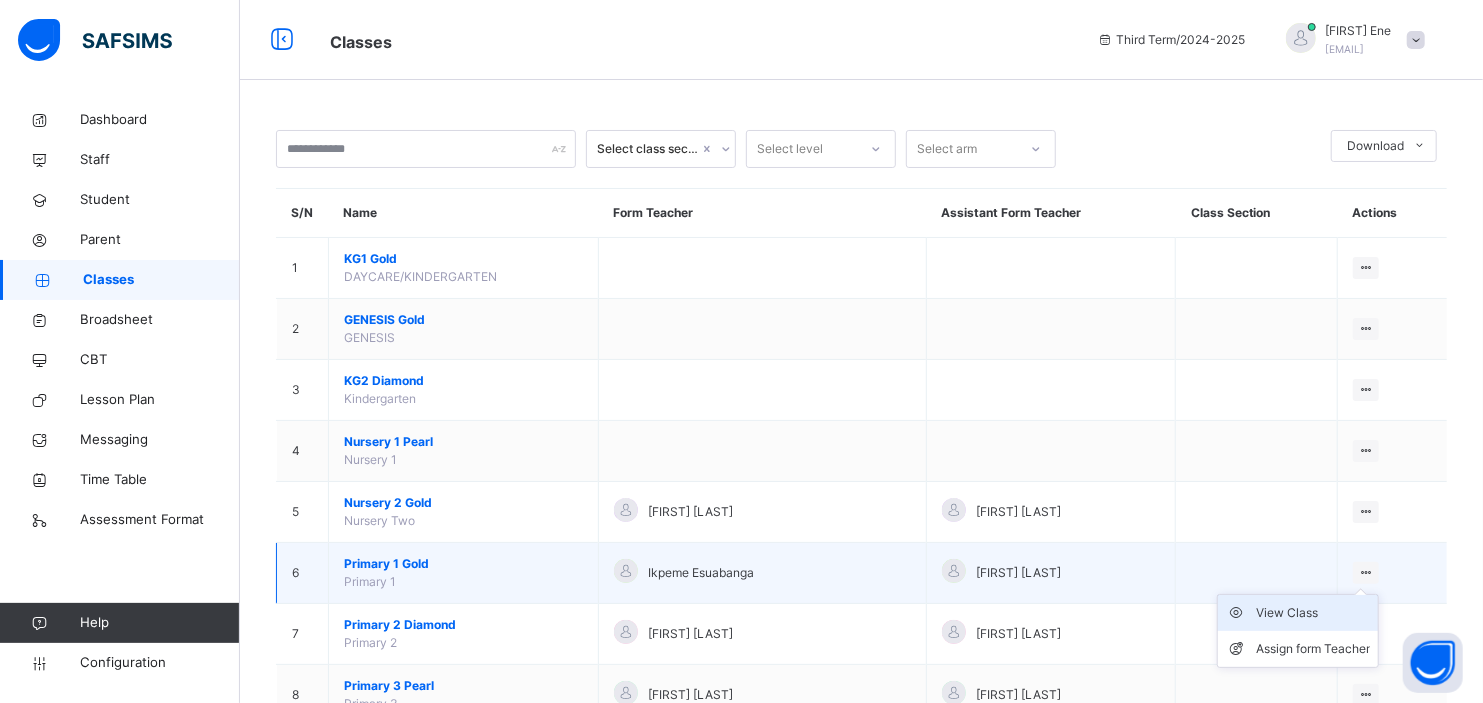 click on "View Class" at bounding box center [1313, 613] 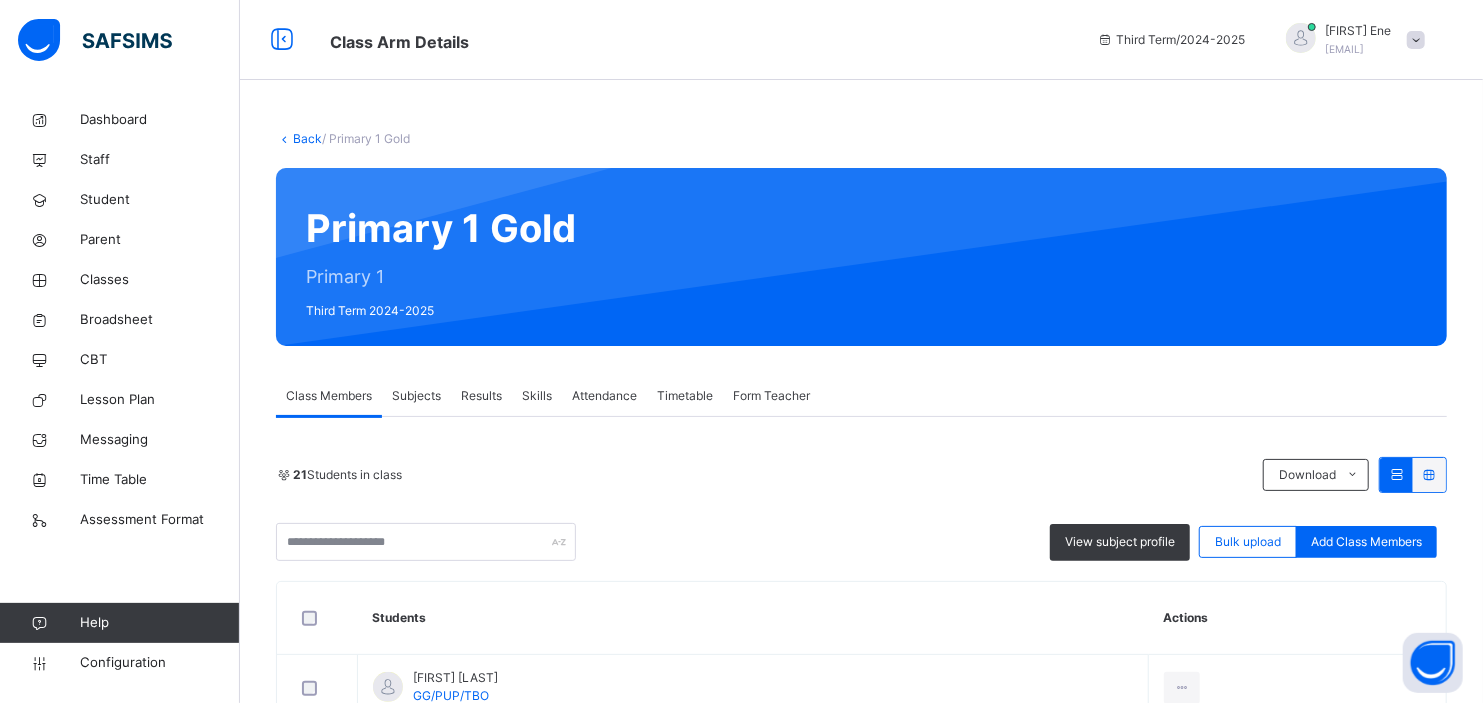 click on "Results" at bounding box center [481, 396] 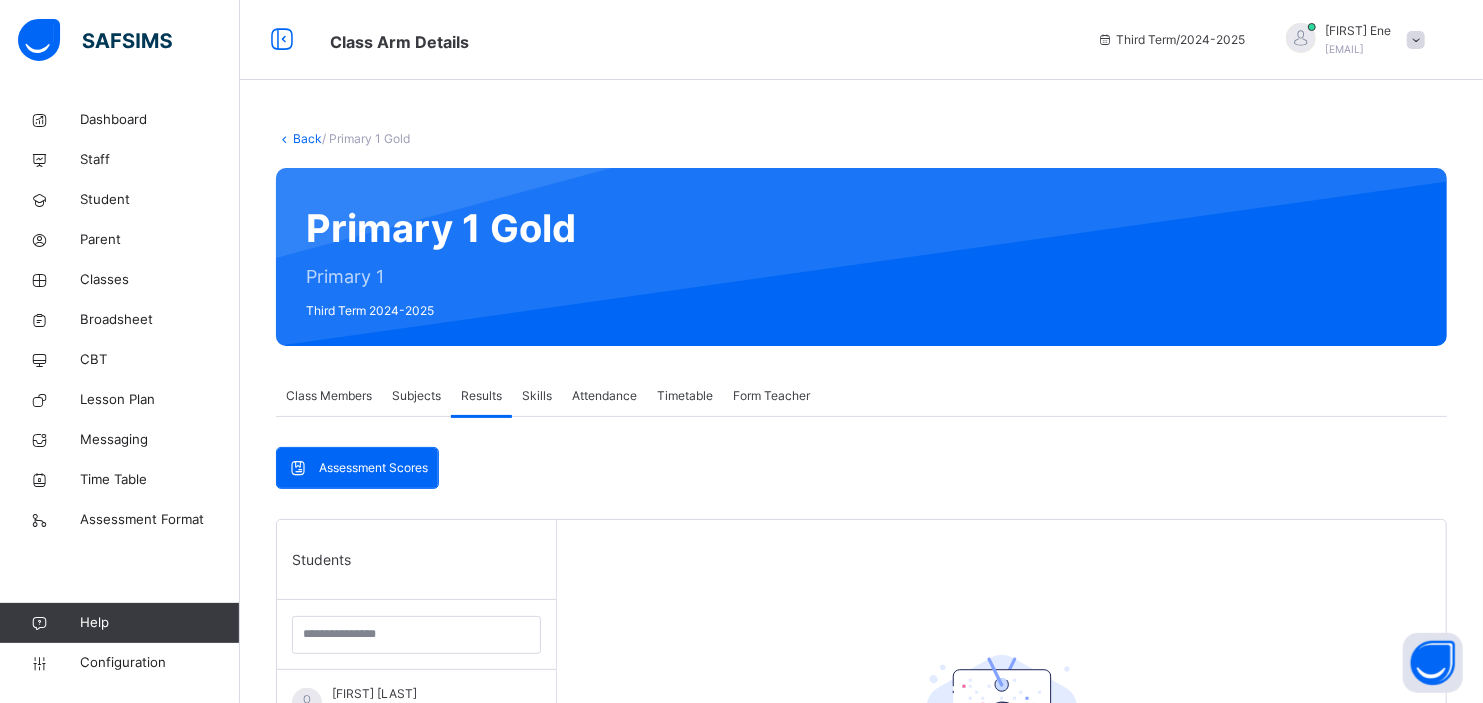 scroll, scrollTop: 581, scrollLeft: 0, axis: vertical 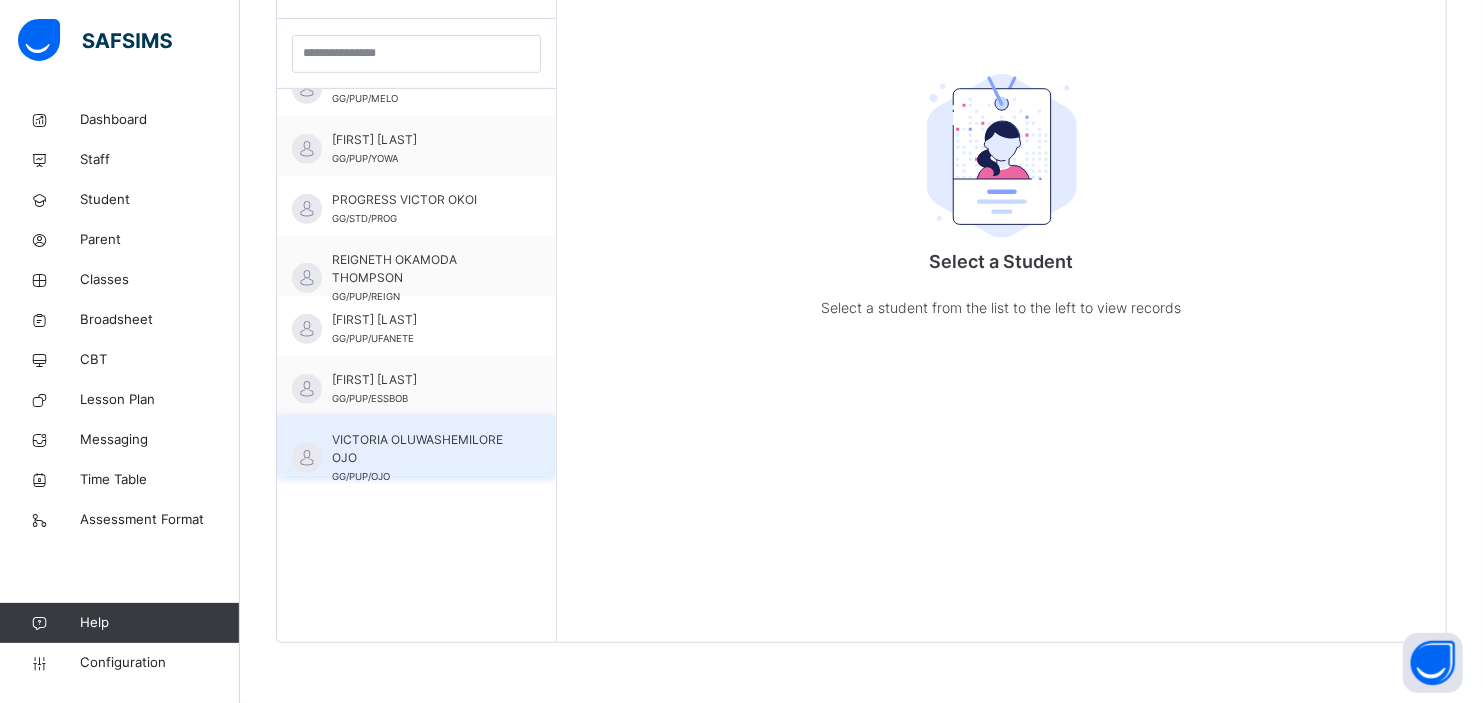 click on "VICTORIA OLUWASHEMILORE OJO" at bounding box center [421, 449] 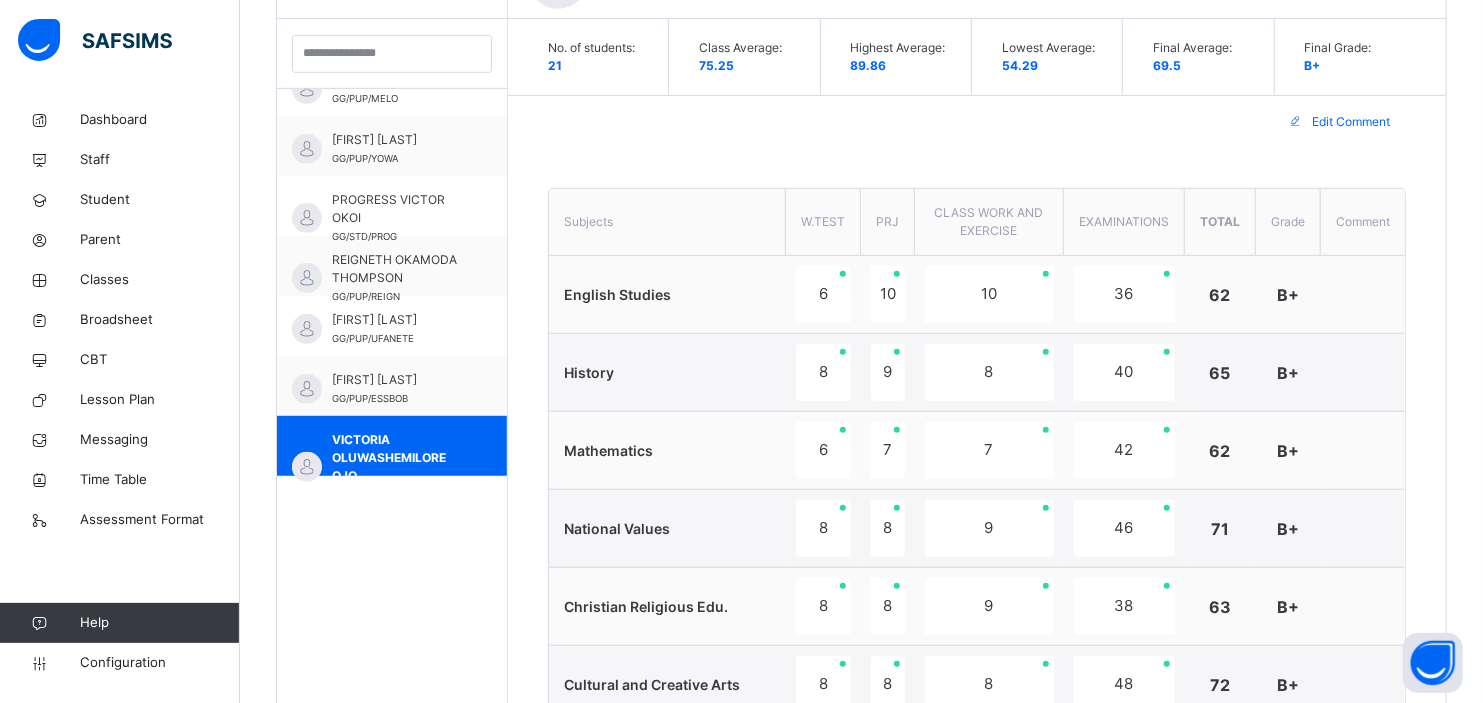 scroll, scrollTop: 882, scrollLeft: 0, axis: vertical 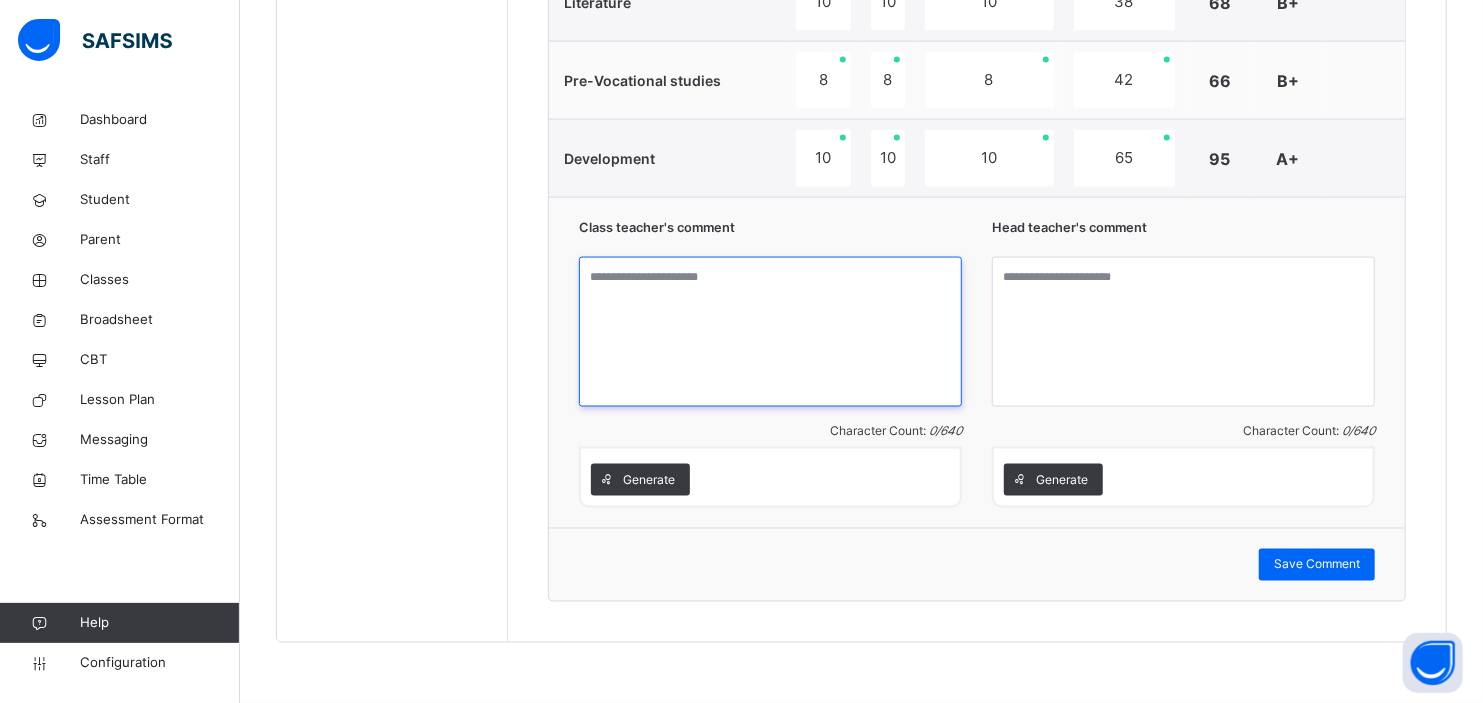 click at bounding box center [770, 332] 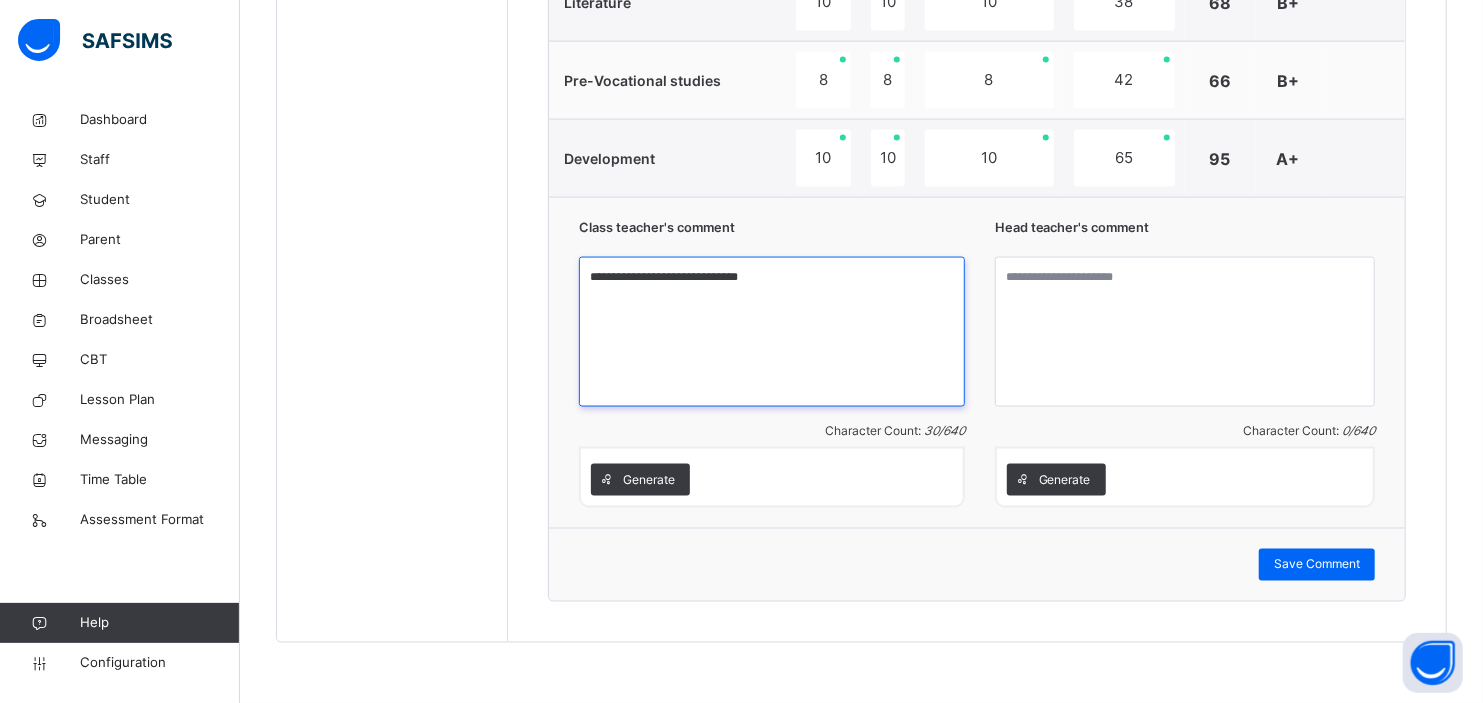 type on "**********" 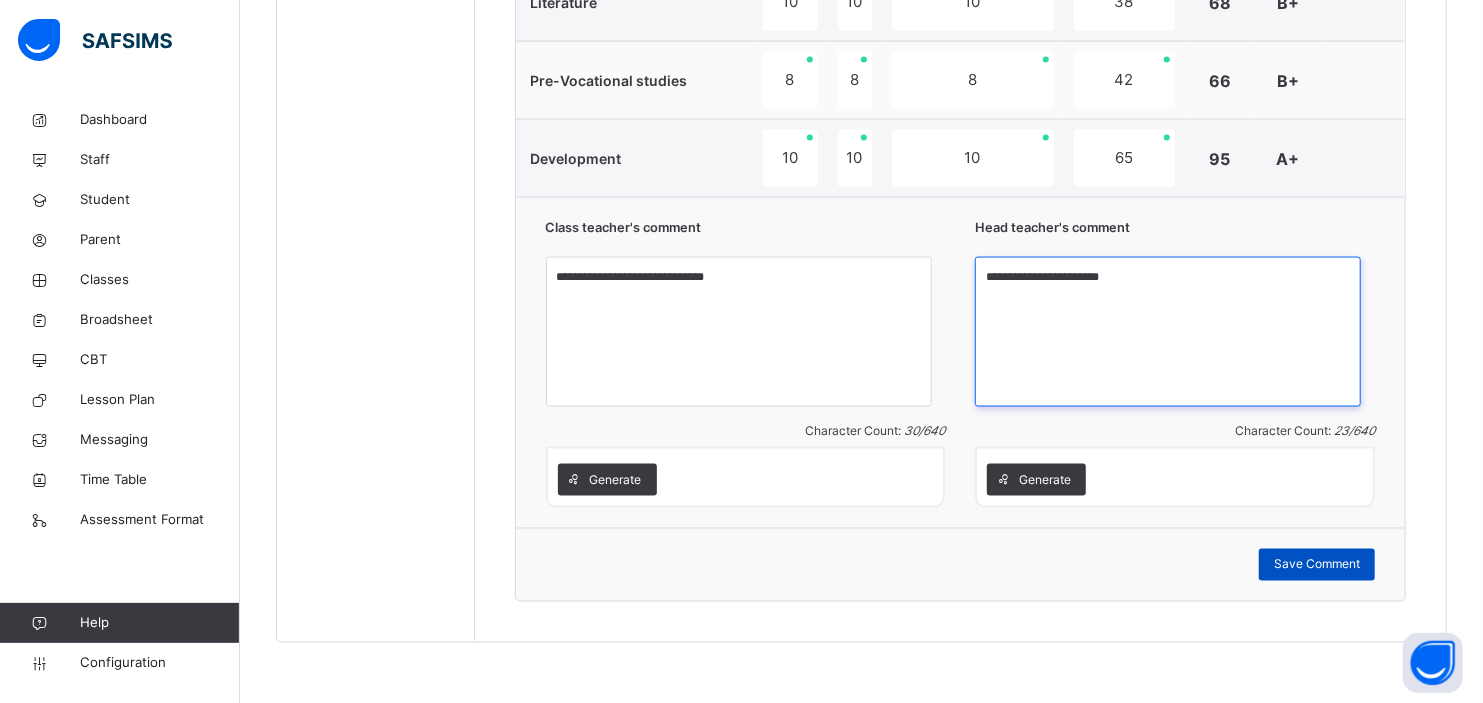 type on "**********" 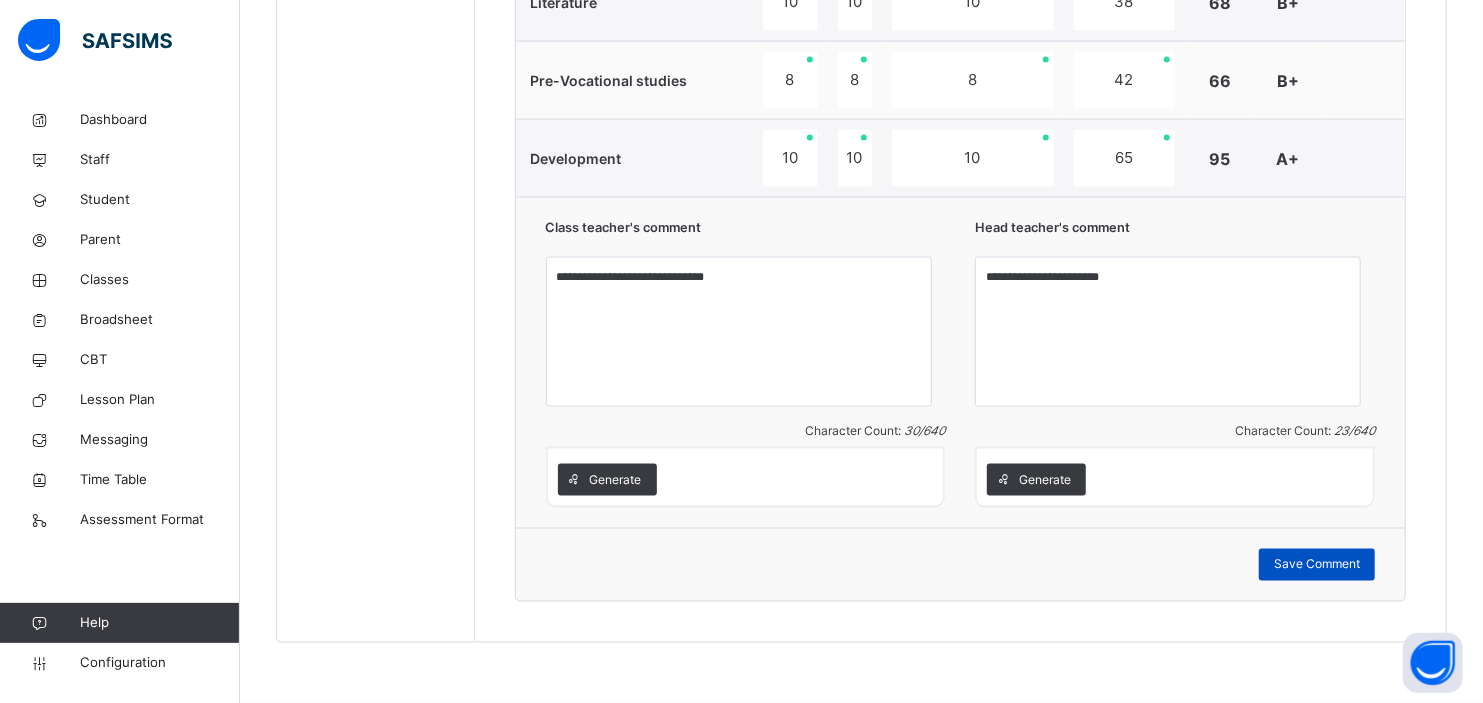 click on "Save Comment" at bounding box center (1317, 565) 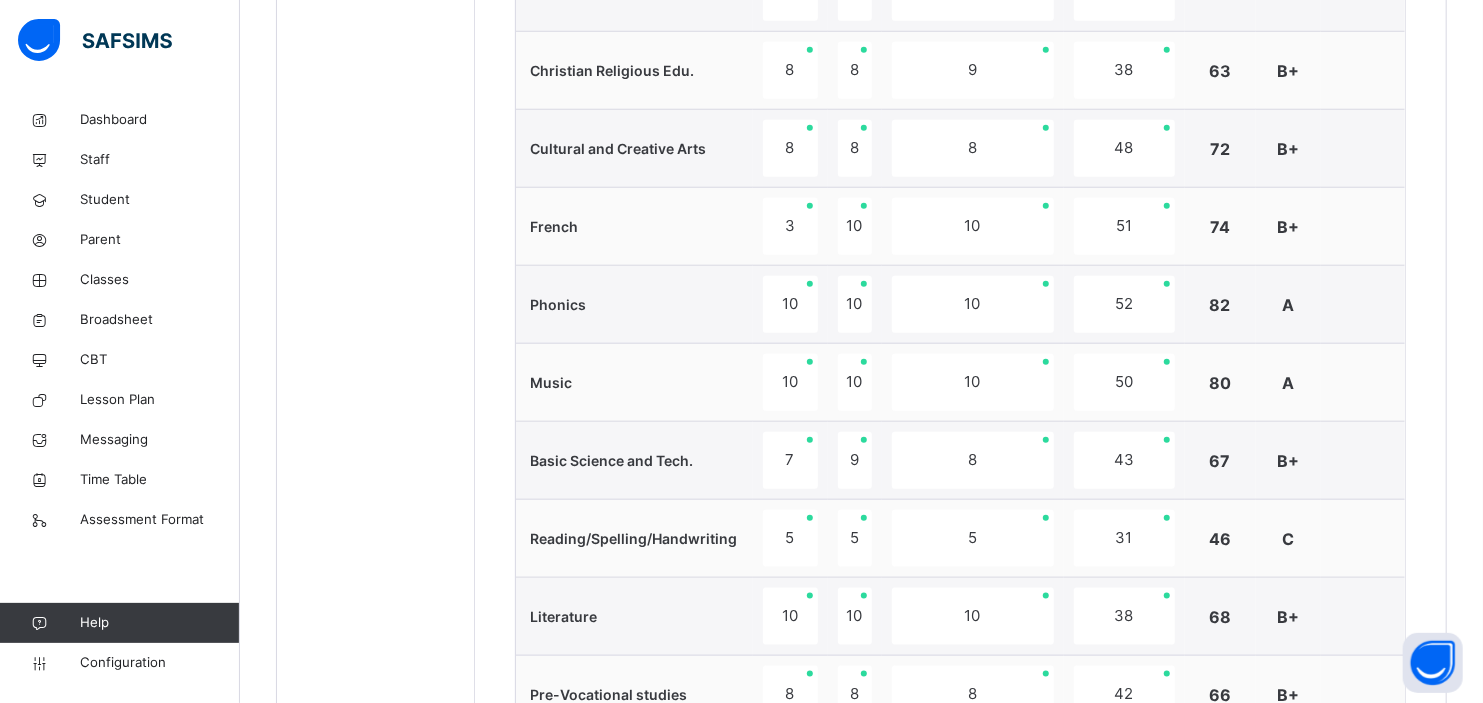 scroll, scrollTop: 503, scrollLeft: 0, axis: vertical 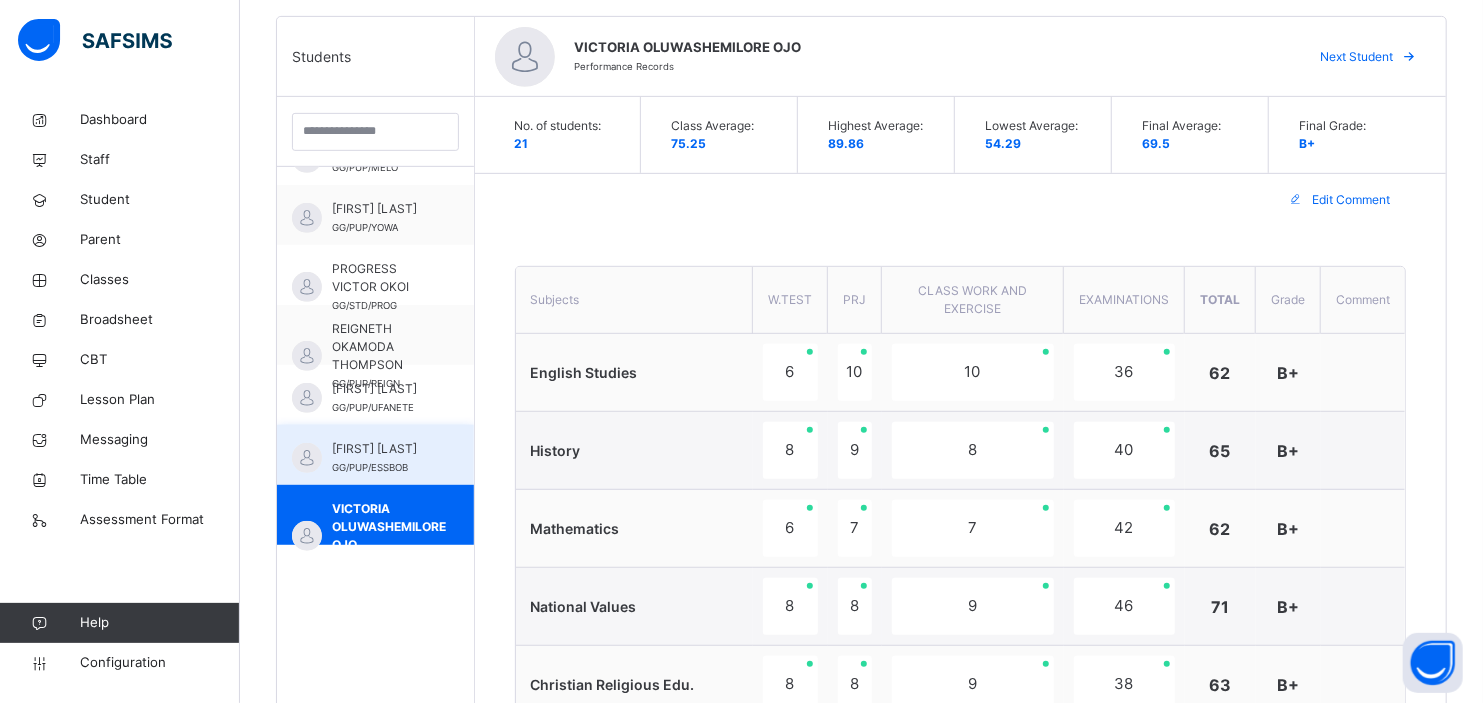 click on "SAMUEL BOBBY ESSIEN" at bounding box center [380, 449] 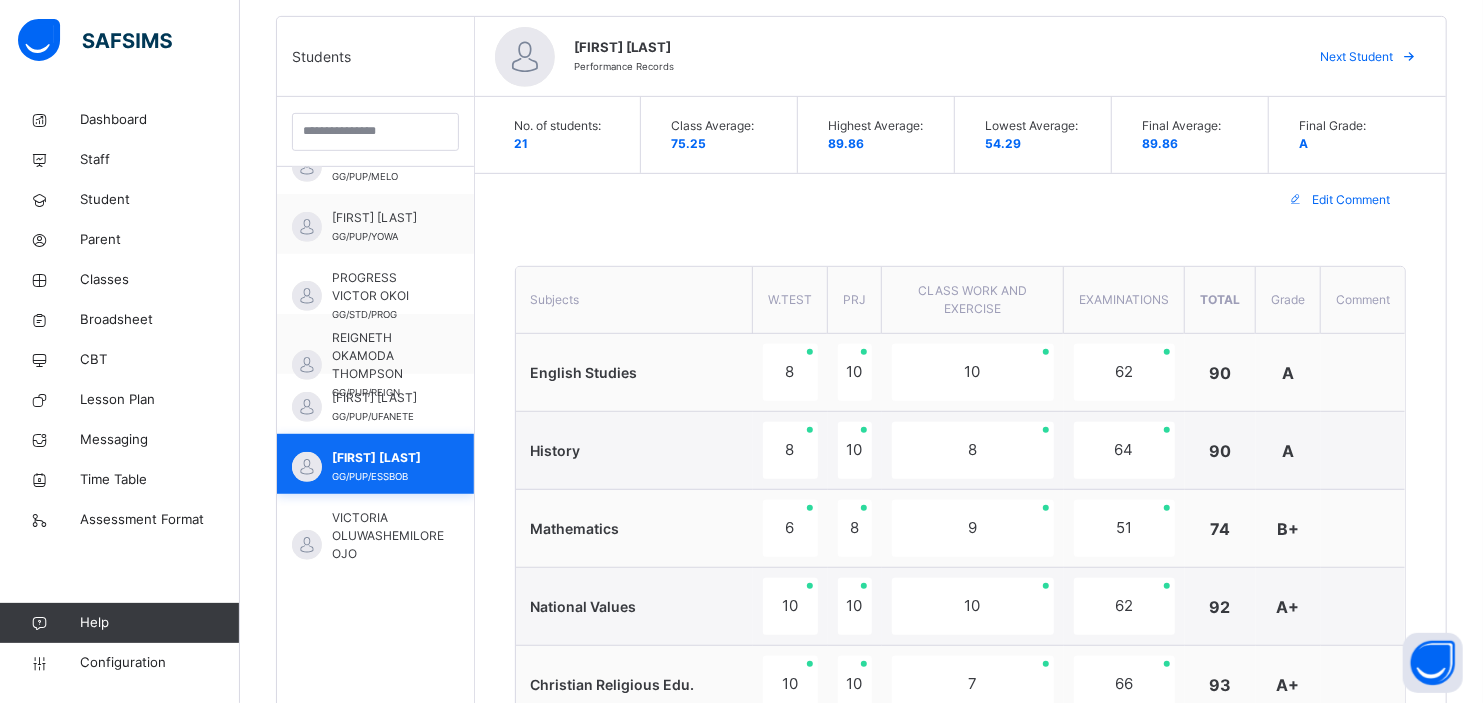 scroll, scrollTop: 882, scrollLeft: 0, axis: vertical 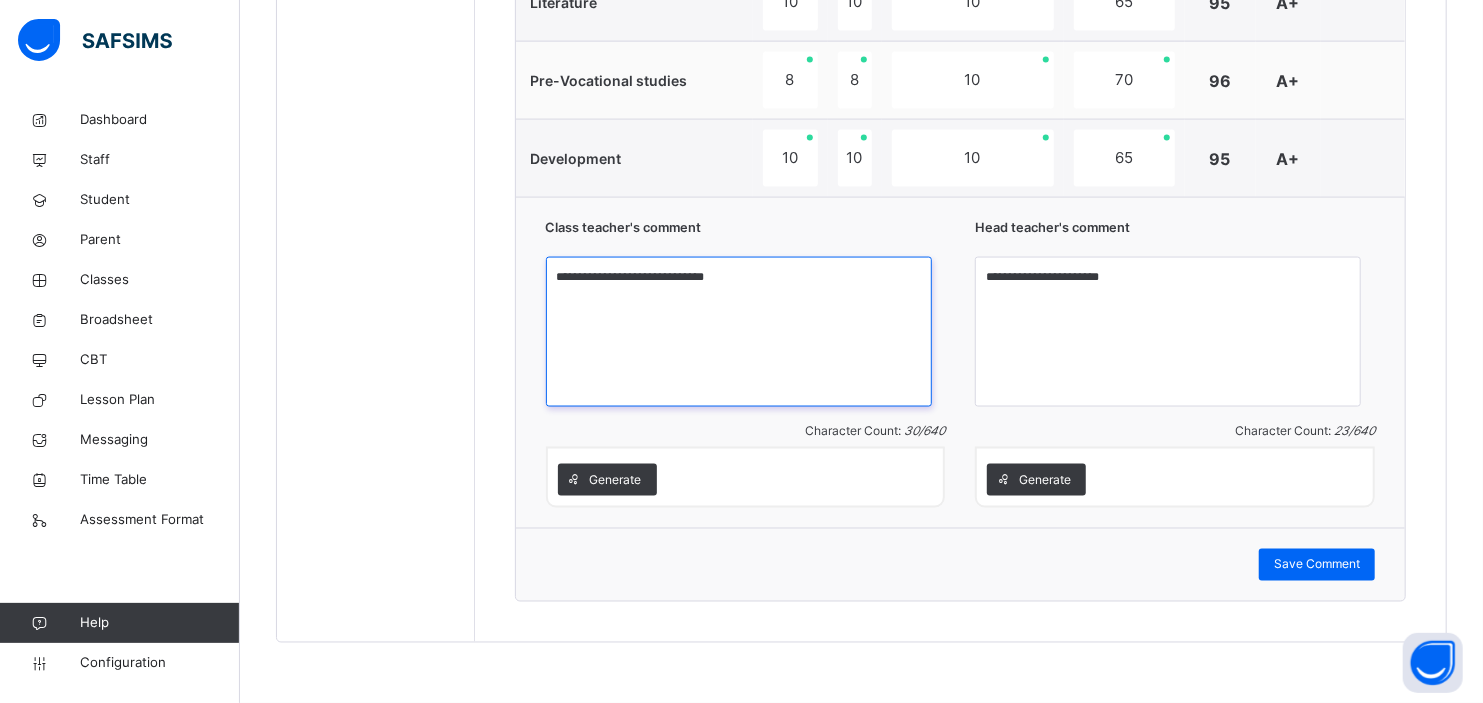 click on "**********" at bounding box center [739, 332] 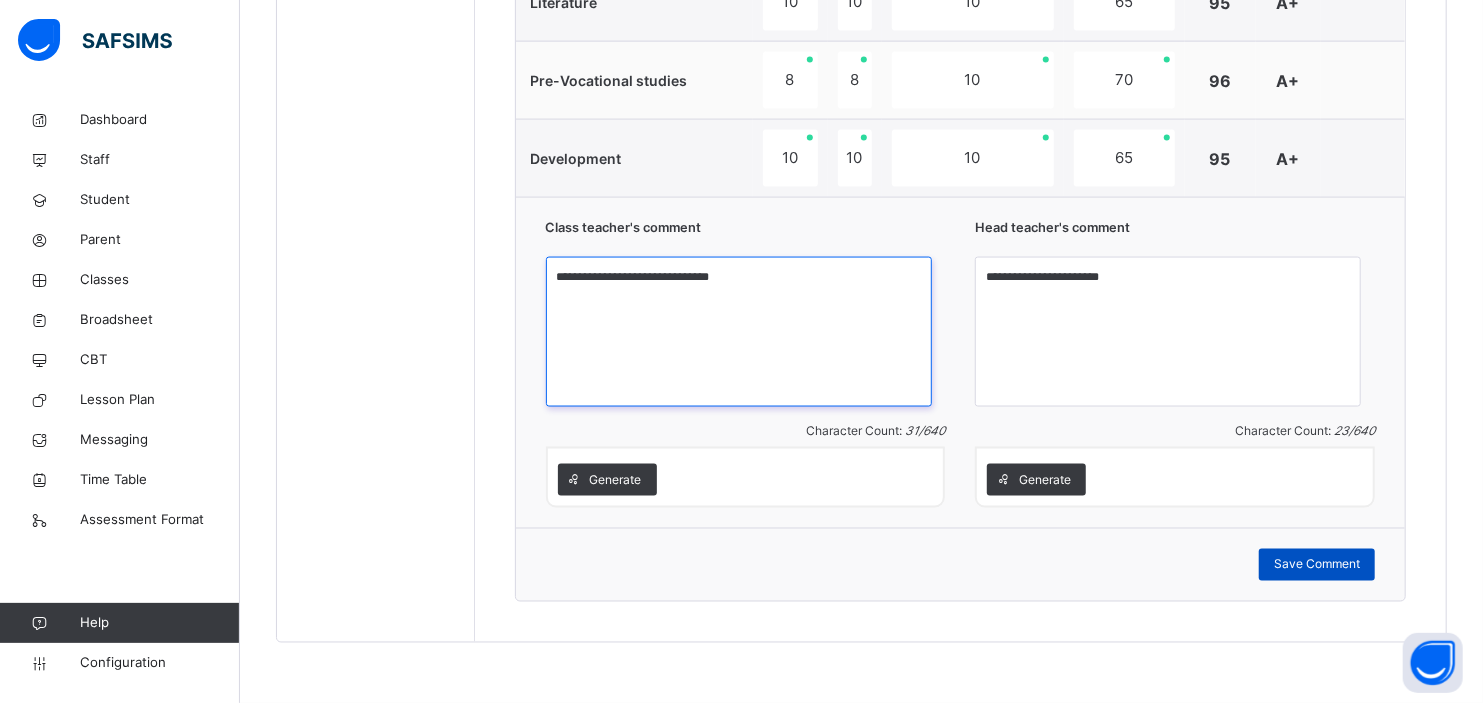 type on "**********" 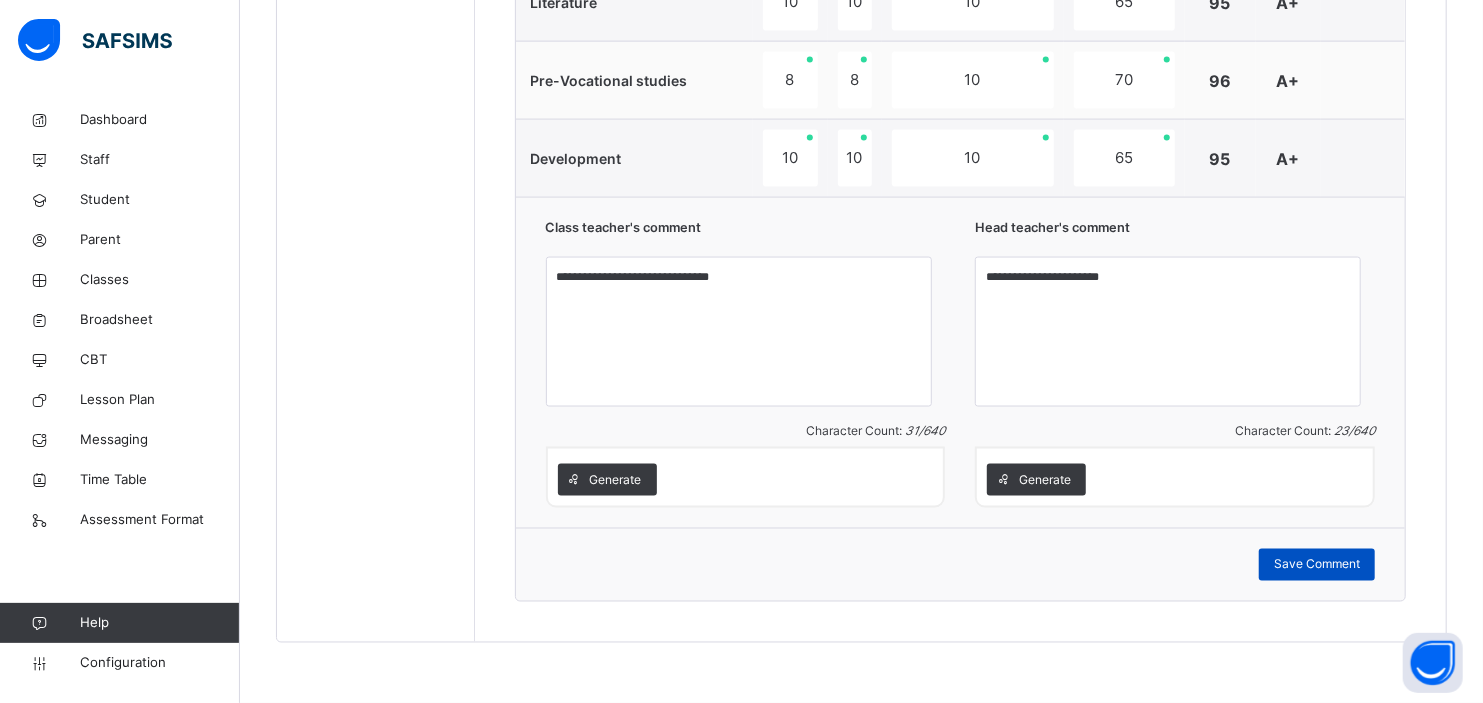 click on "Save Comment" at bounding box center (1317, 565) 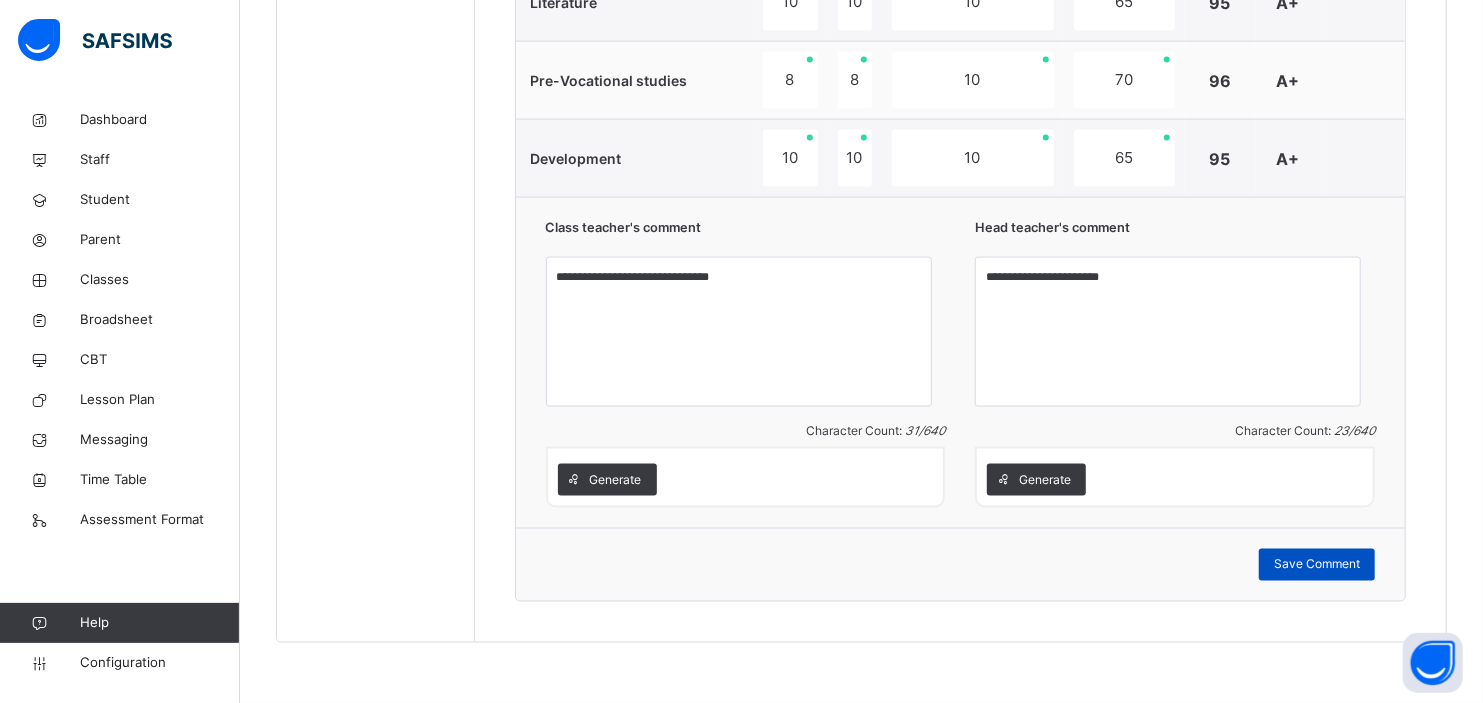 click on "Save Comment" at bounding box center [1317, 565] 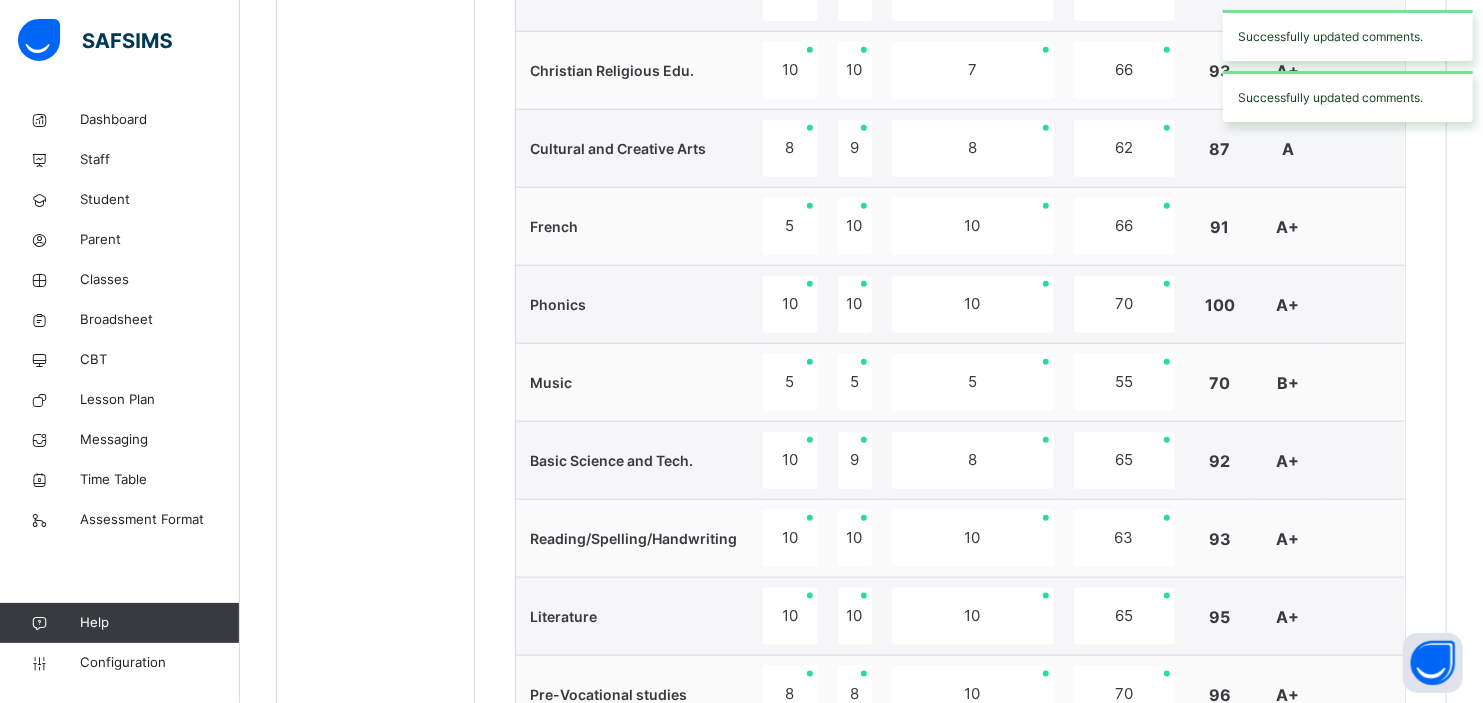 scroll, scrollTop: 503, scrollLeft: 0, axis: vertical 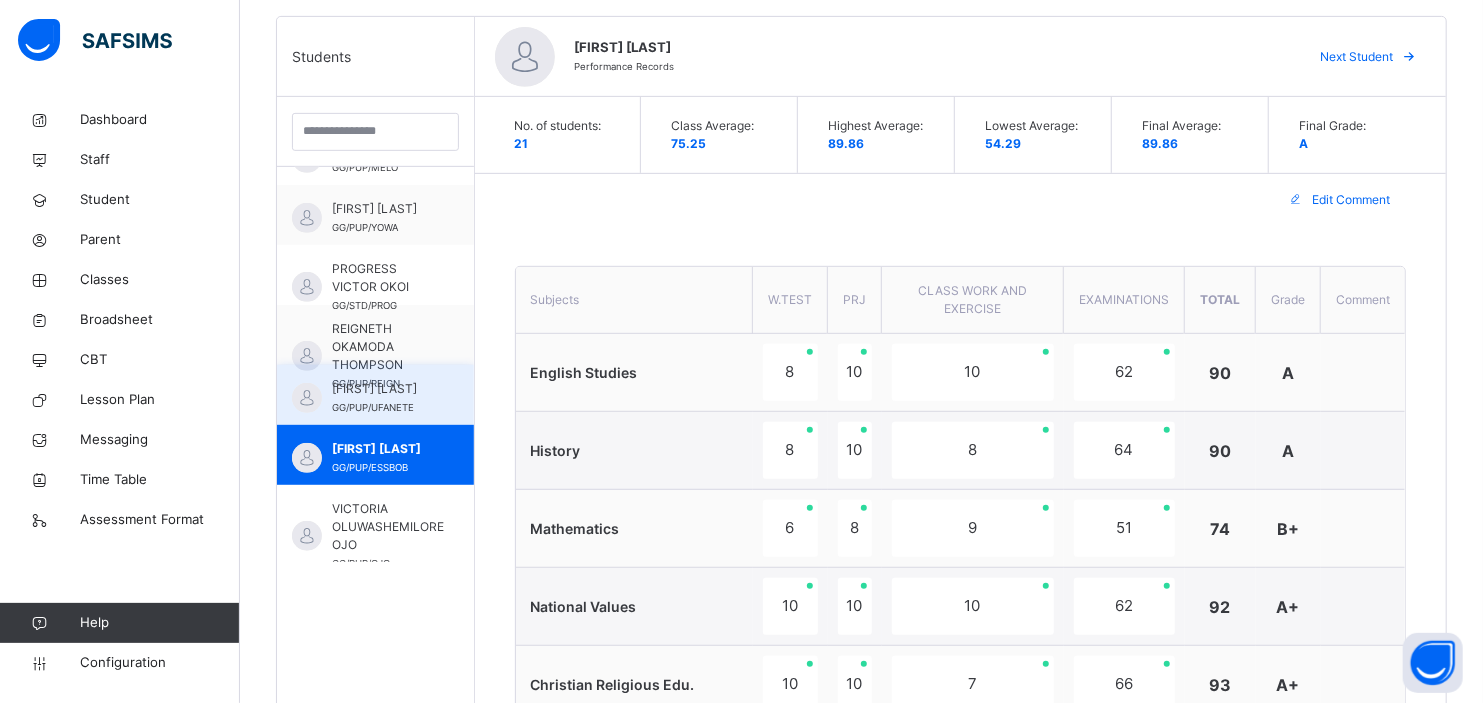 click on "RICHARD ISO ENE" at bounding box center (380, 389) 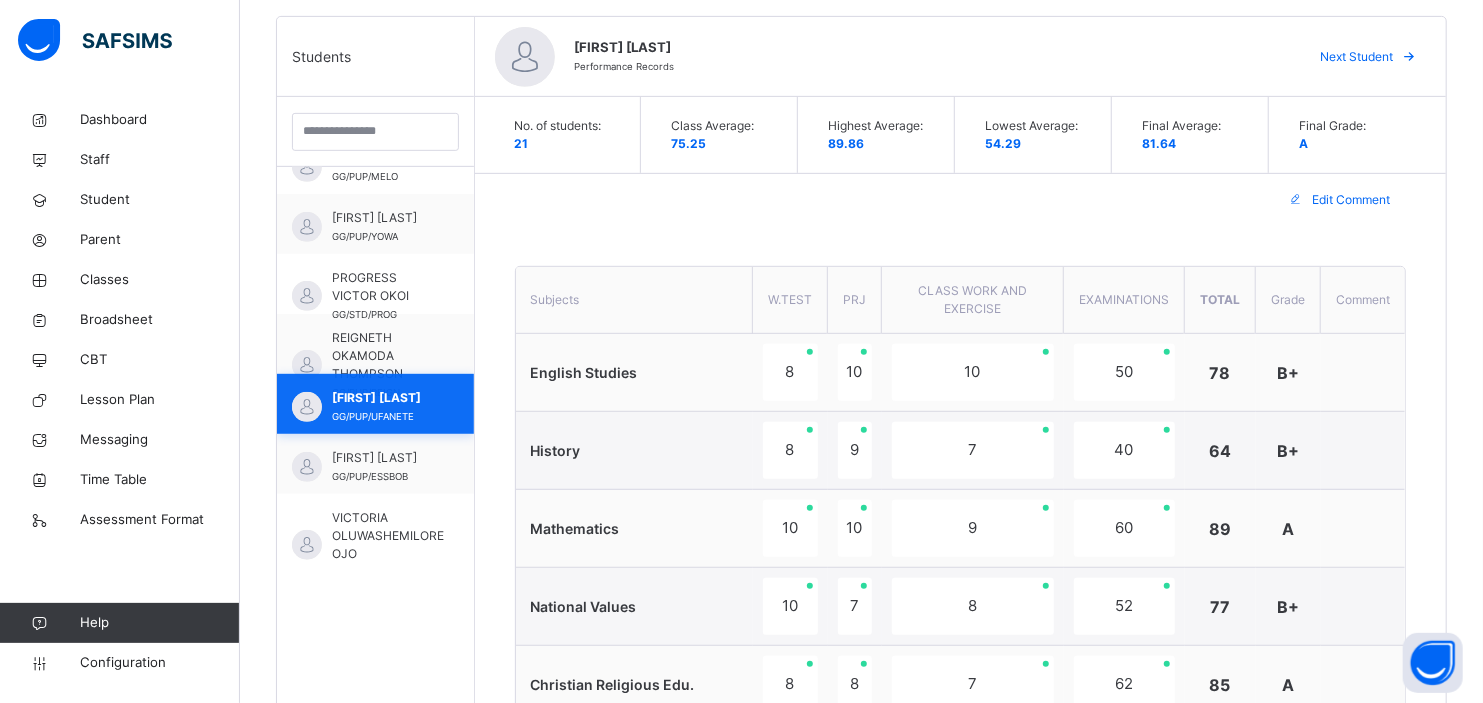 scroll, scrollTop: 882, scrollLeft: 0, axis: vertical 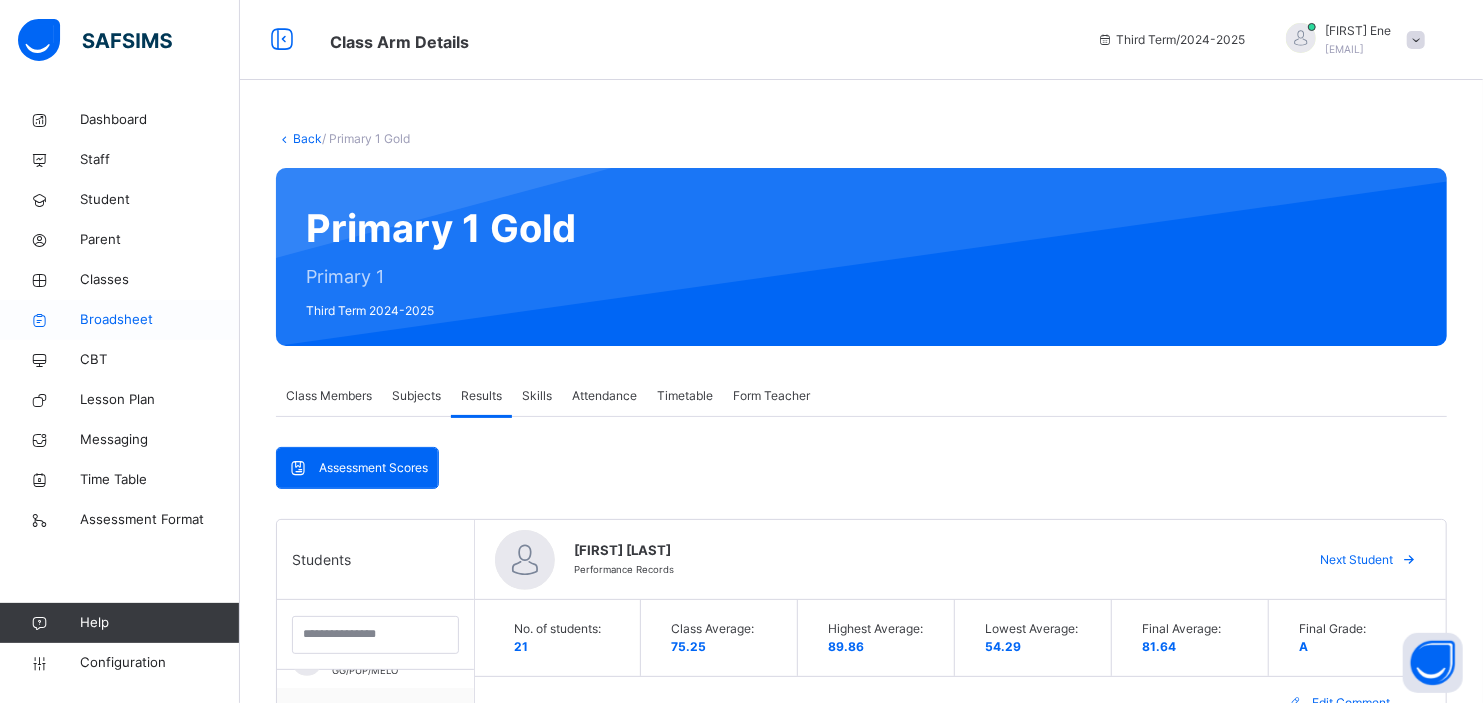 click on "Broadsheet" at bounding box center (160, 320) 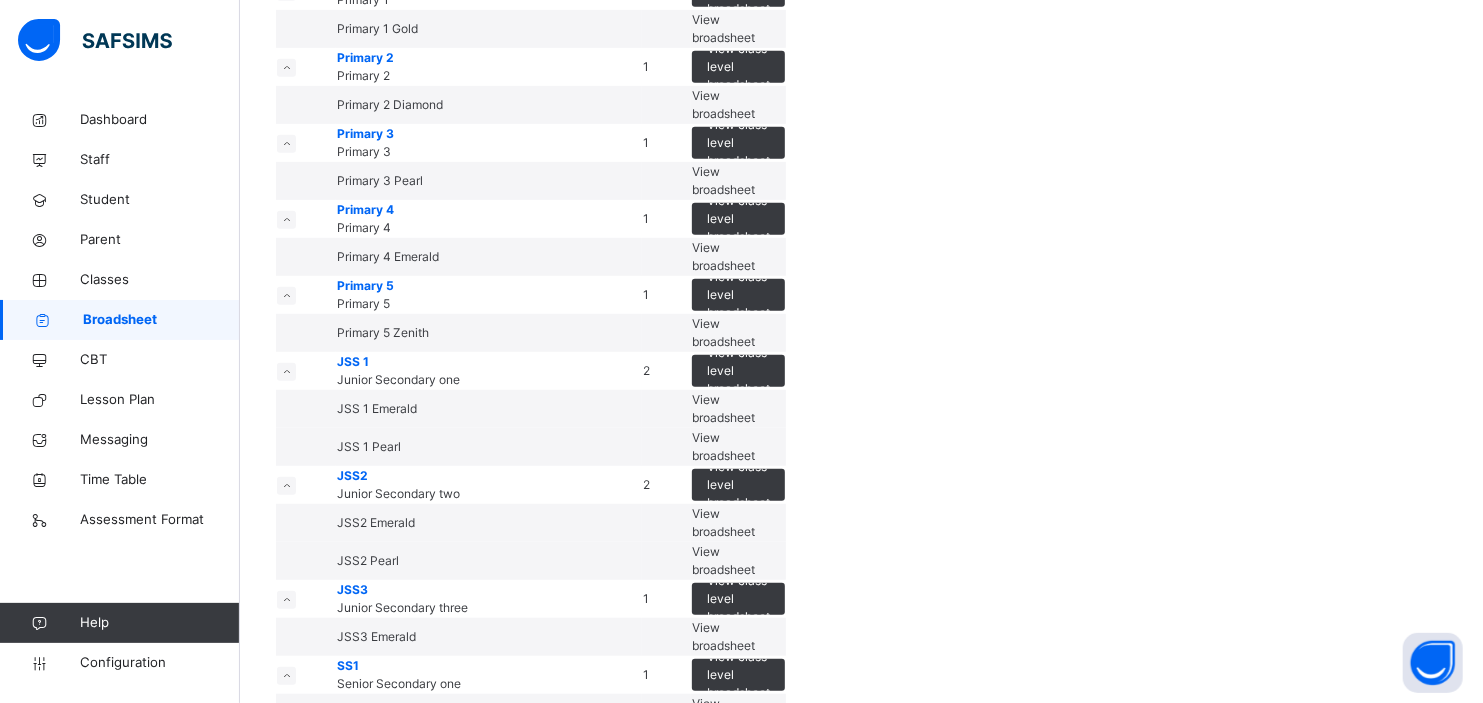 scroll, scrollTop: 1228, scrollLeft: 0, axis: vertical 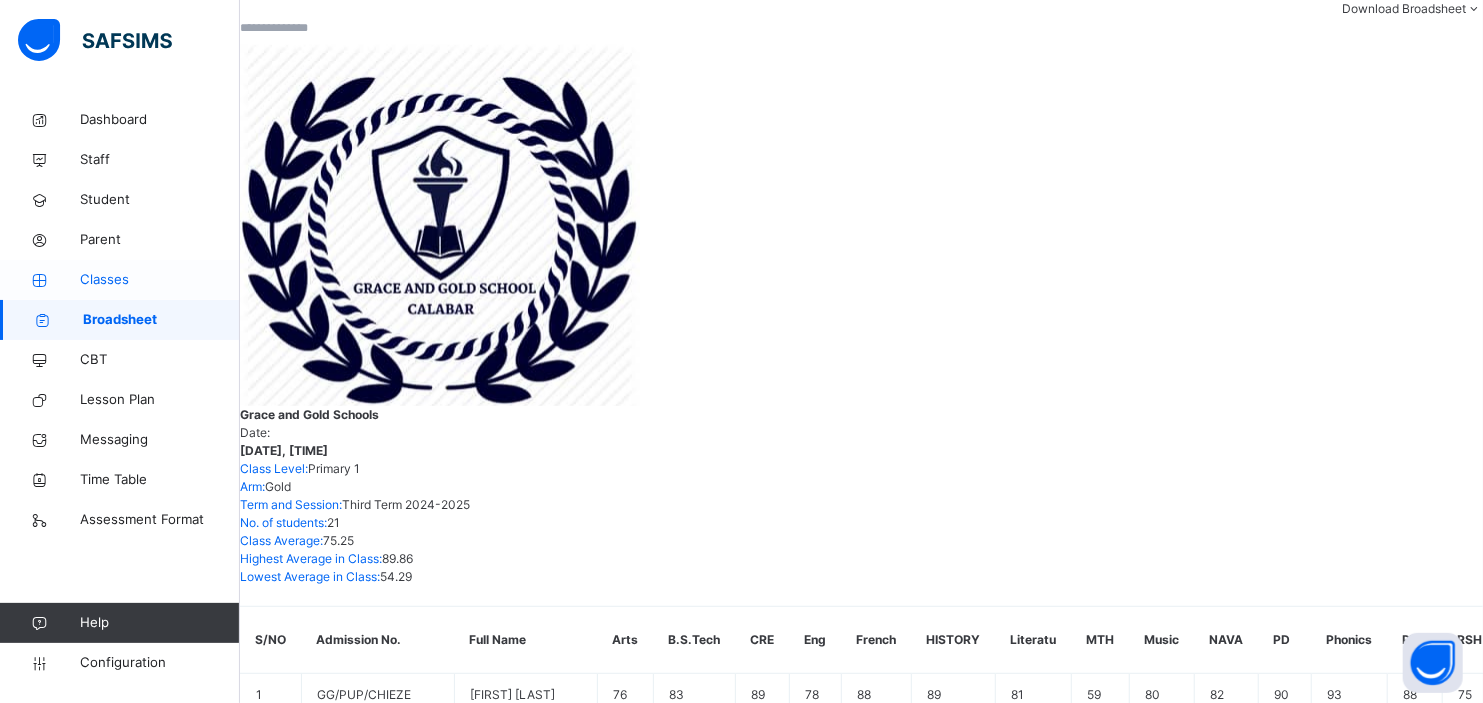 click on "Classes" at bounding box center (160, 280) 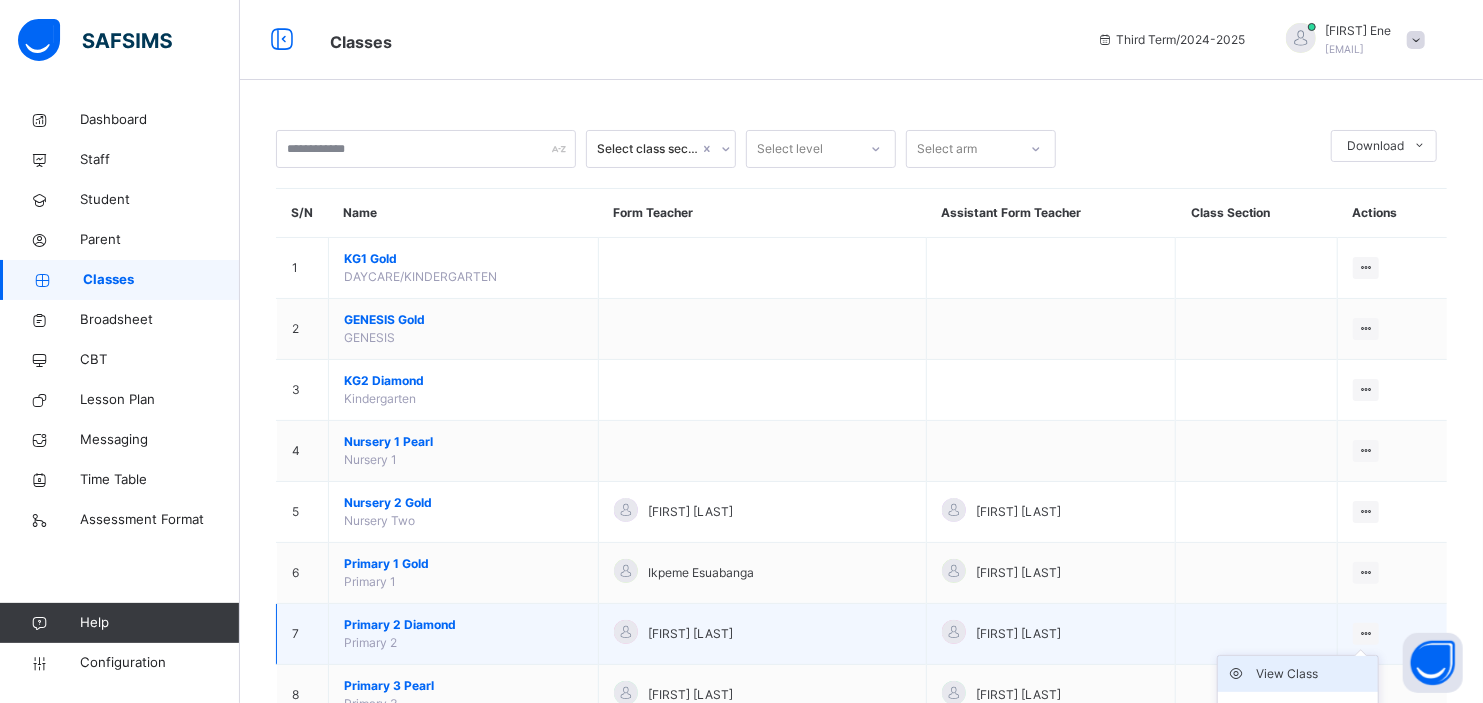 click on "View Class" at bounding box center [1313, 674] 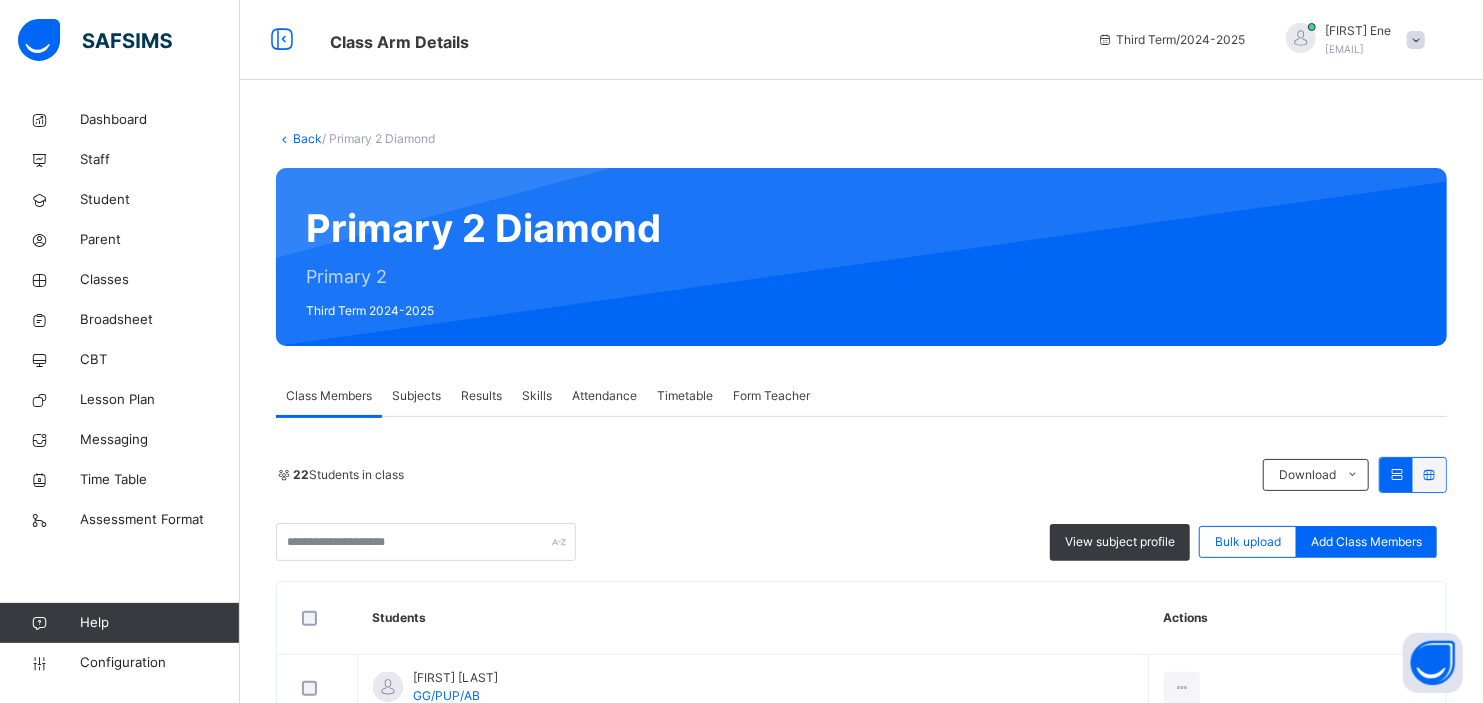 click on "Results" at bounding box center [481, 396] 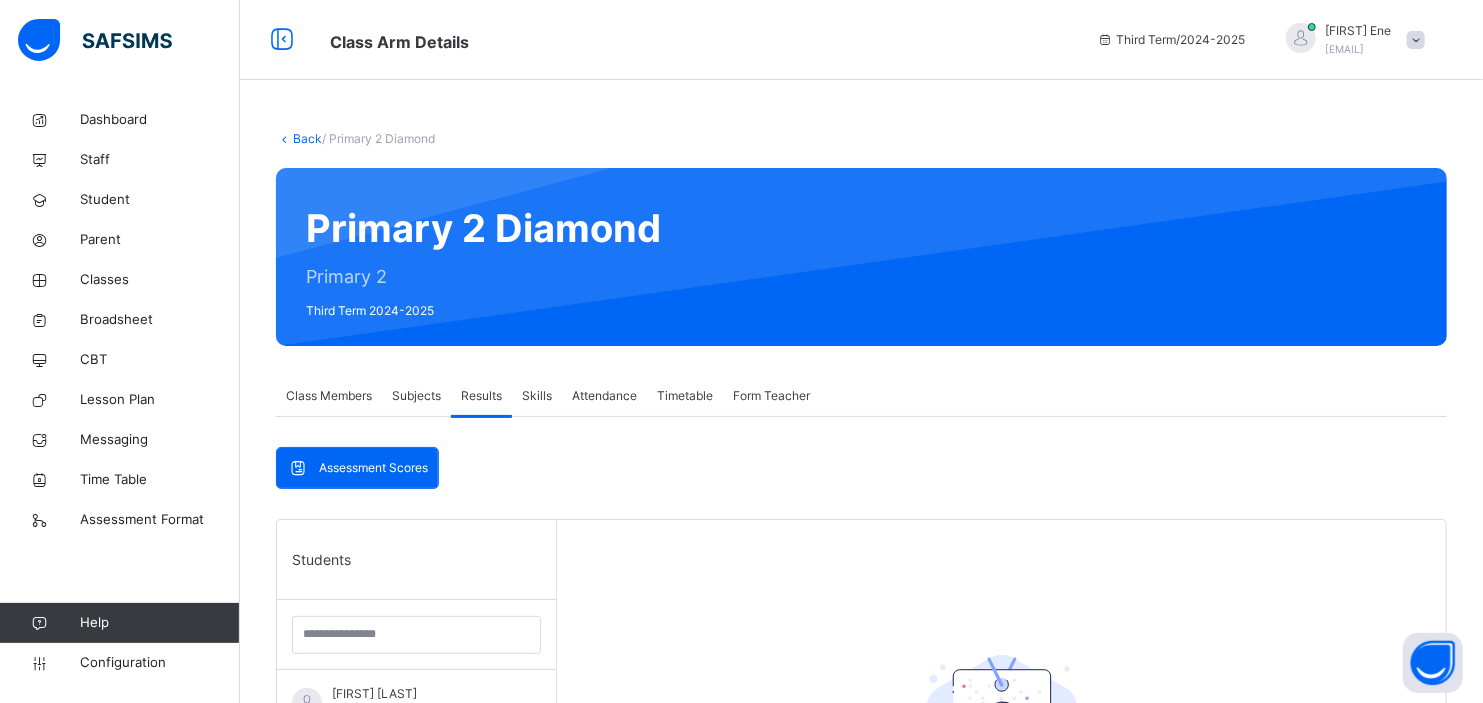 scroll, scrollTop: 581, scrollLeft: 0, axis: vertical 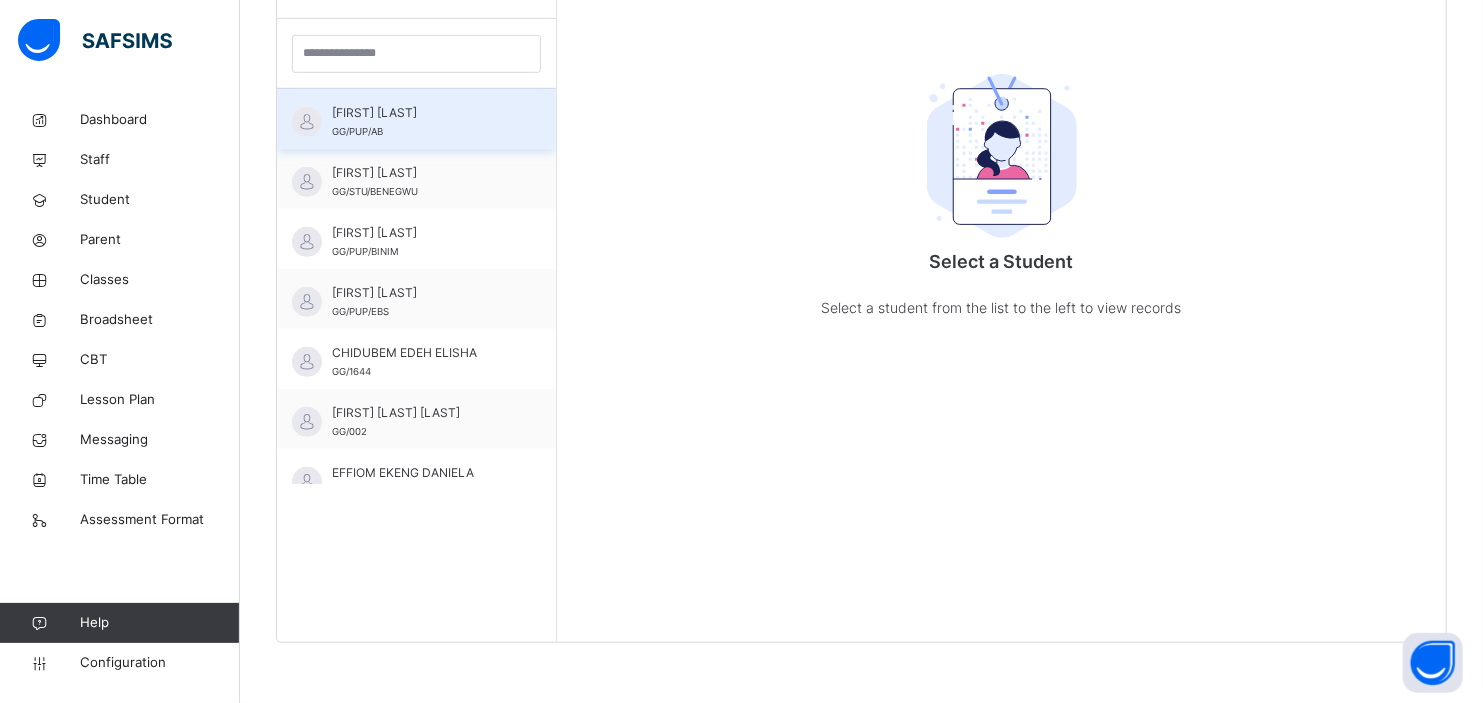 click on "ABIGAIL PAUL EFFIONG GG/PUP/AB" at bounding box center [416, 119] 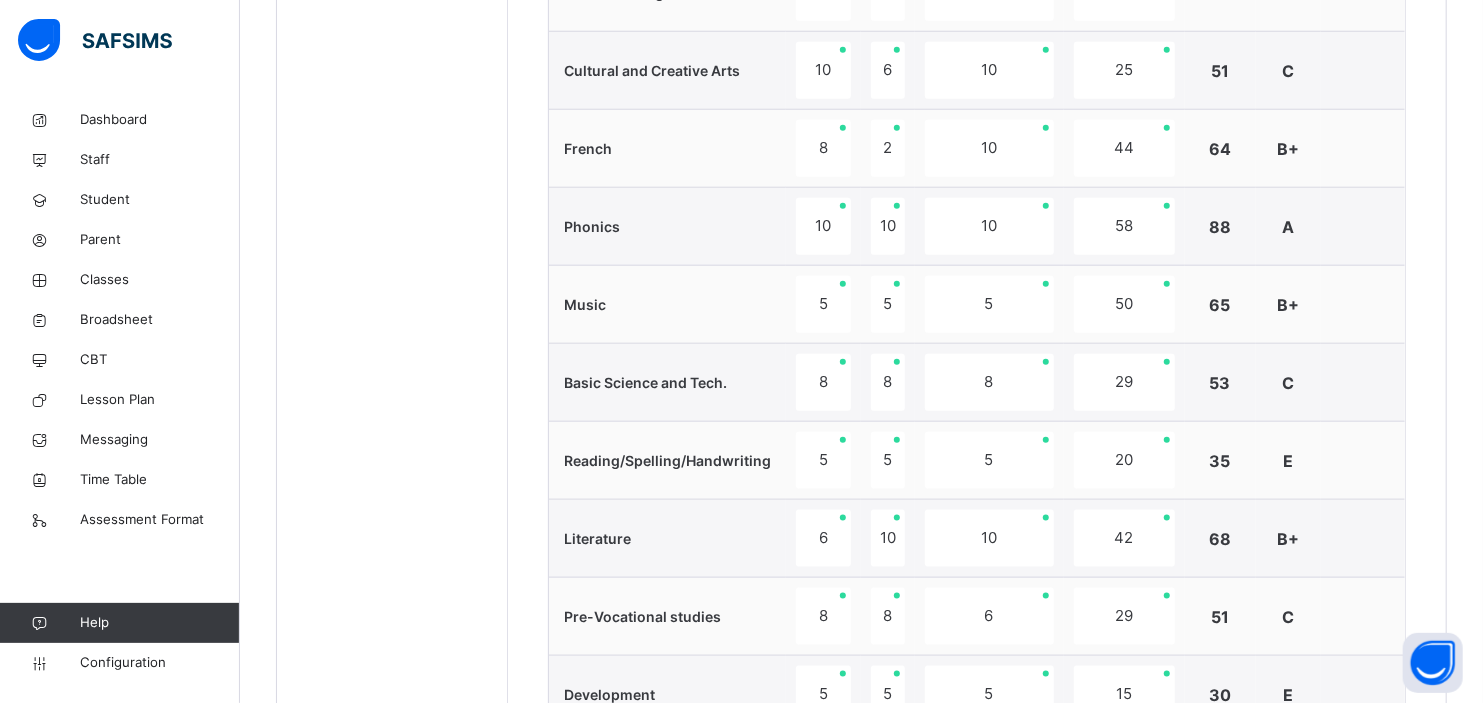 scroll, scrollTop: 1732, scrollLeft: 0, axis: vertical 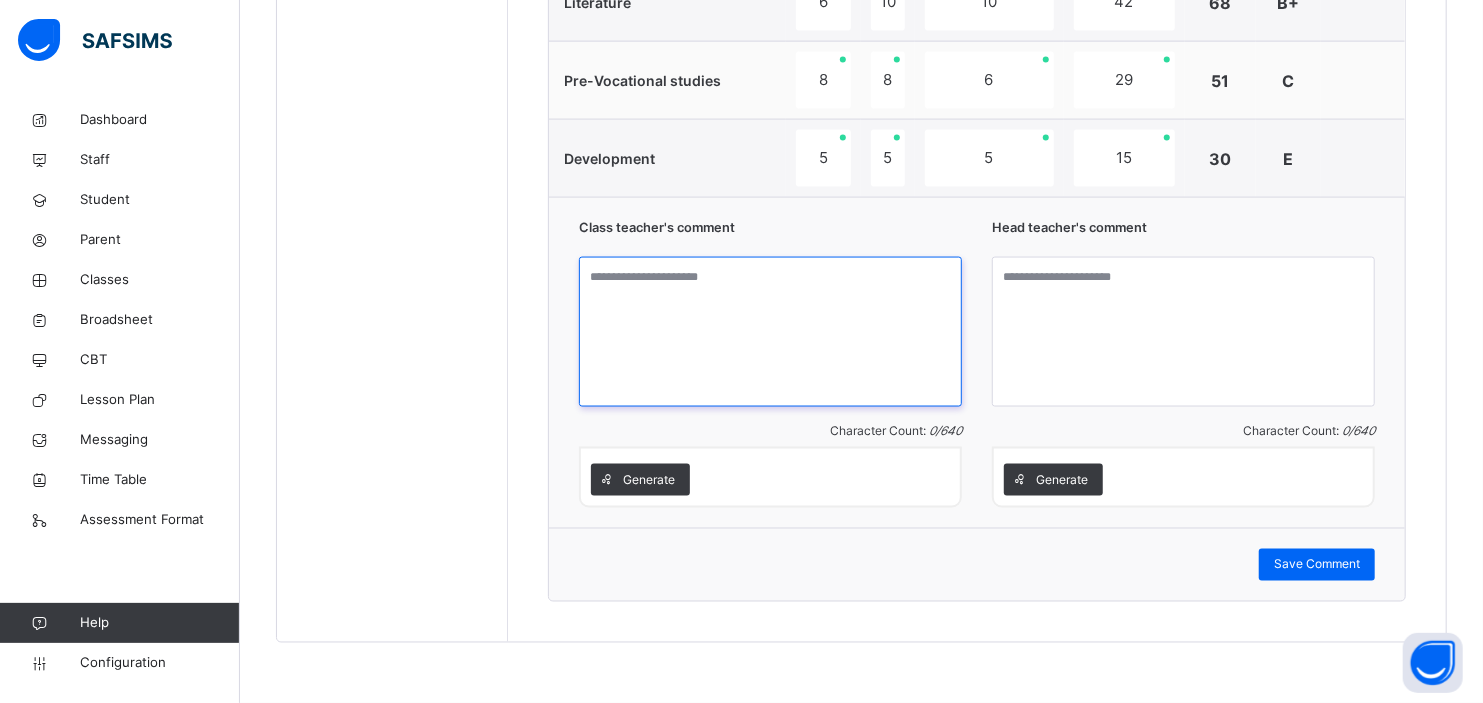 click at bounding box center (770, 332) 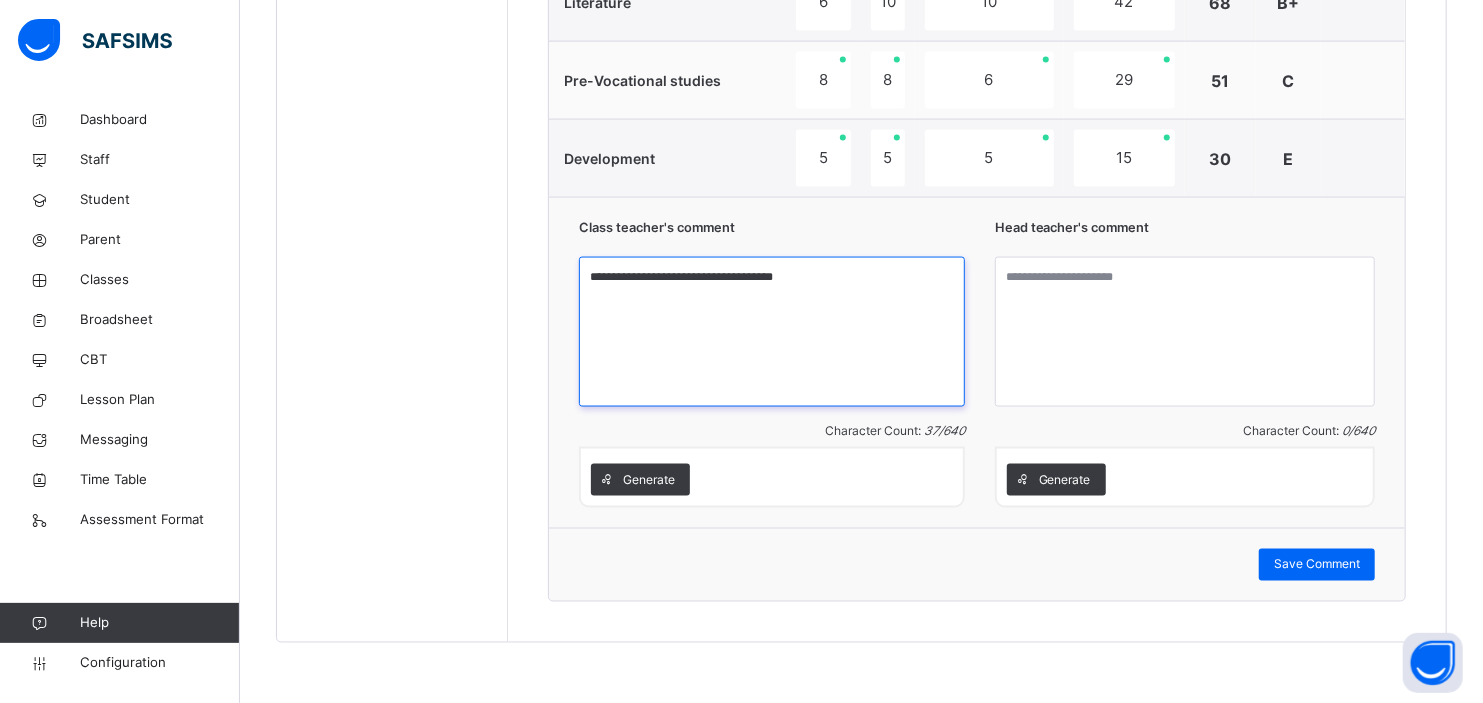 type on "**********" 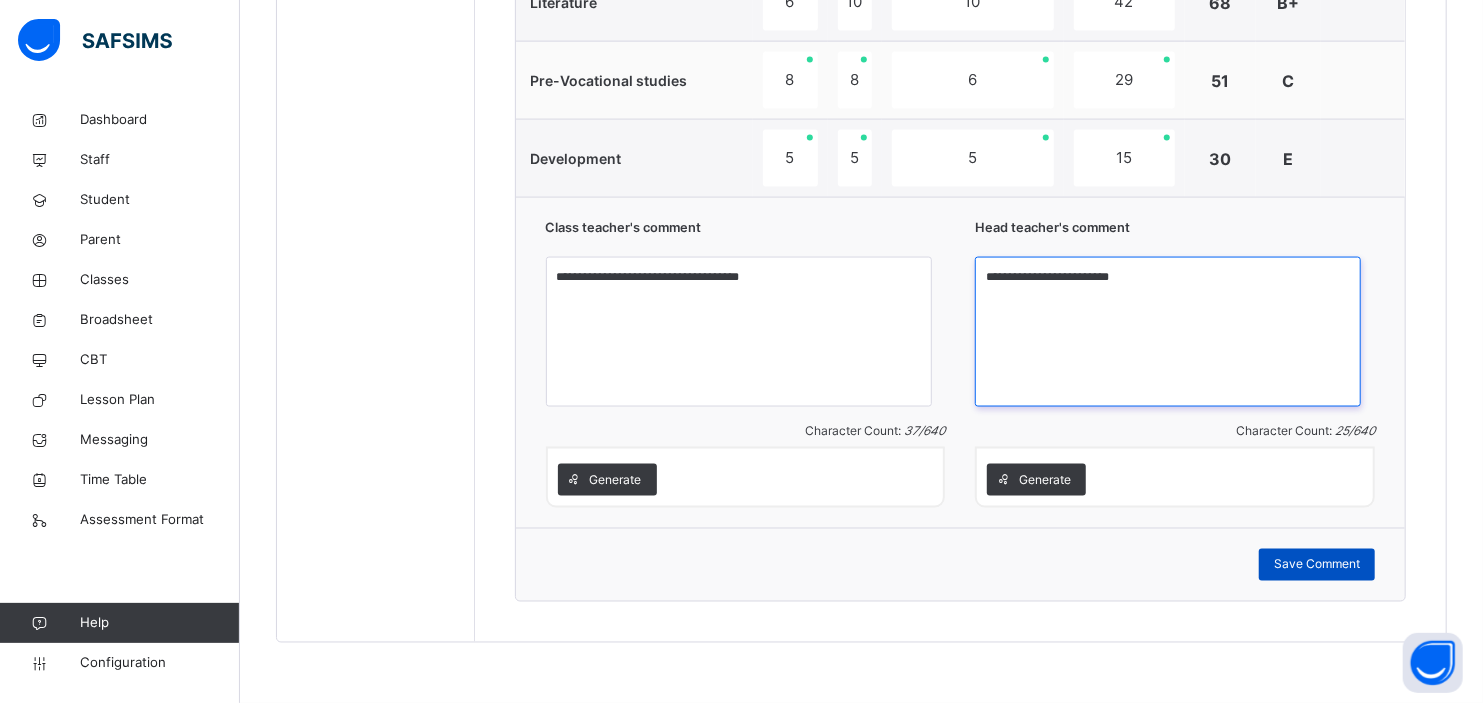type on "**********" 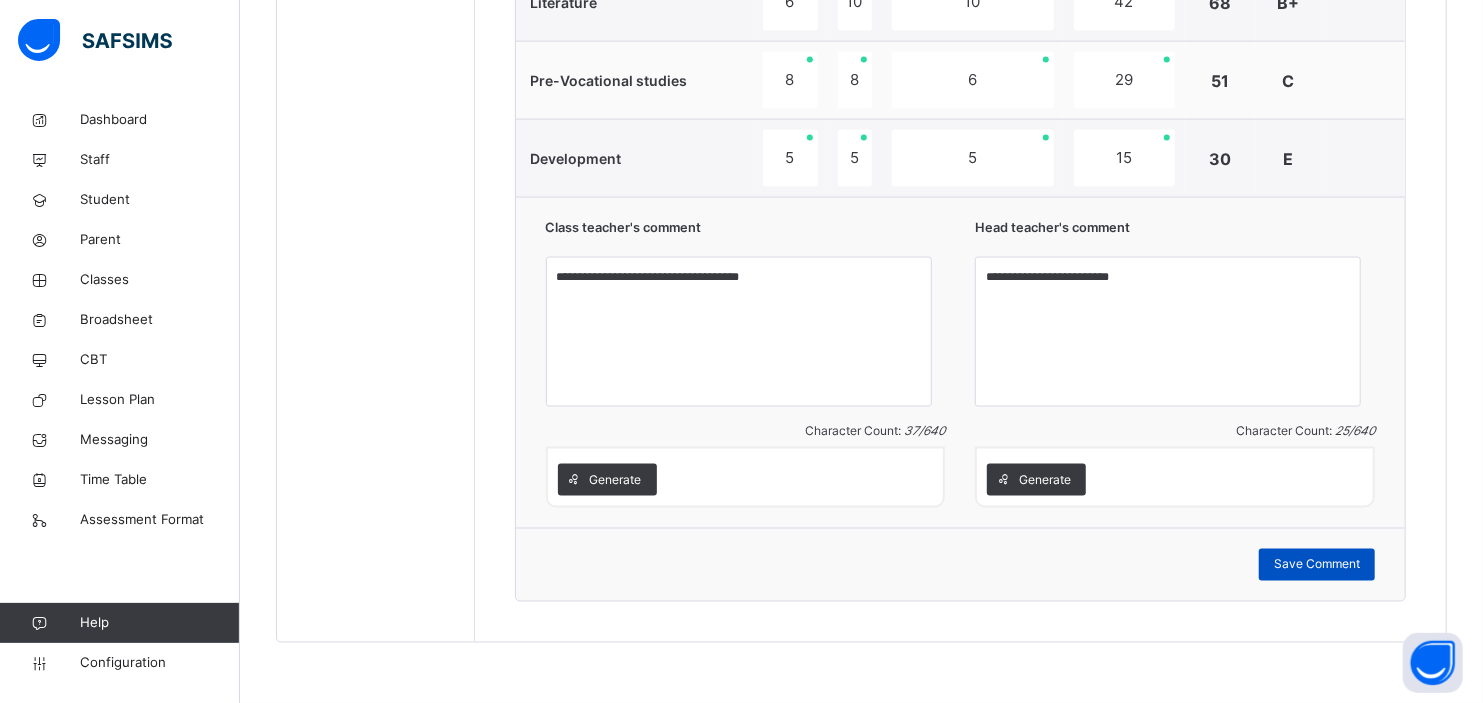 click on "Save Comment" at bounding box center (1317, 565) 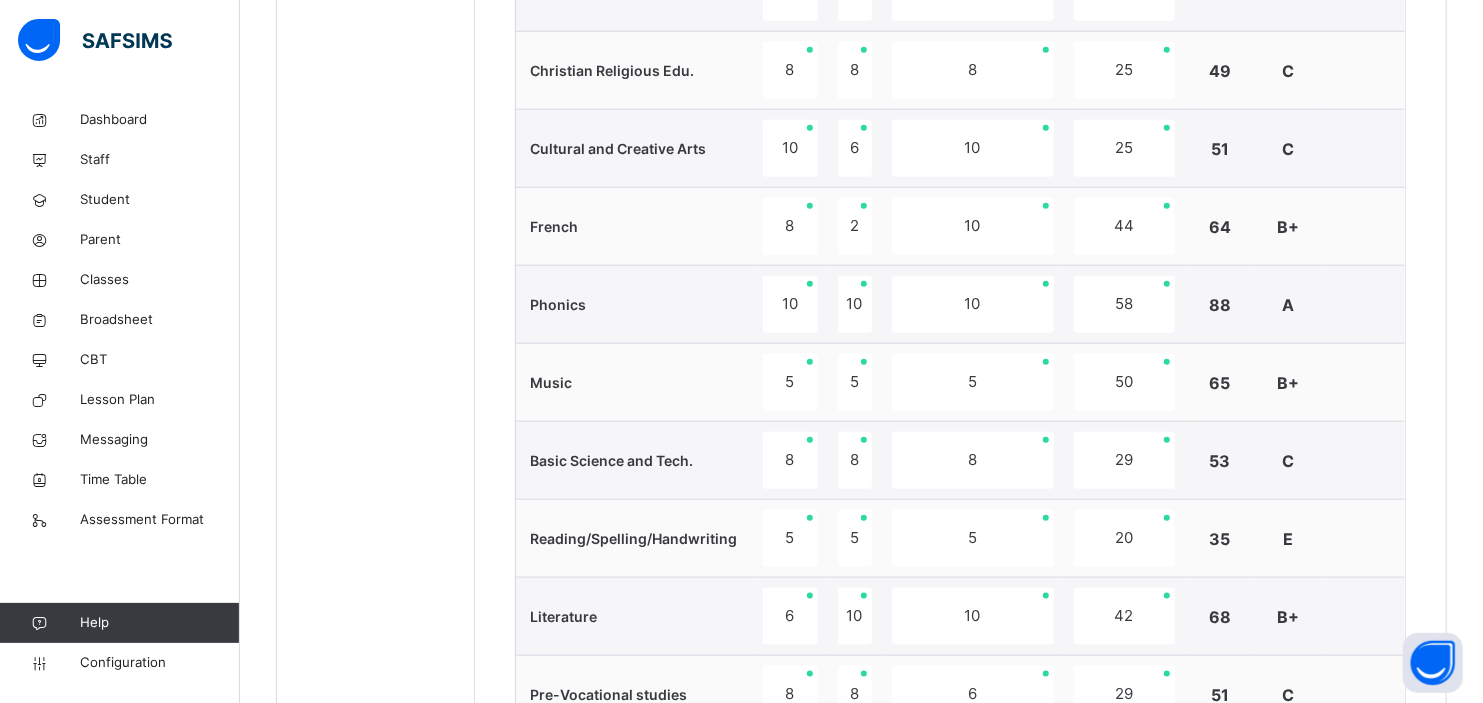 scroll, scrollTop: 503, scrollLeft: 0, axis: vertical 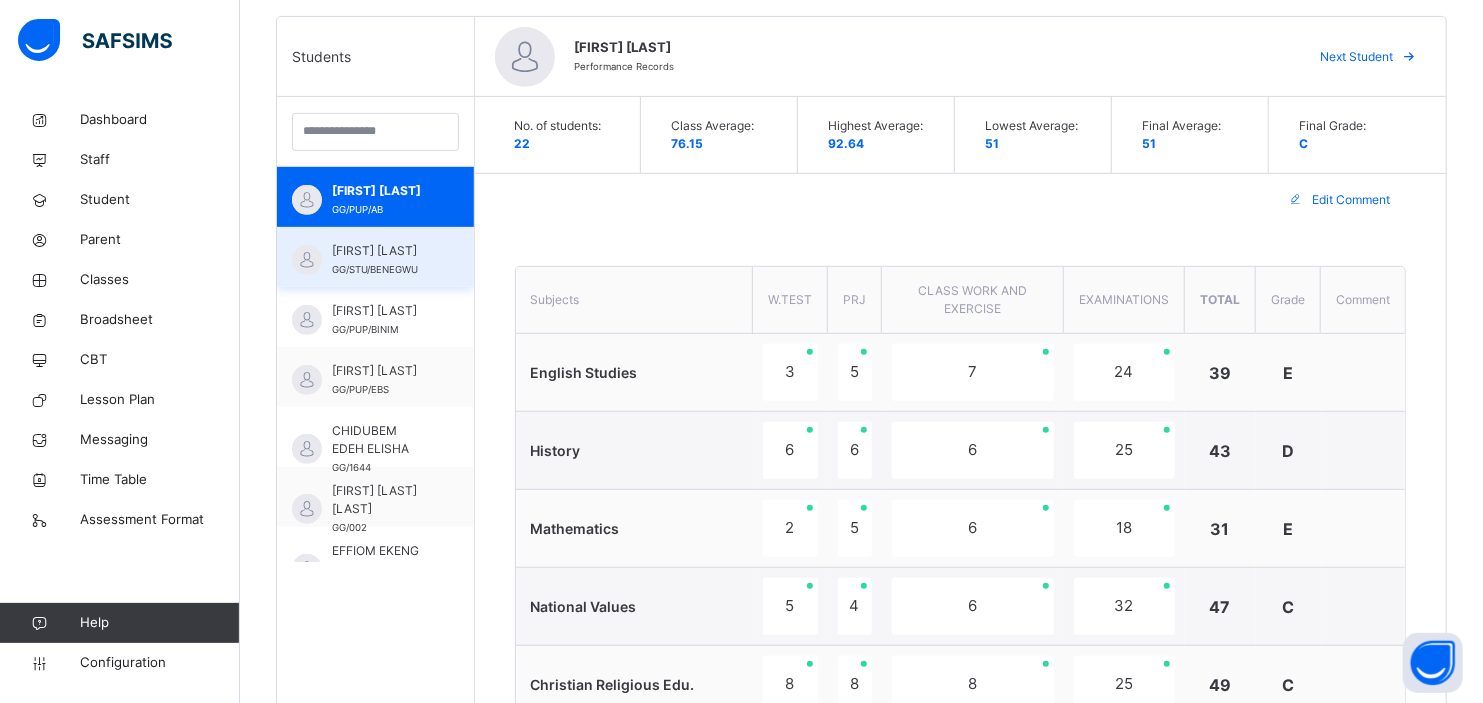 click on "[FIRST] [LAST] [LAST]" at bounding box center (380, 251) 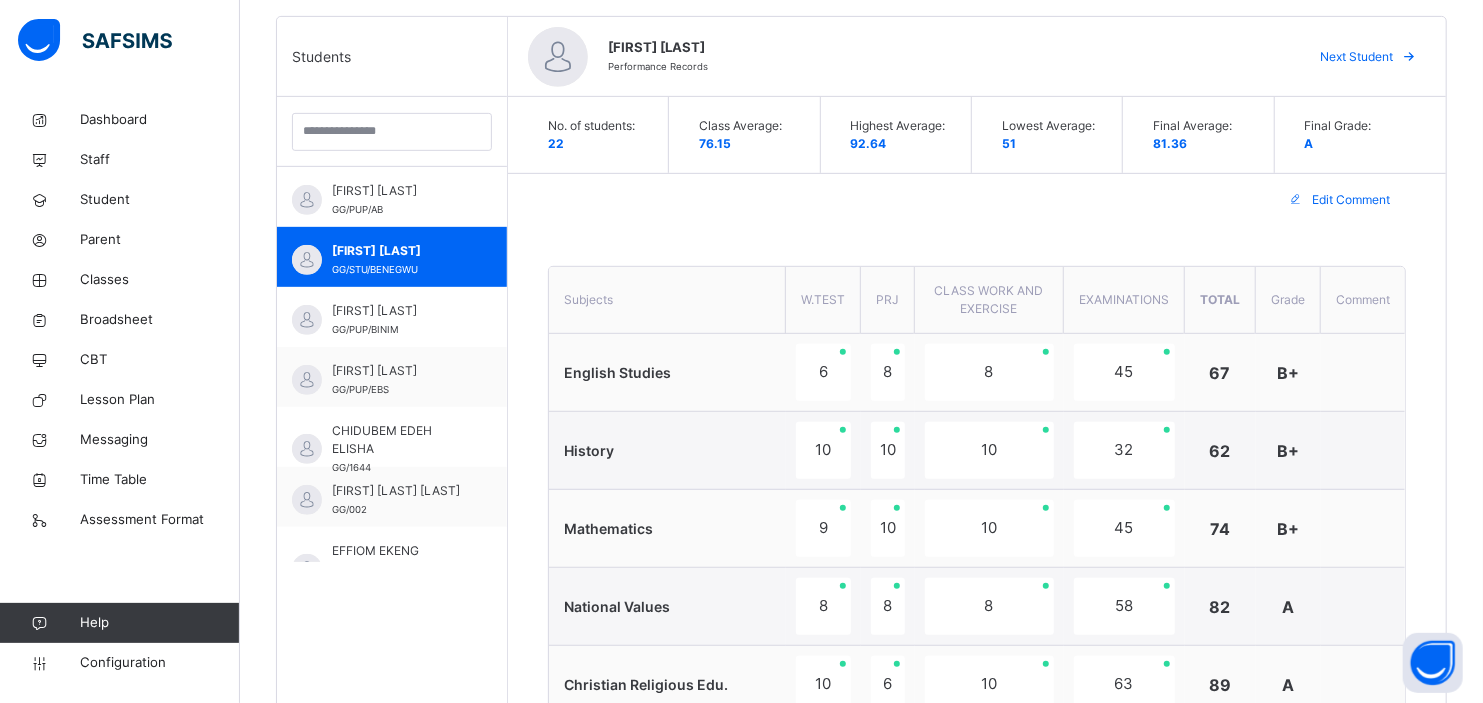 scroll, scrollTop: 1117, scrollLeft: 0, axis: vertical 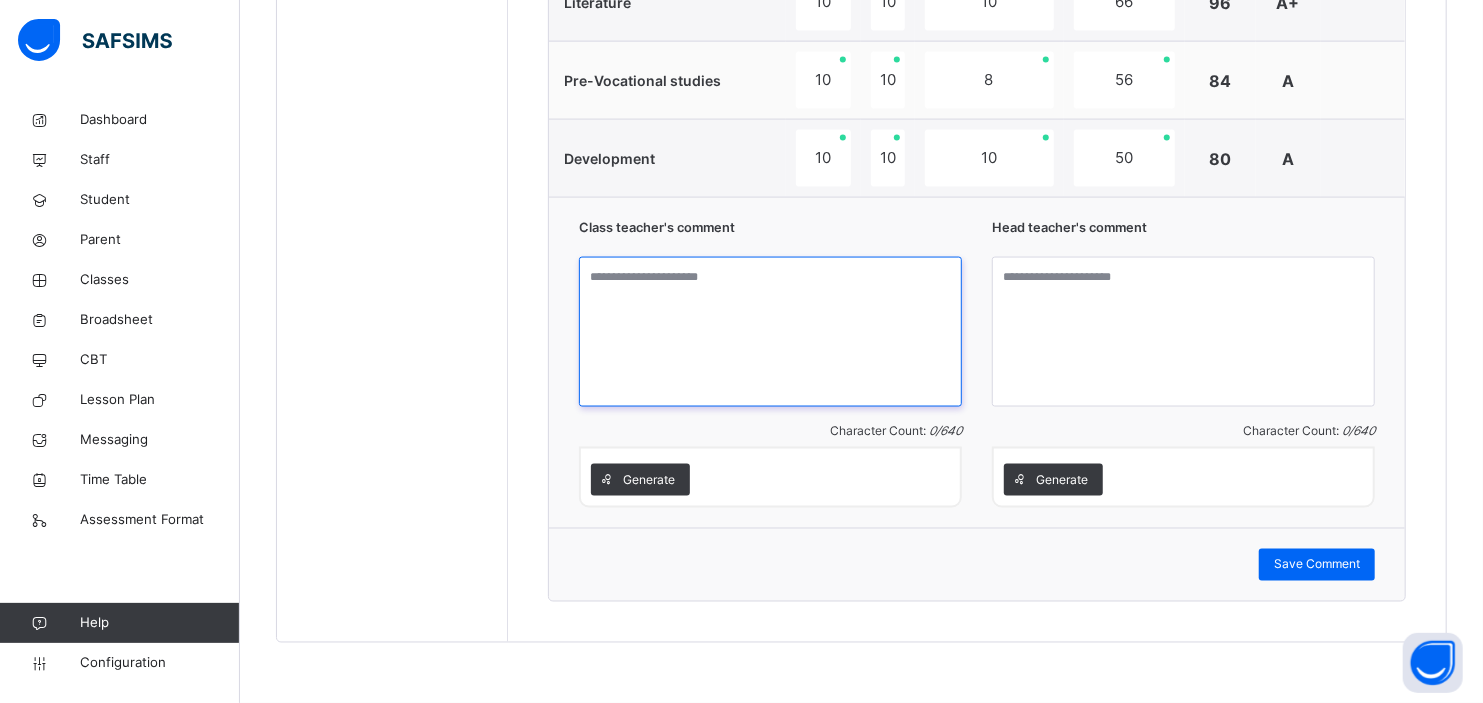 click at bounding box center [770, 332] 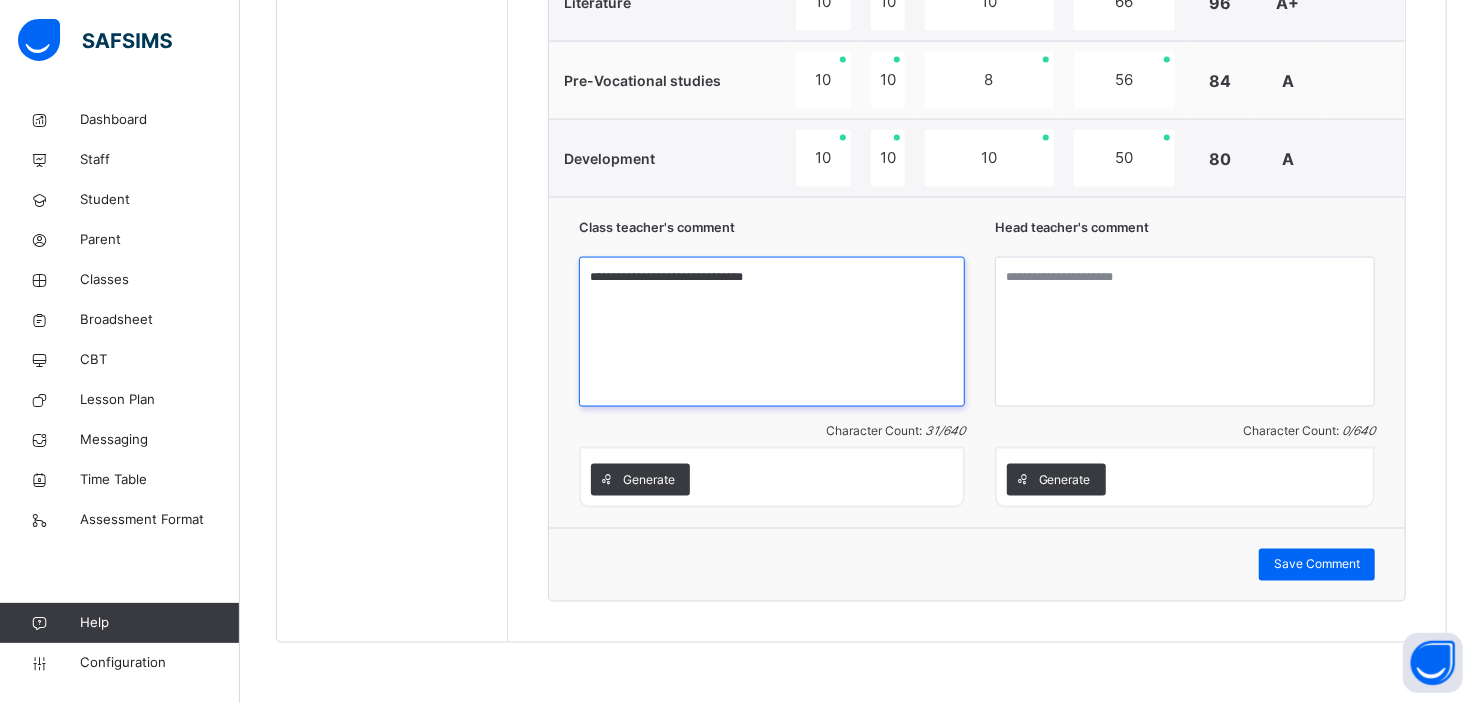 type on "**********" 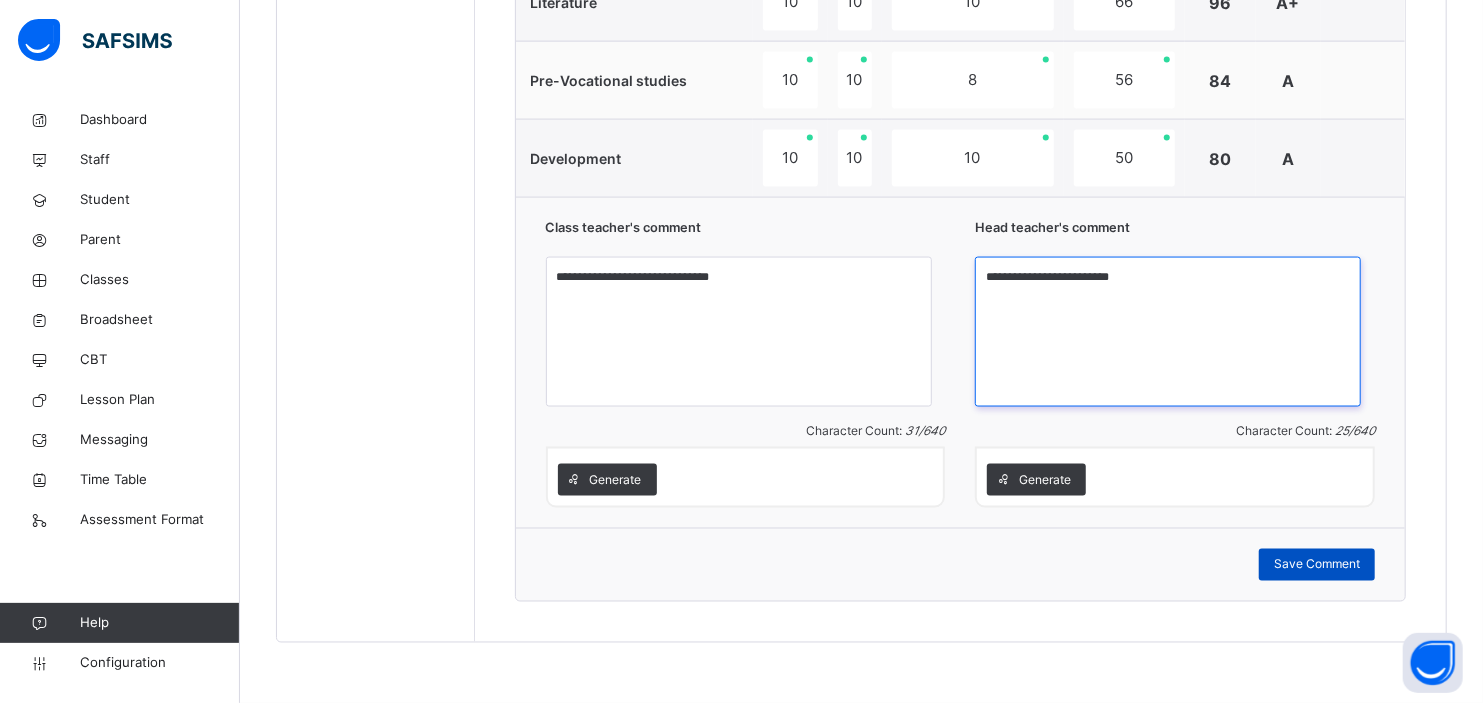 type on "**********" 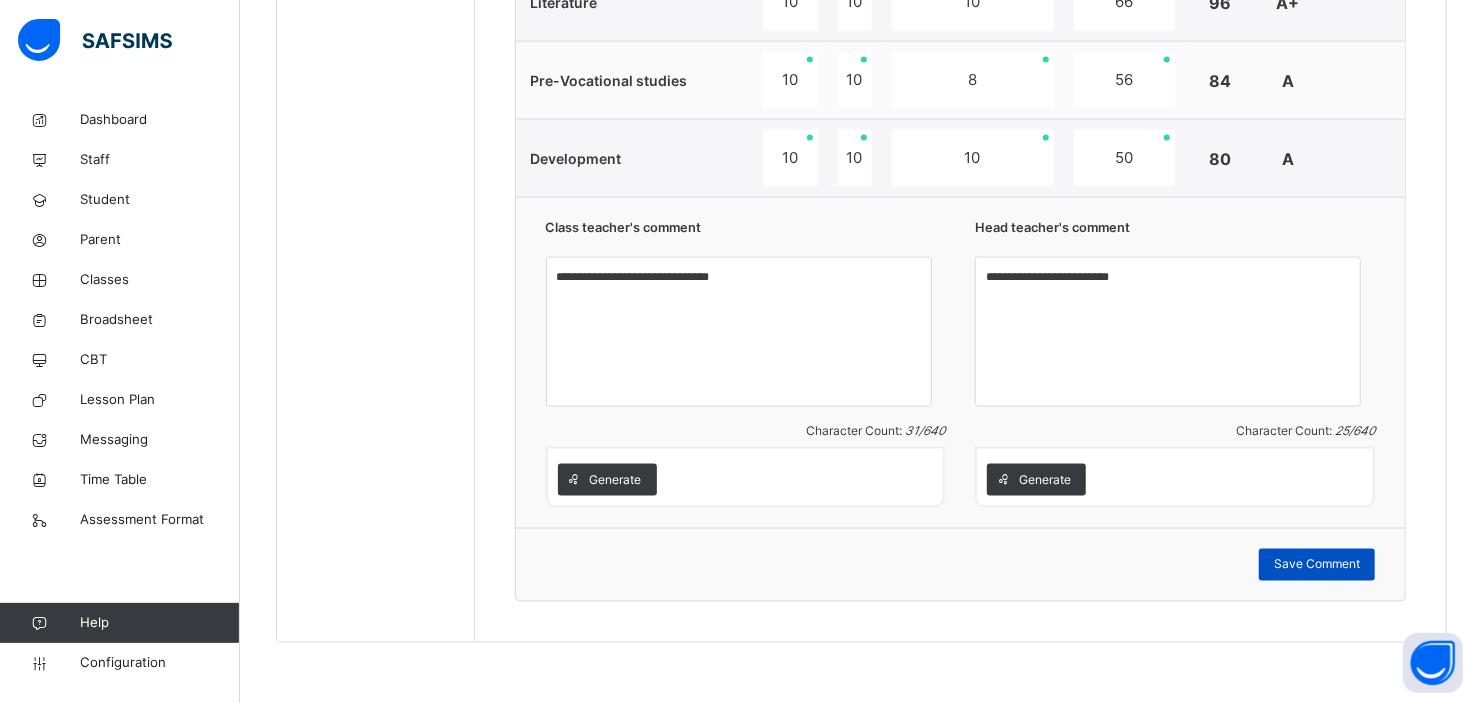 click on "Save Comment" at bounding box center (1317, 565) 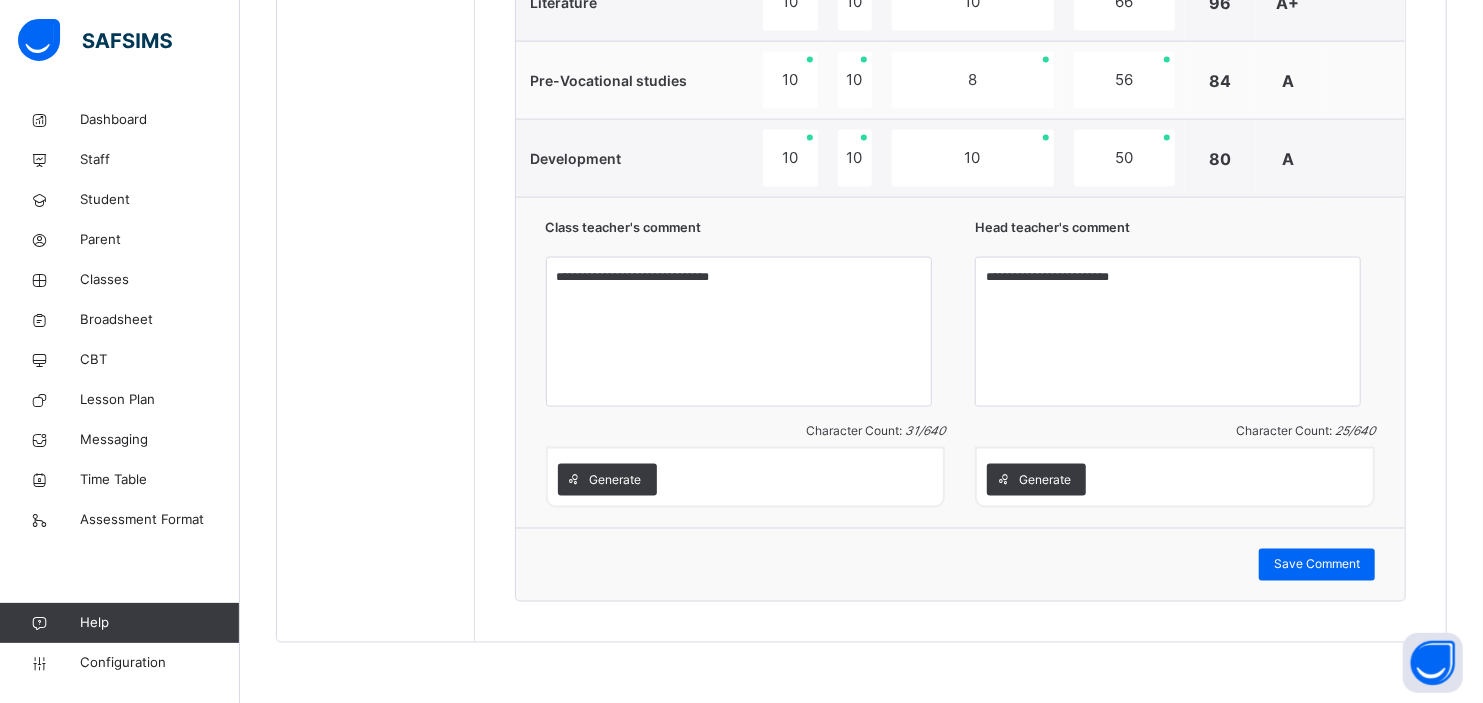 scroll, scrollTop: 1117, scrollLeft: 0, axis: vertical 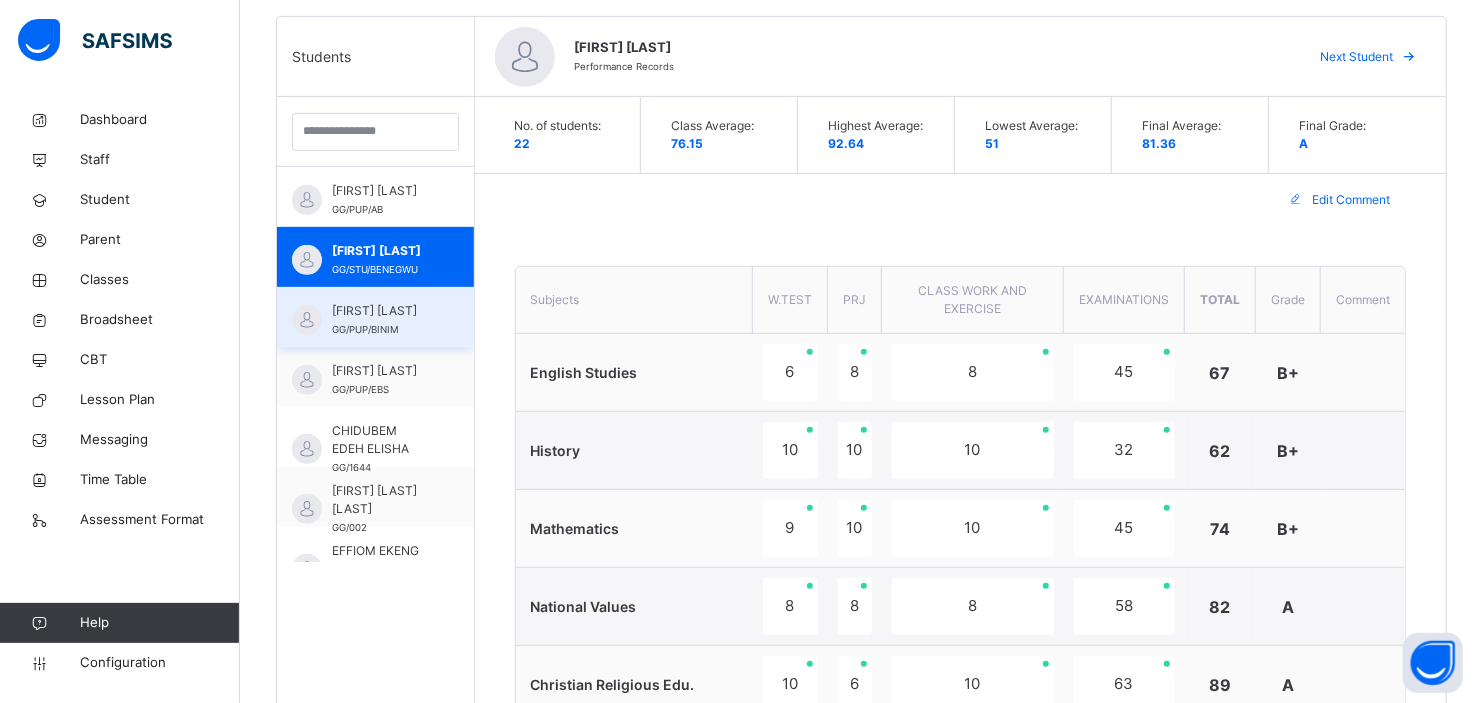 click on "[LAST] [LAST]" at bounding box center (380, 311) 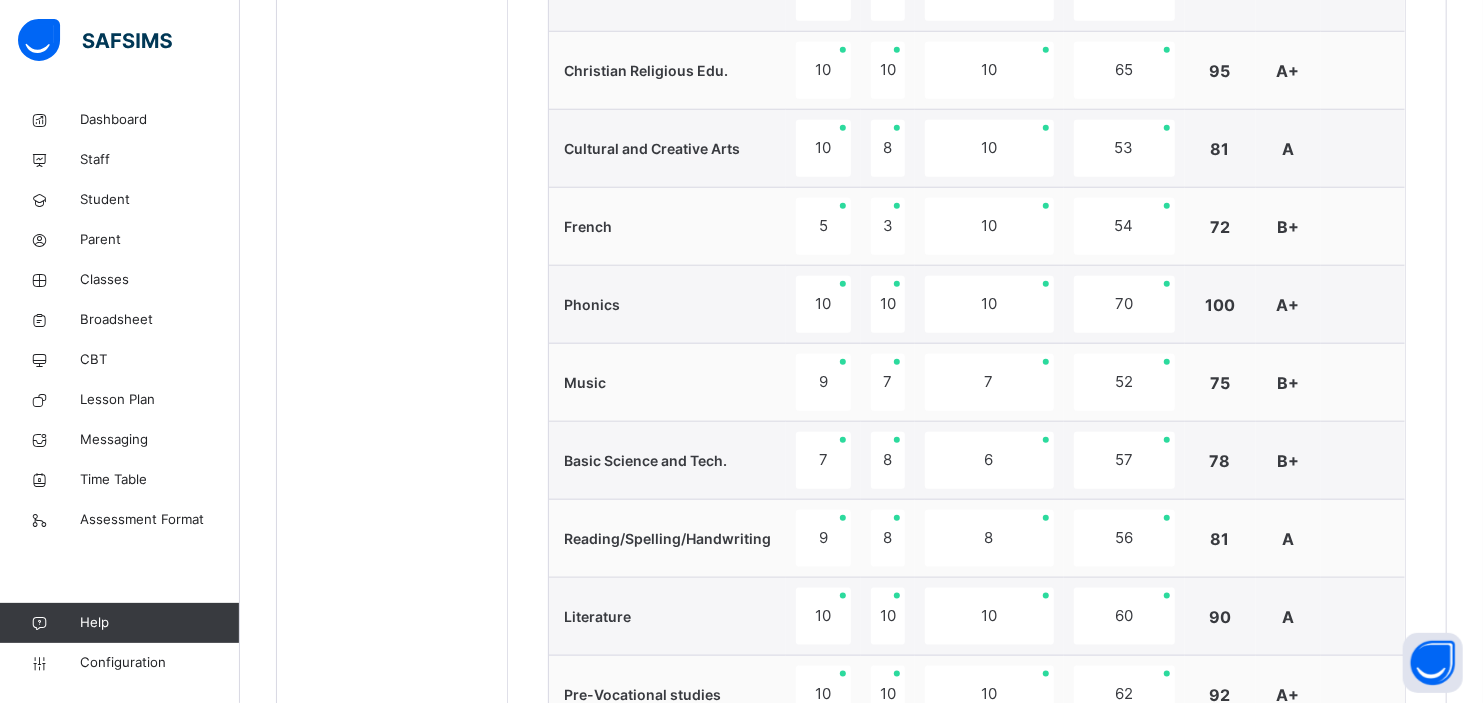 scroll, scrollTop: 1732, scrollLeft: 0, axis: vertical 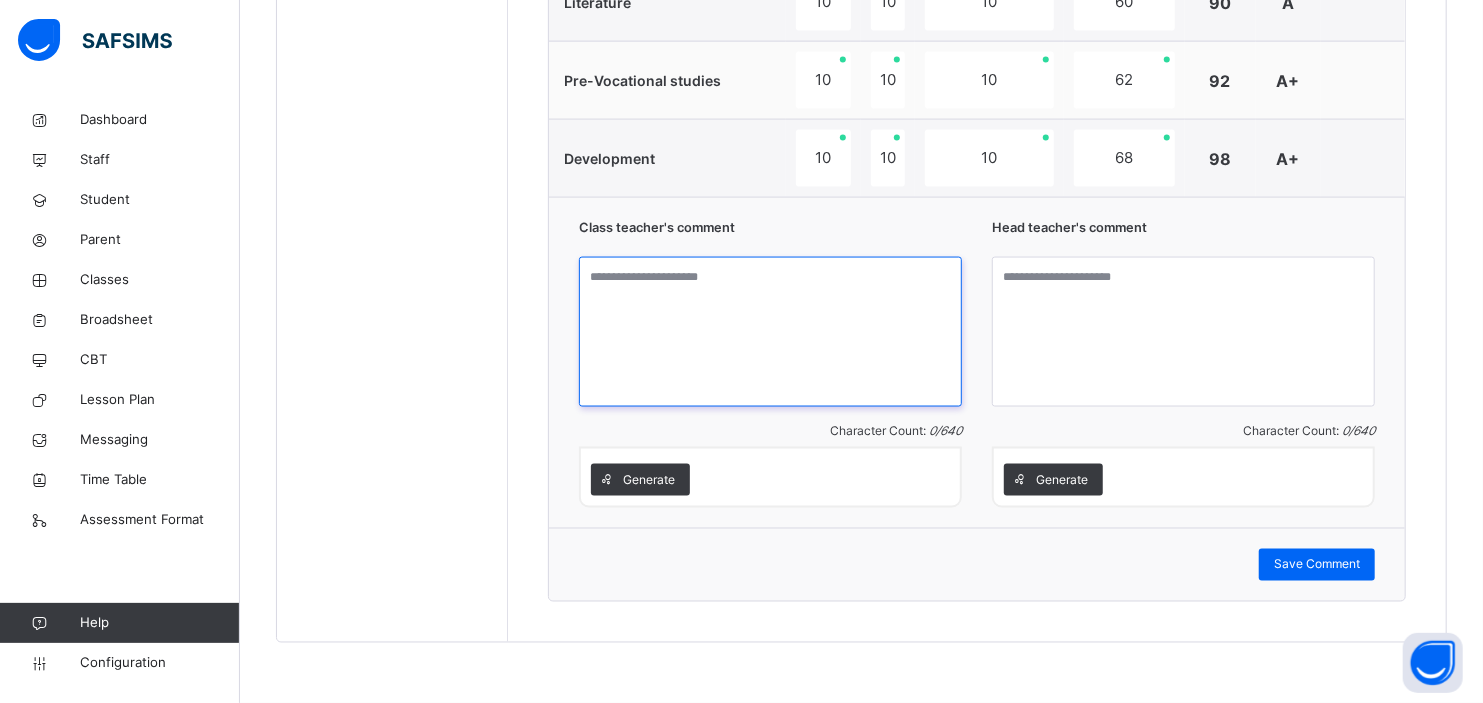 click at bounding box center [770, 332] 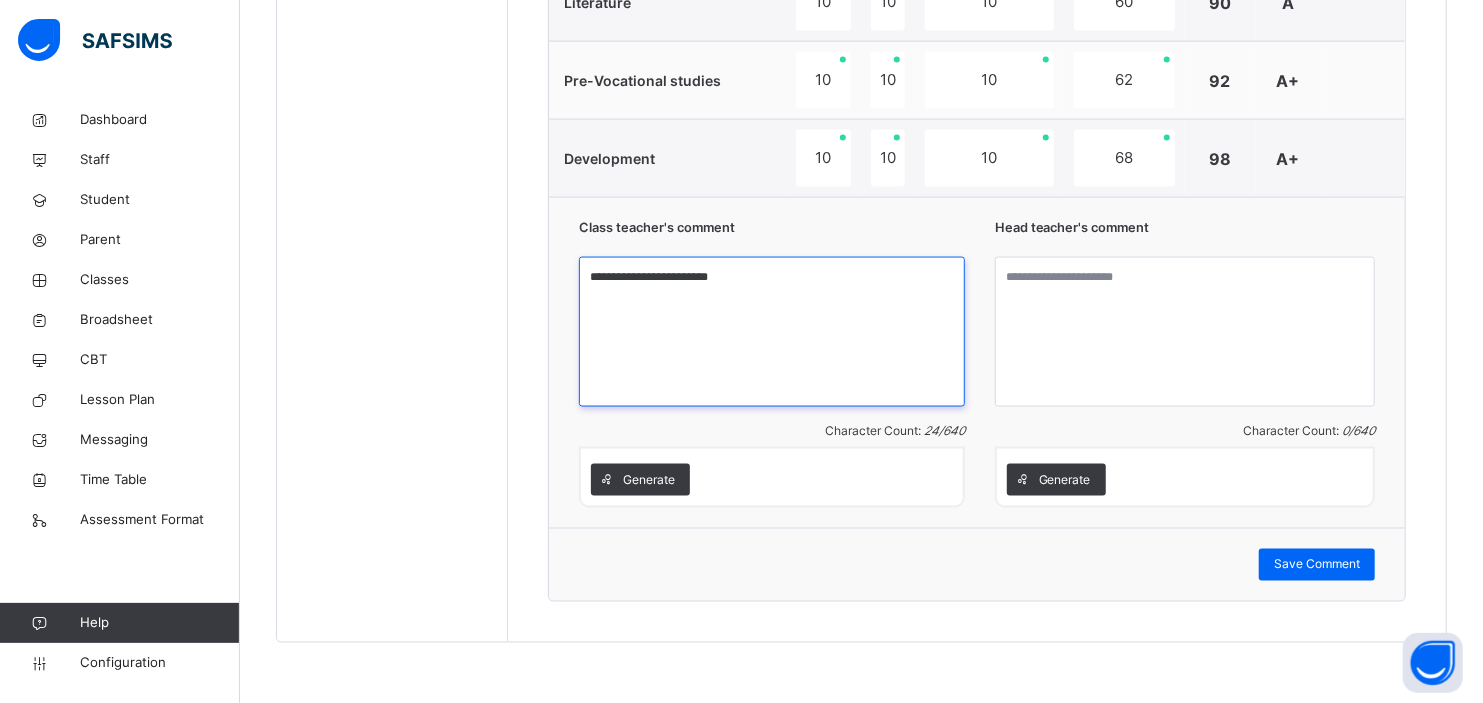 type on "**********" 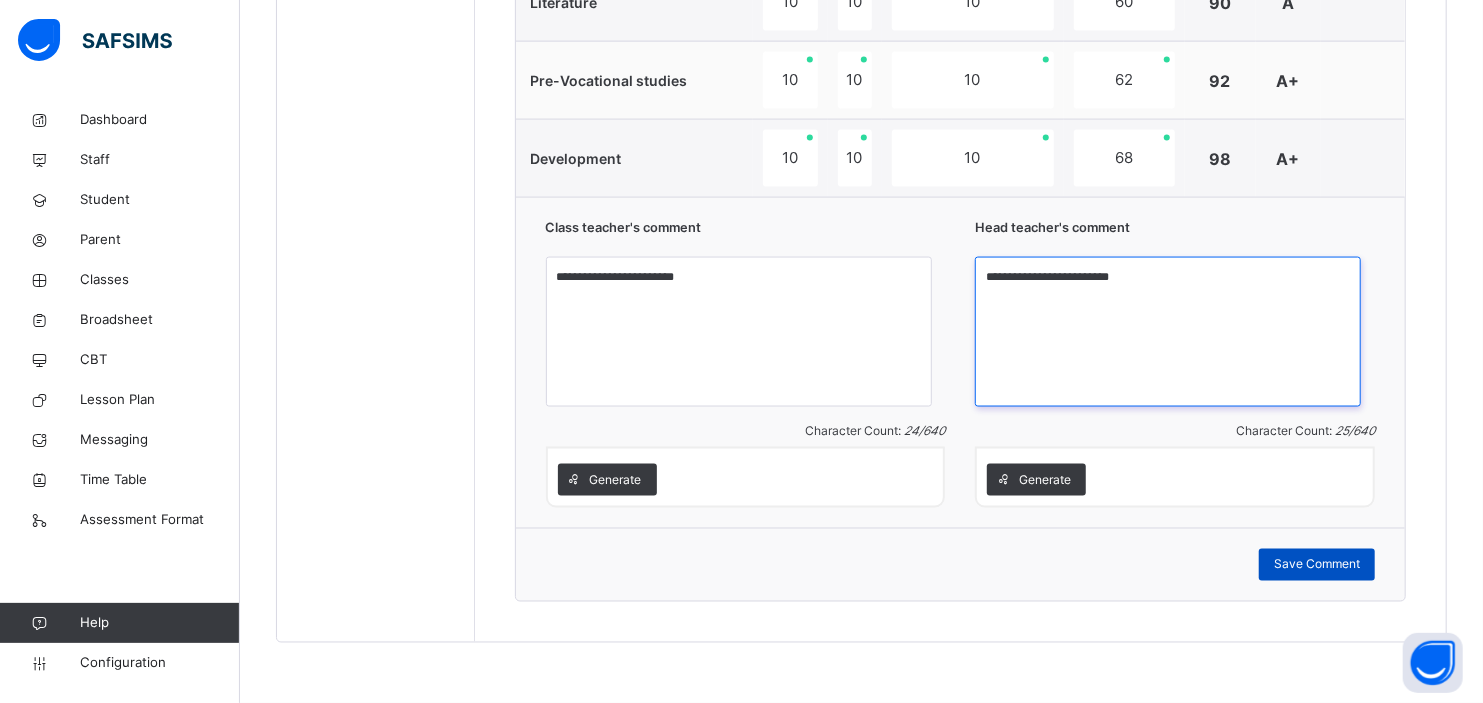 type on "**********" 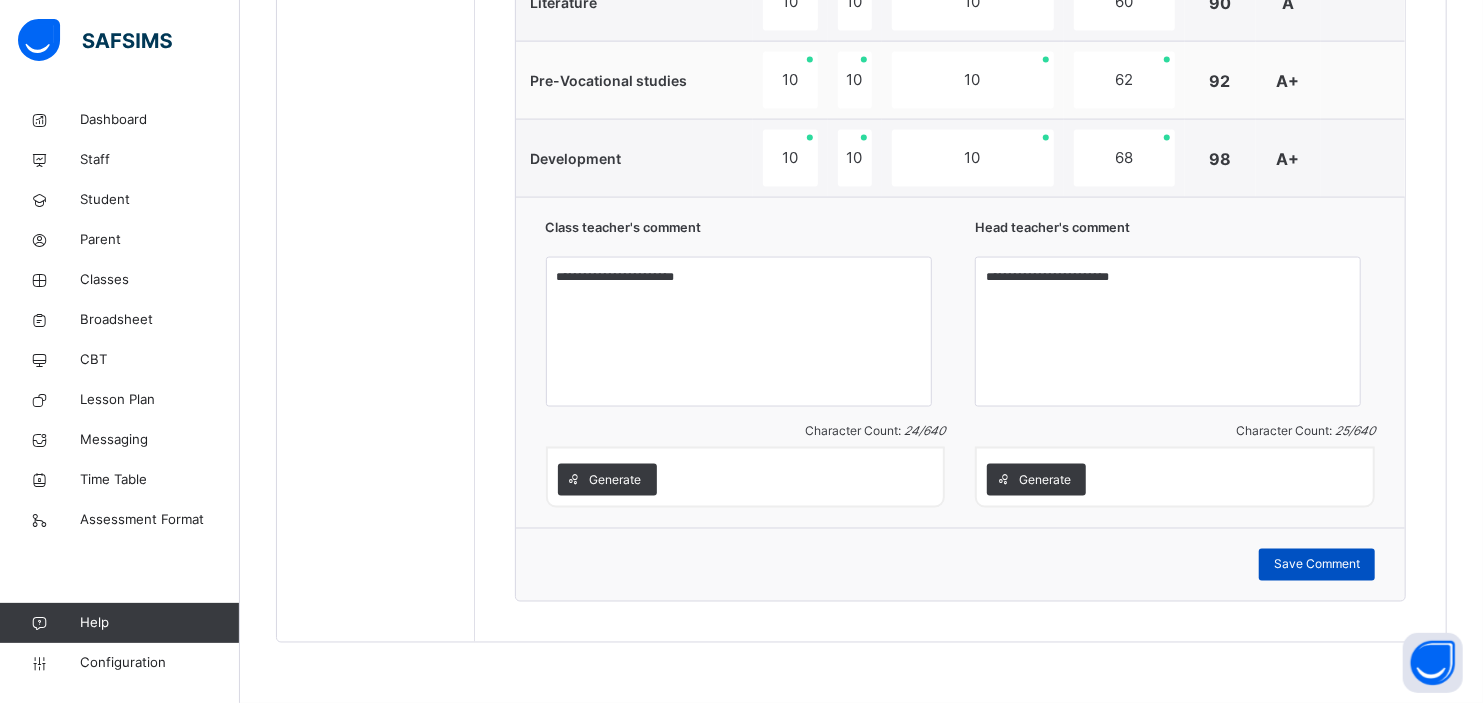 click on "Save Comment" at bounding box center [1317, 565] 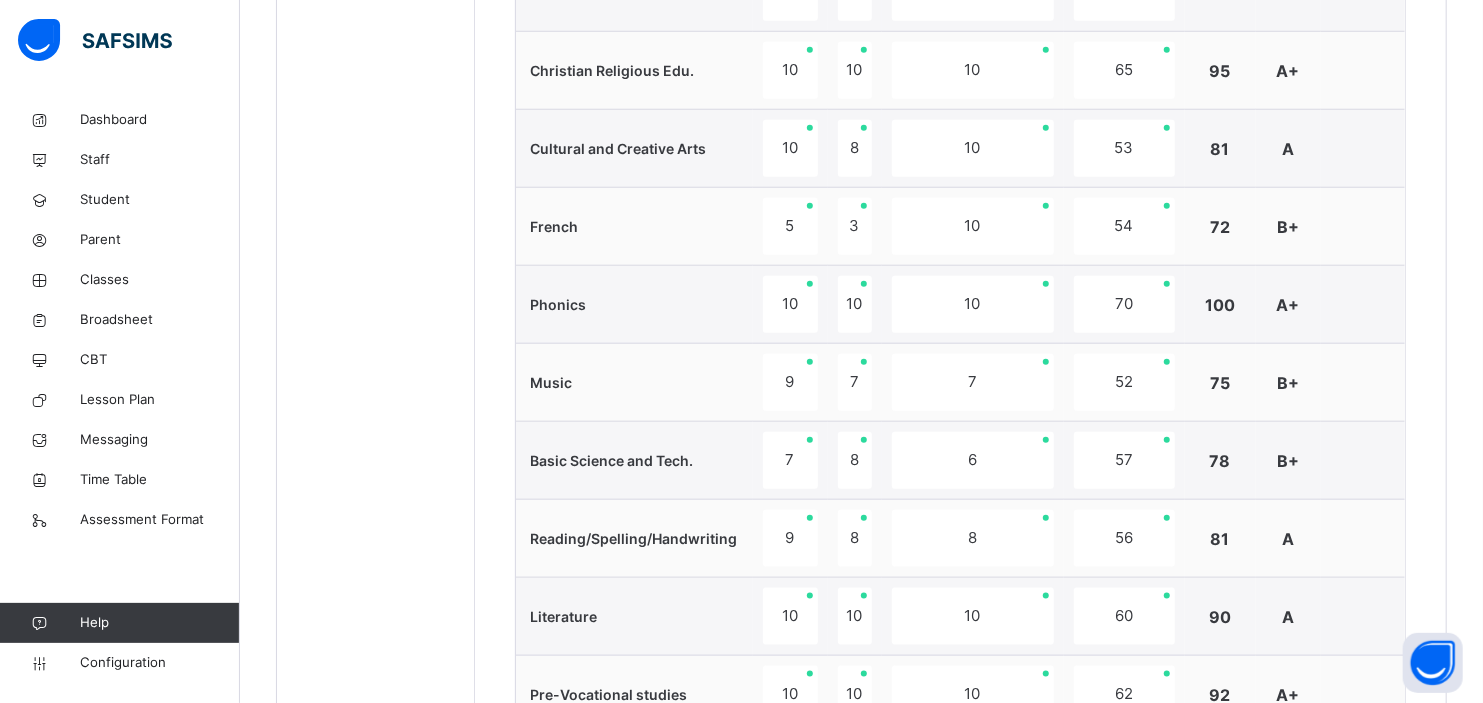 scroll, scrollTop: 503, scrollLeft: 0, axis: vertical 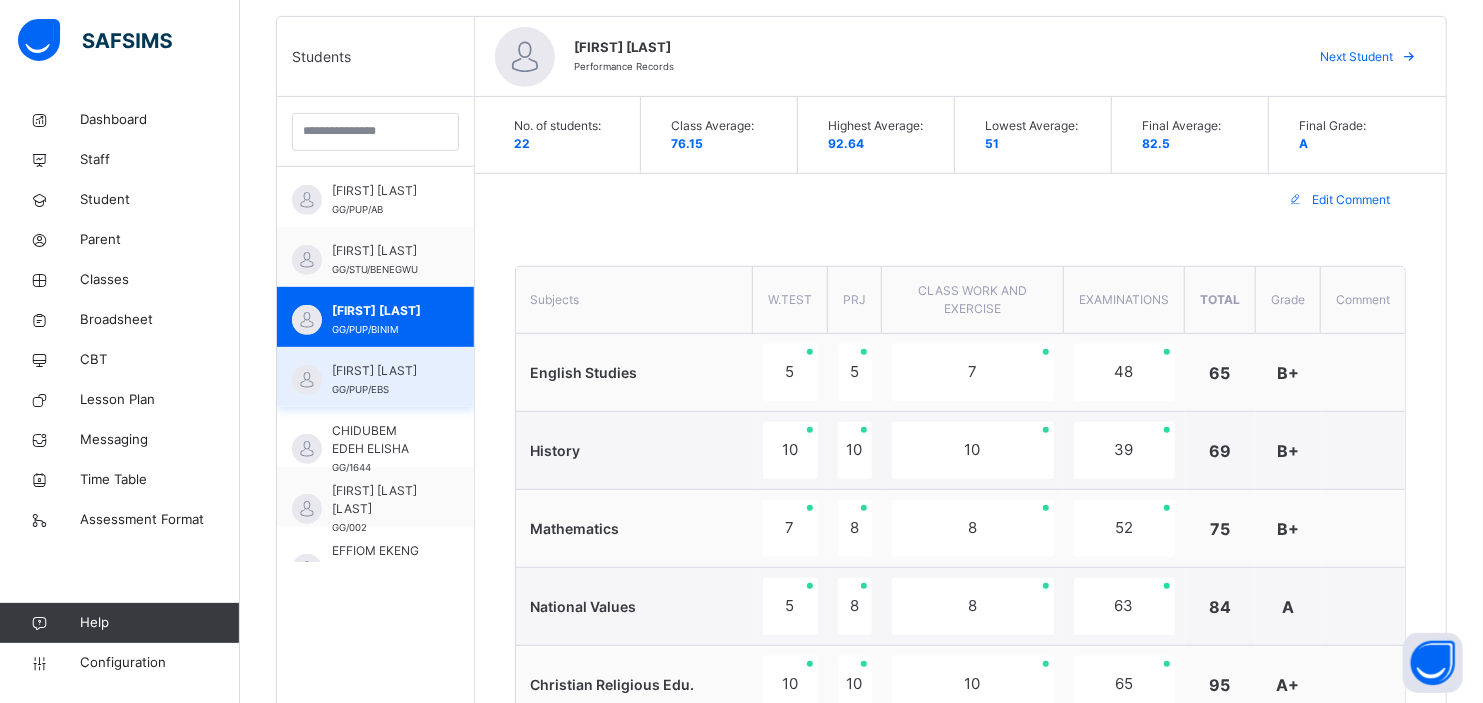 click on "[LAST] [LAST] [LAST]" at bounding box center [380, 371] 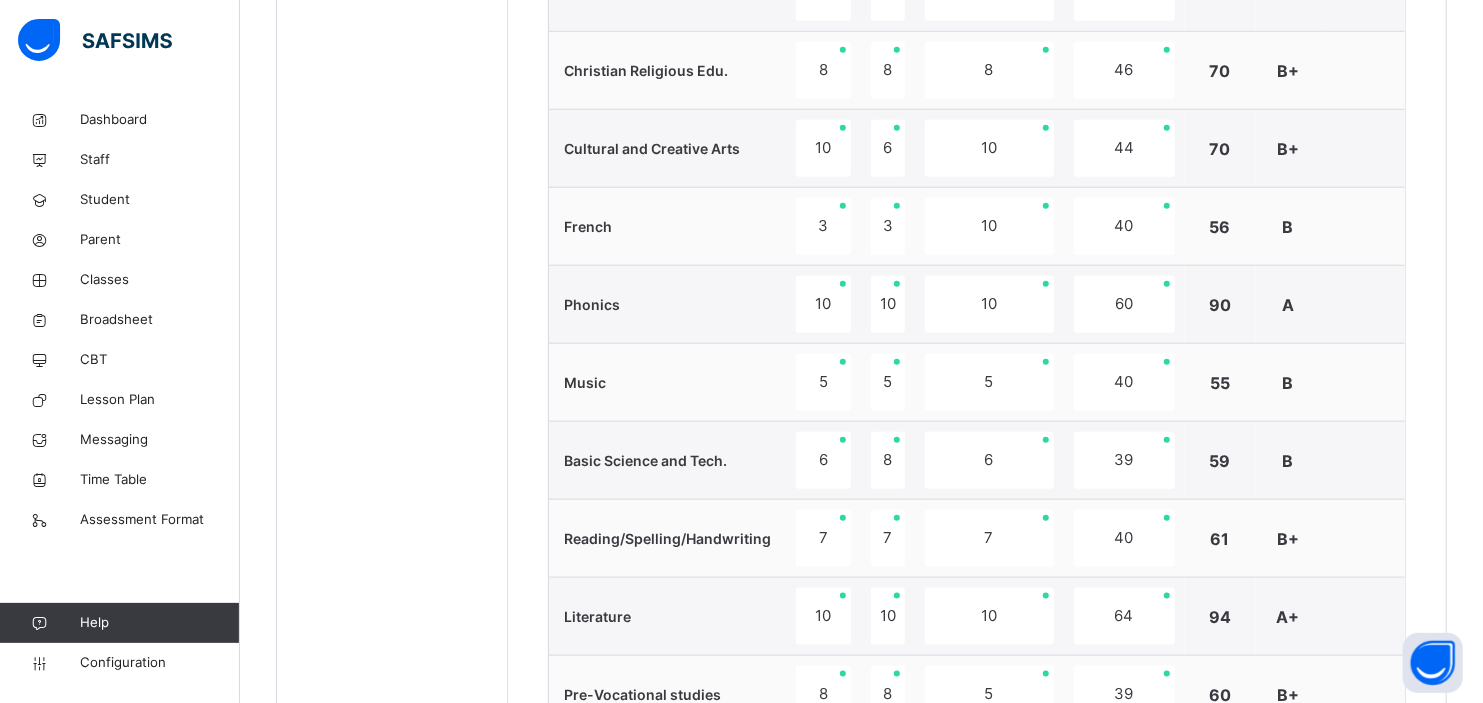 scroll, scrollTop: 1732, scrollLeft: 0, axis: vertical 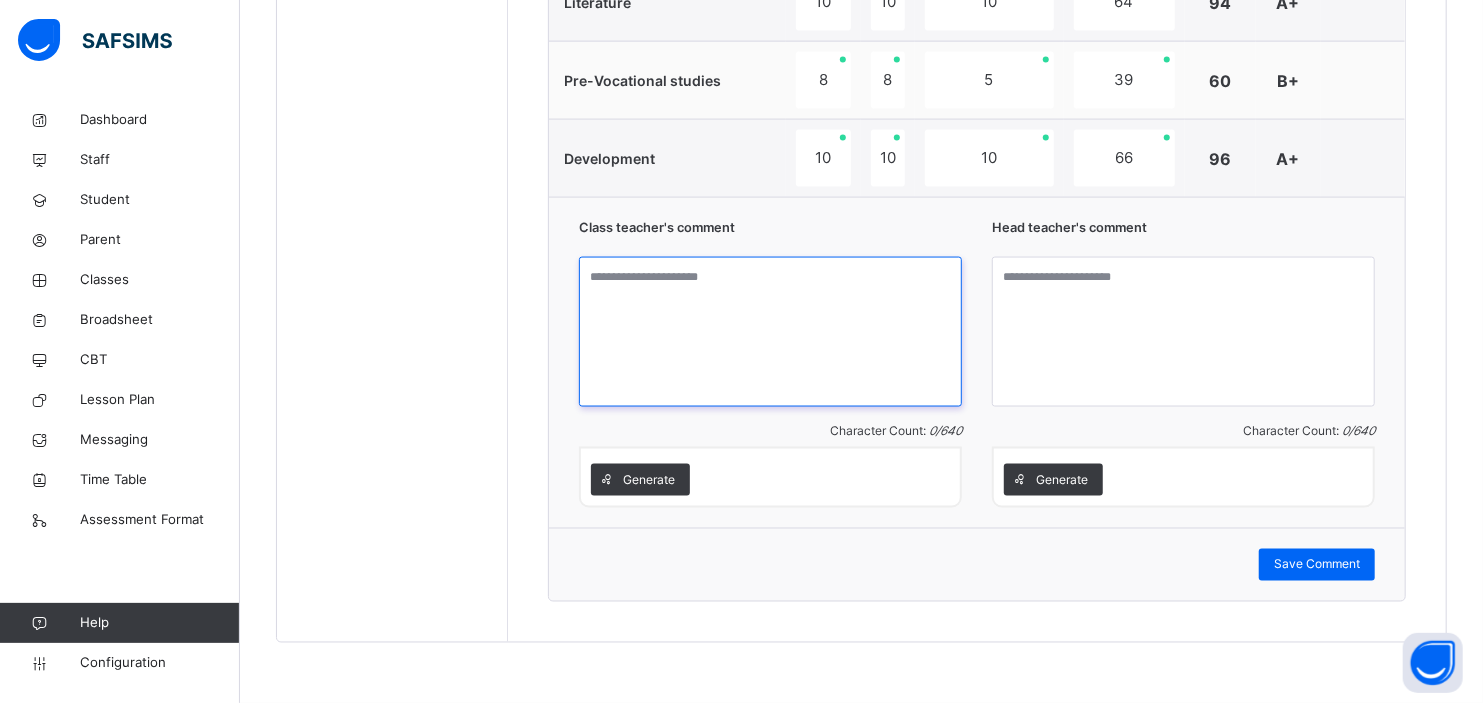 click at bounding box center (770, 332) 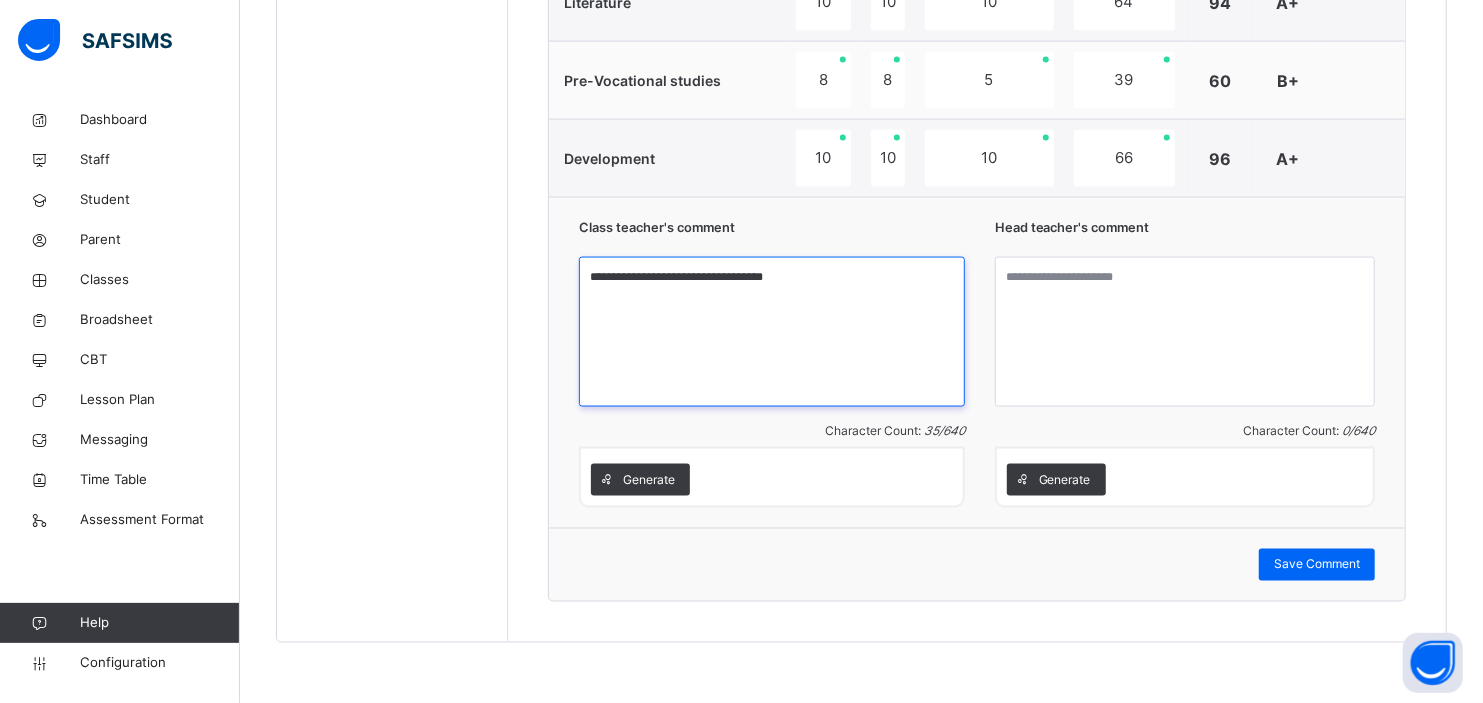 type on "**********" 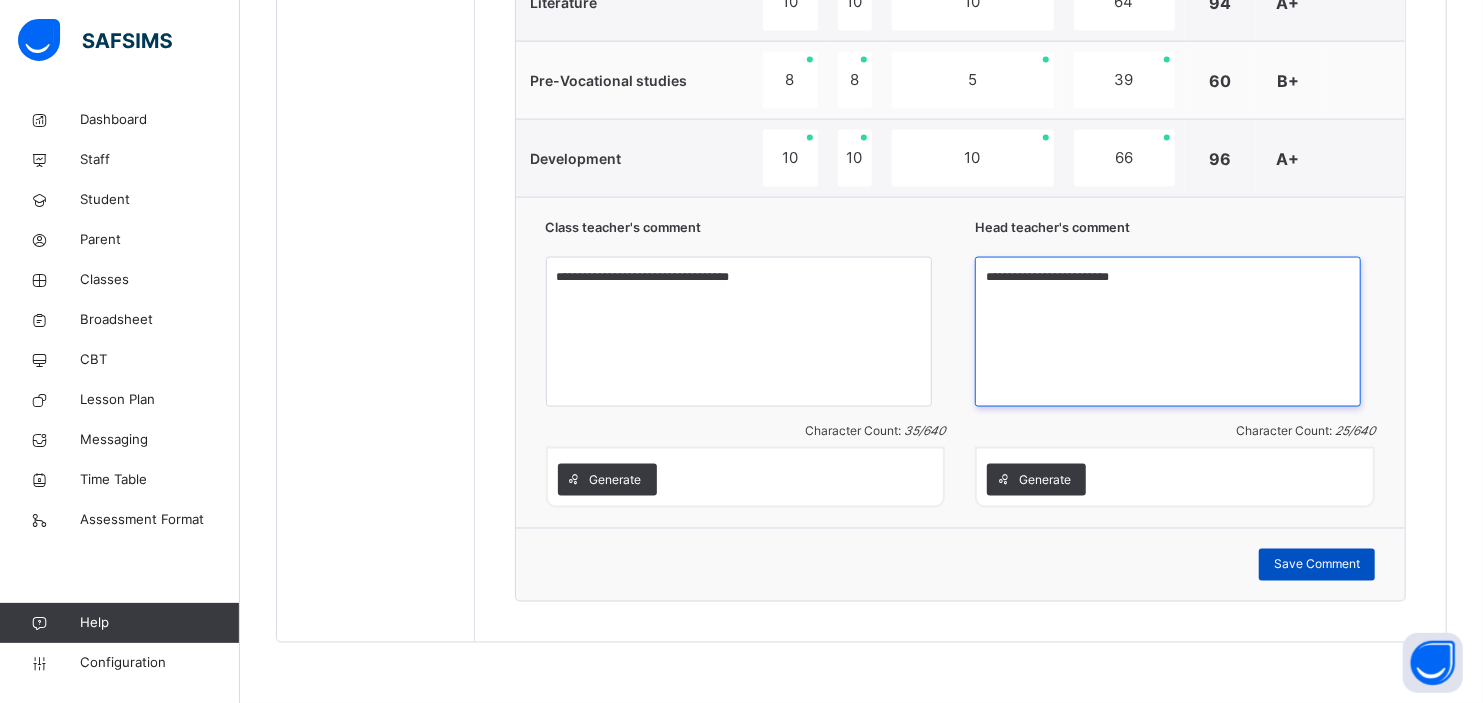 type on "**********" 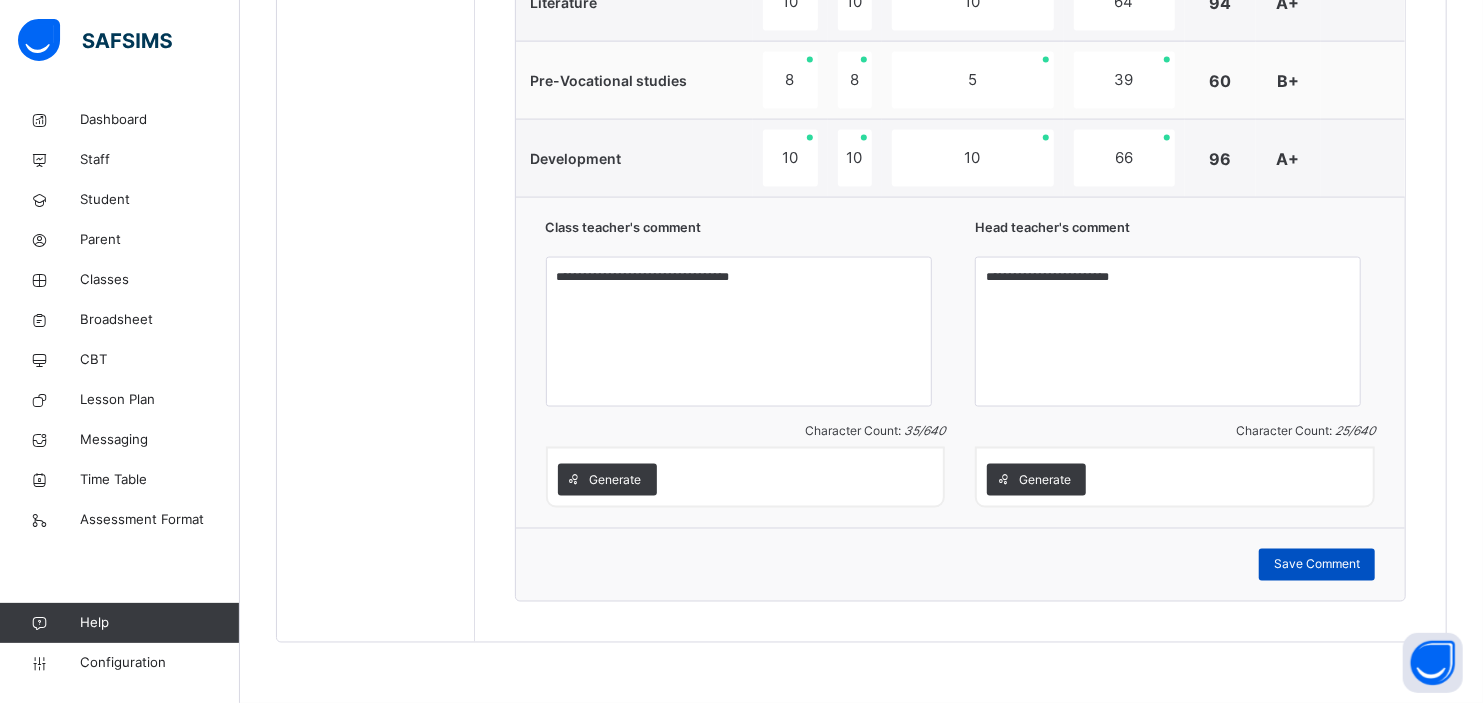click on "Save Comment" at bounding box center (1317, 565) 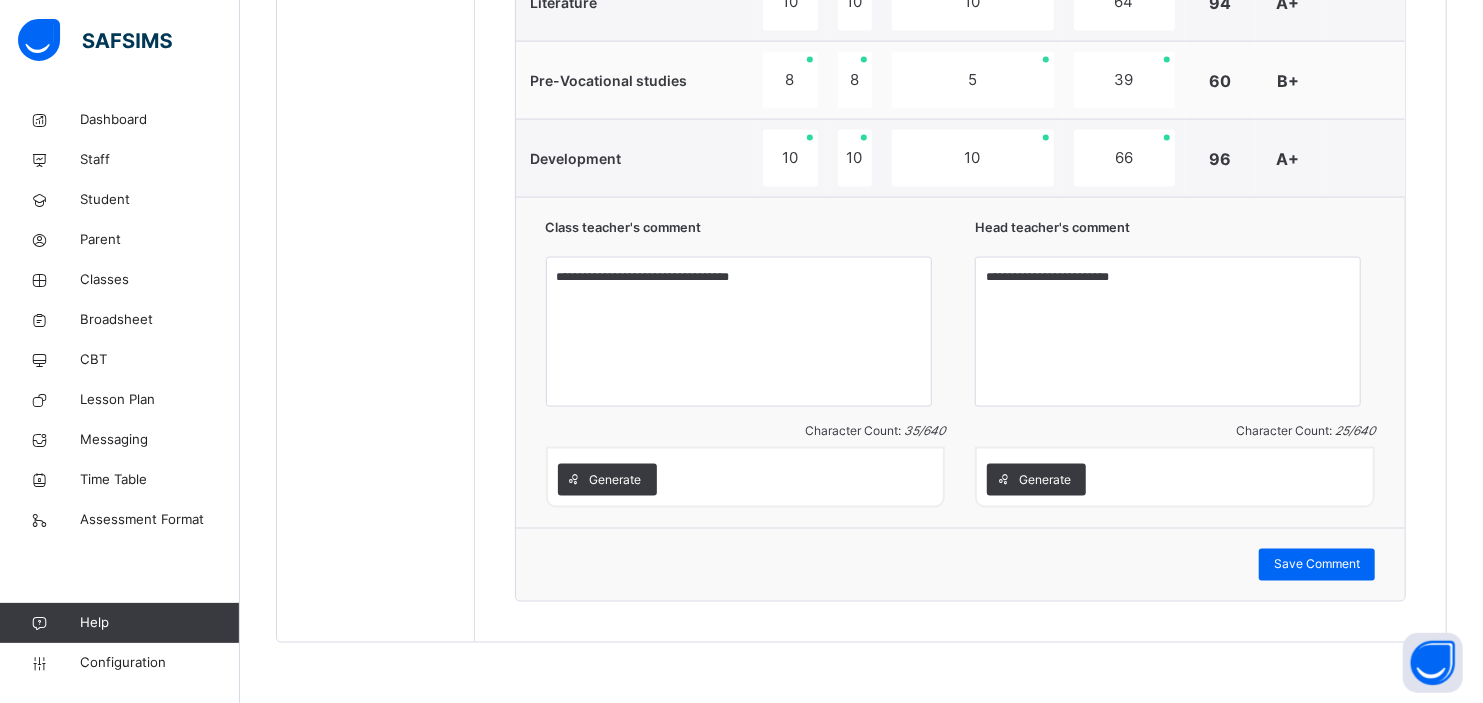 scroll, scrollTop: 1117, scrollLeft: 0, axis: vertical 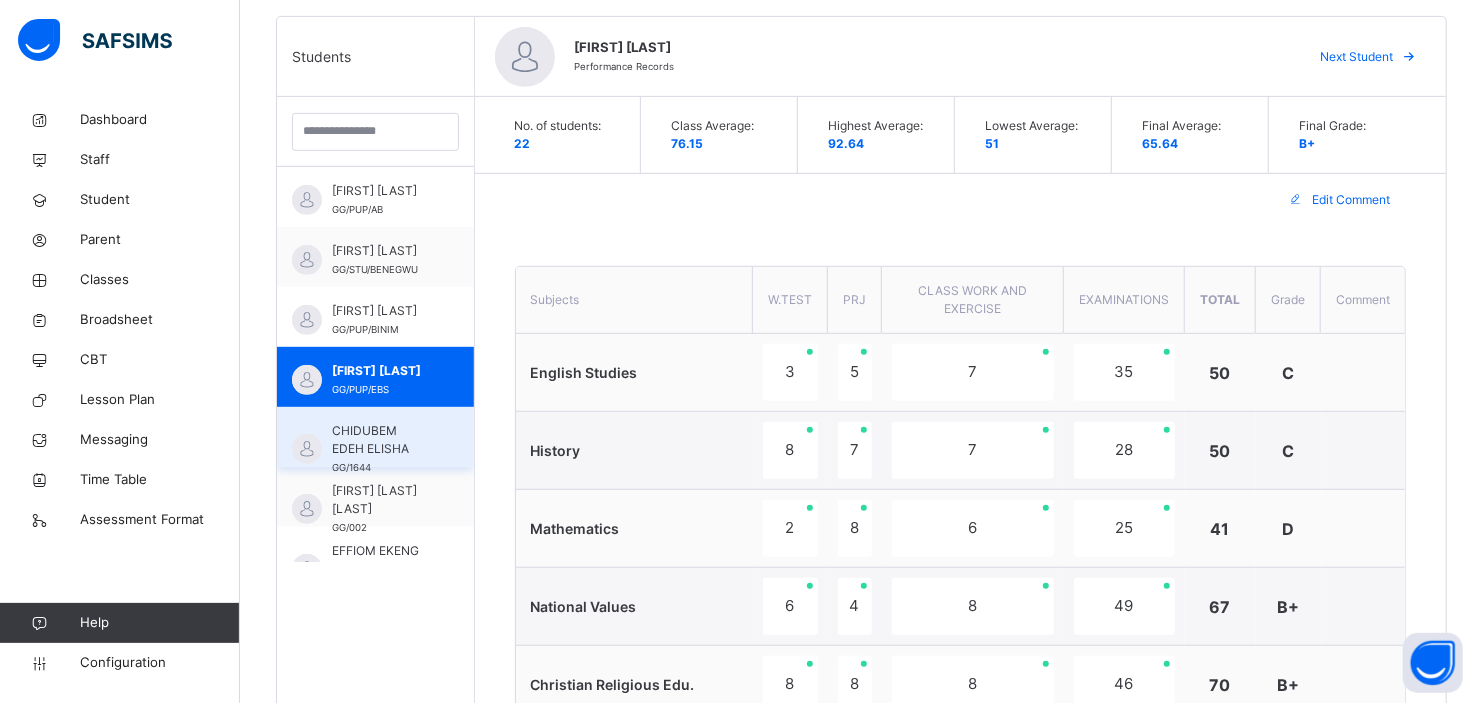 click on "CHIDUBEM EDEH ELISHA" at bounding box center [380, 440] 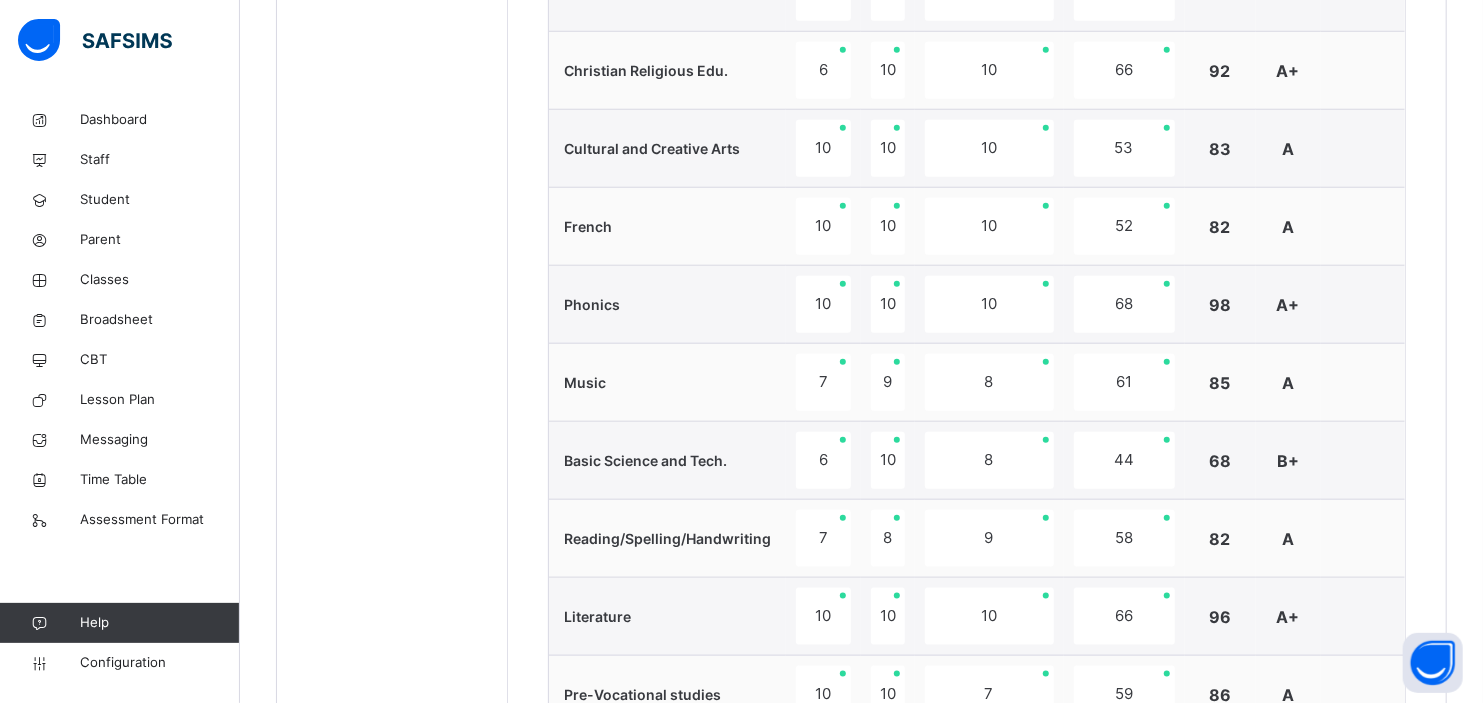 scroll, scrollTop: 1732, scrollLeft: 0, axis: vertical 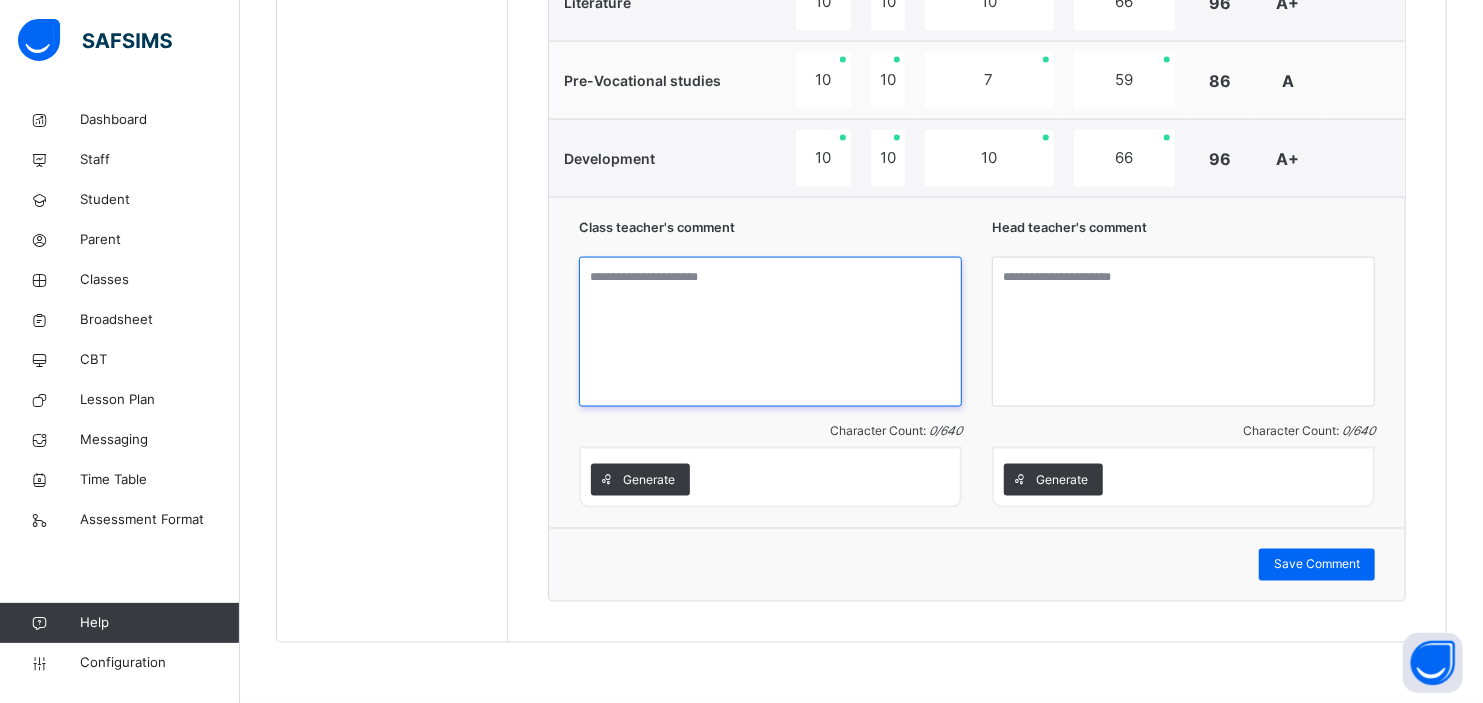 click at bounding box center (770, 332) 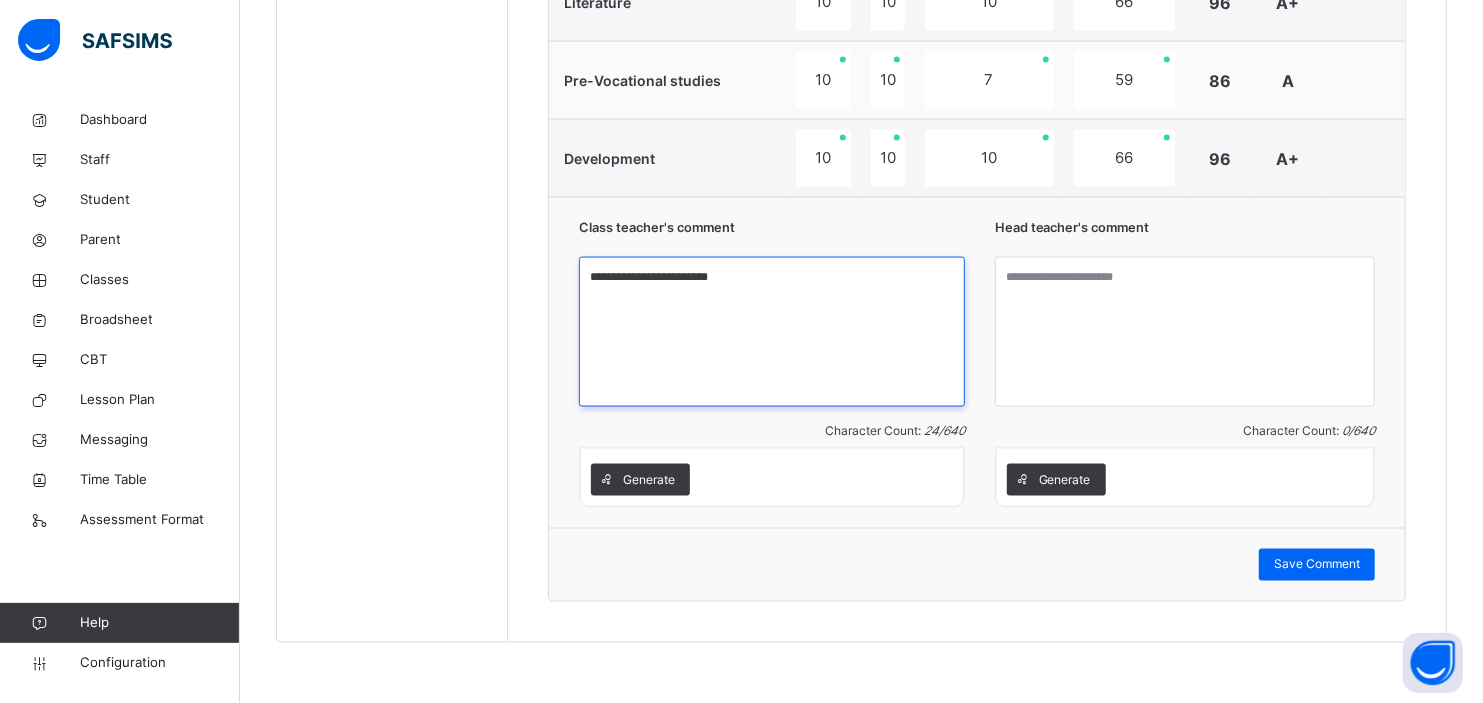 type on "**********" 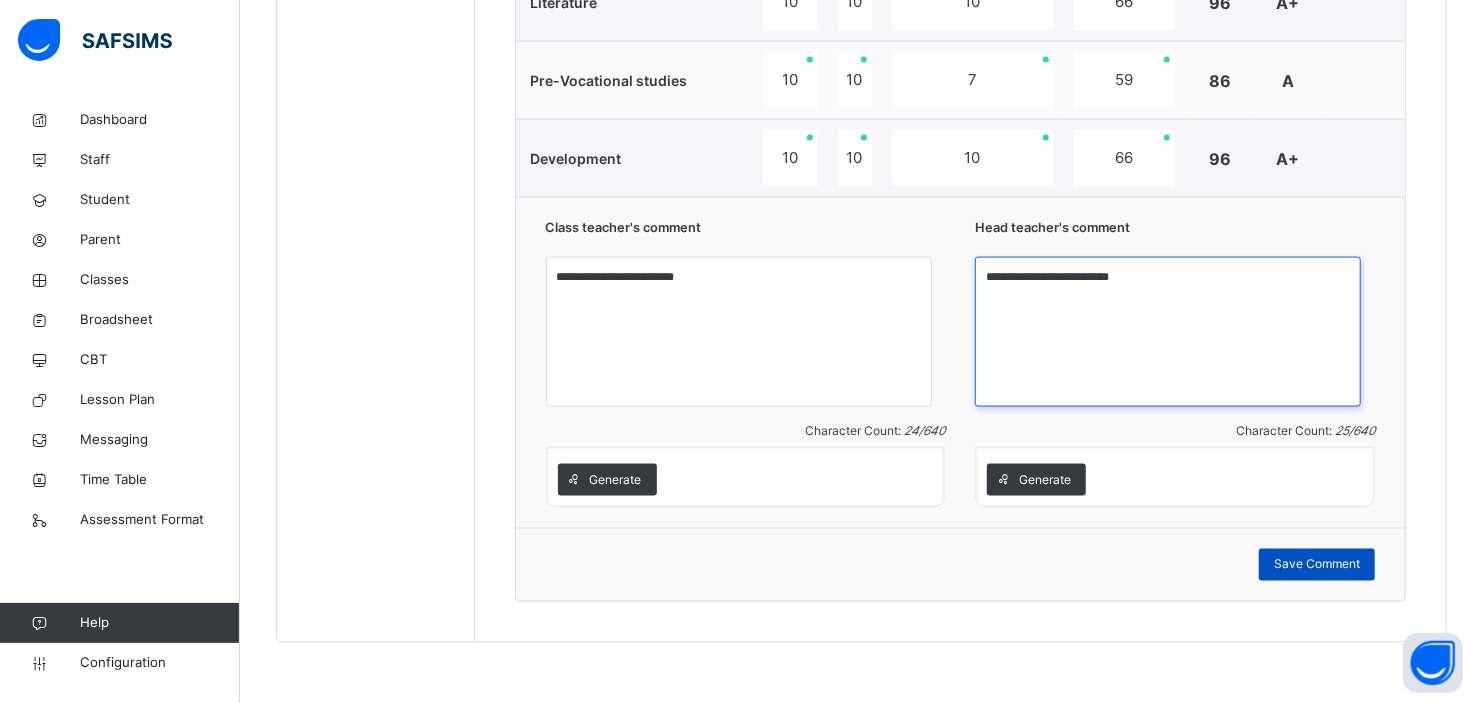 type on "**********" 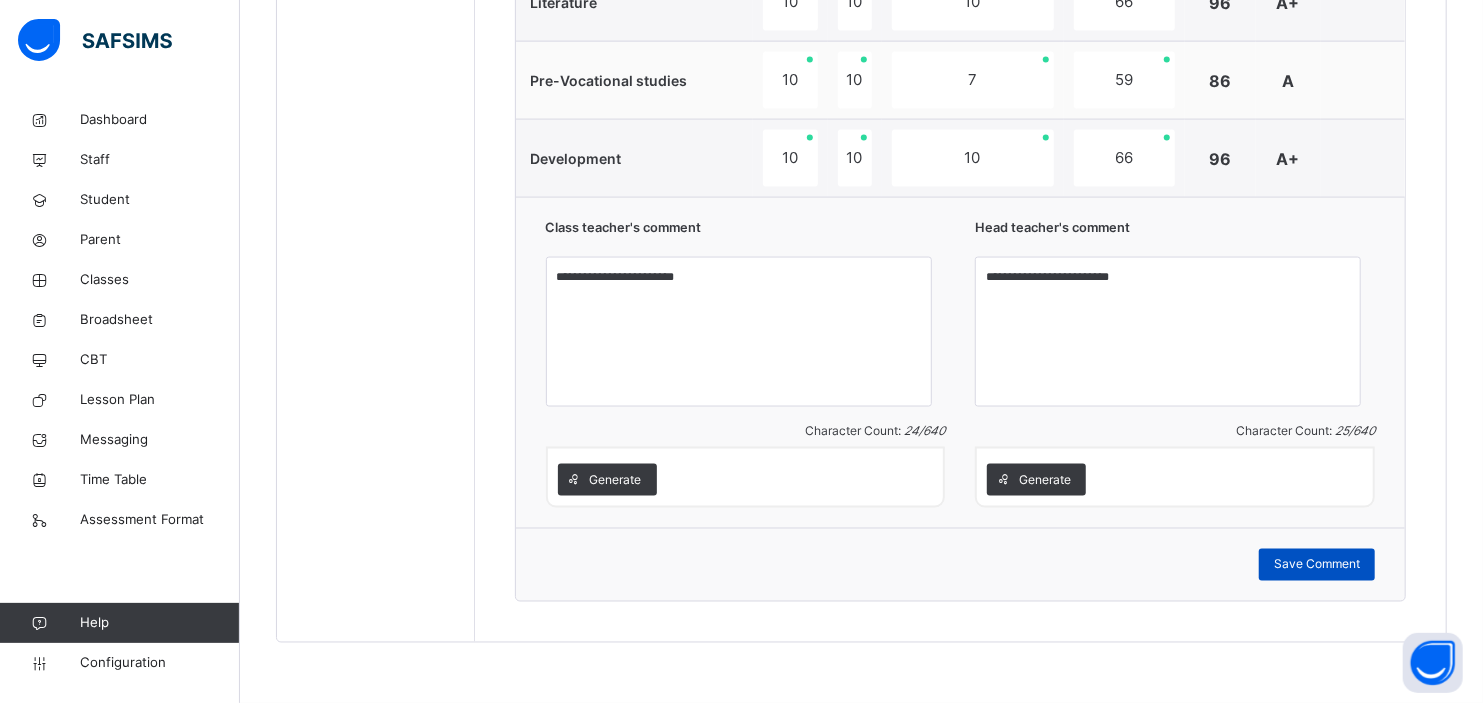 click on "Save Comment" at bounding box center [1317, 565] 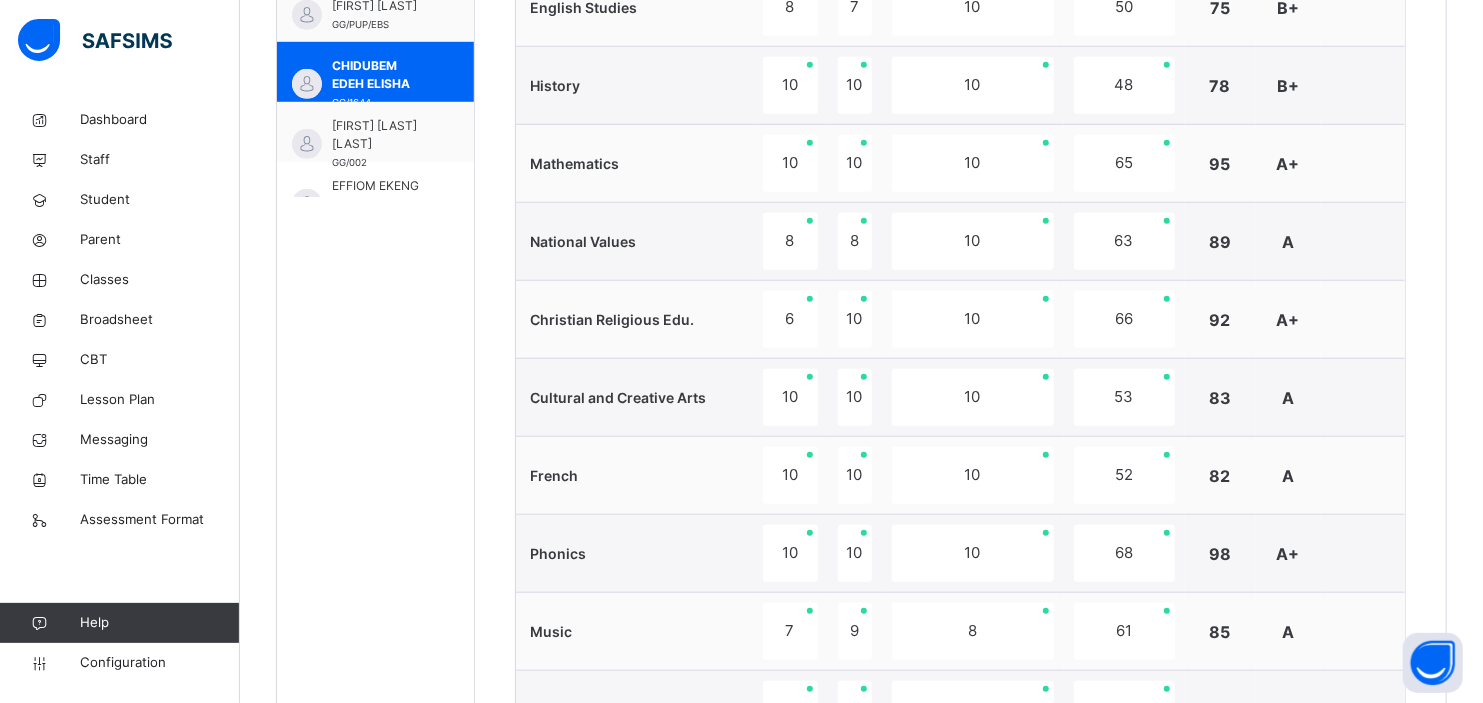scroll, scrollTop: 843, scrollLeft: 0, axis: vertical 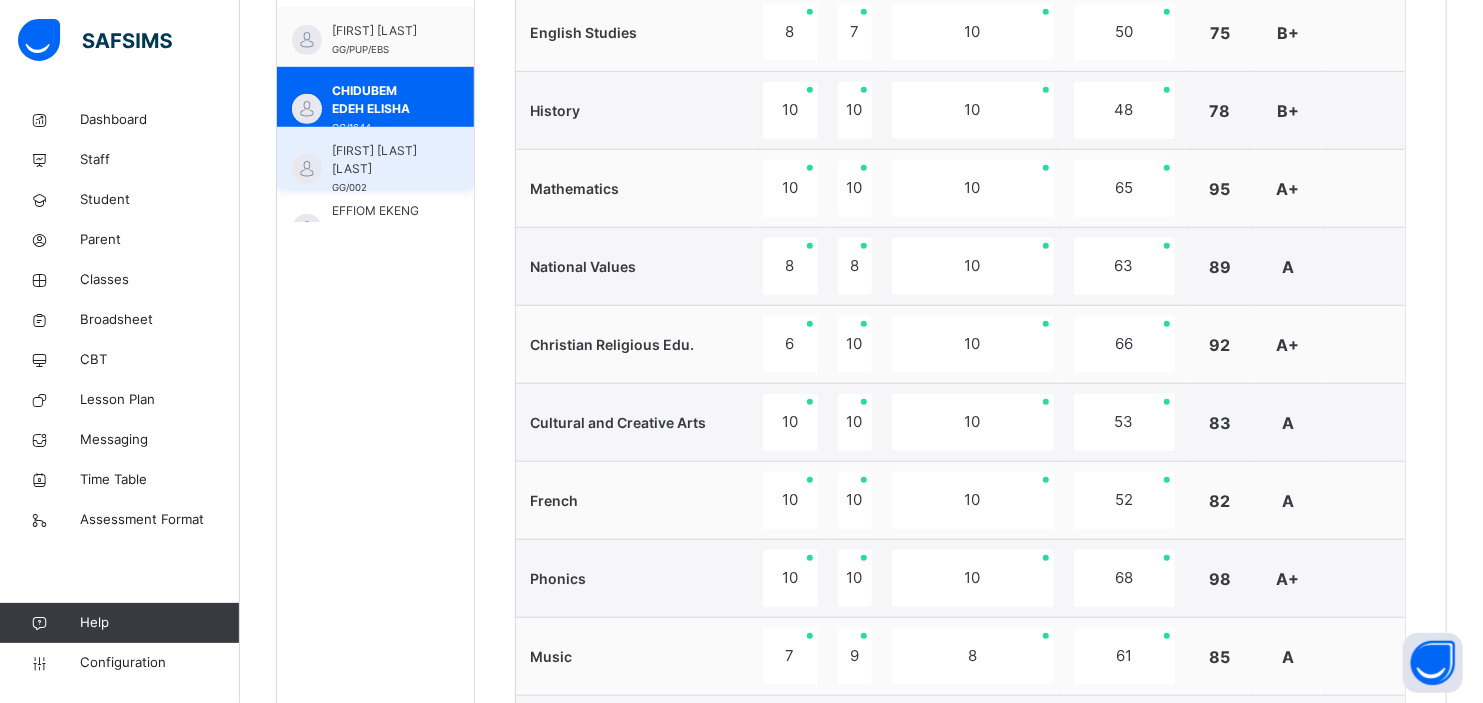 click on "[FIRST] [LAST] [LAST]" at bounding box center (380, 160) 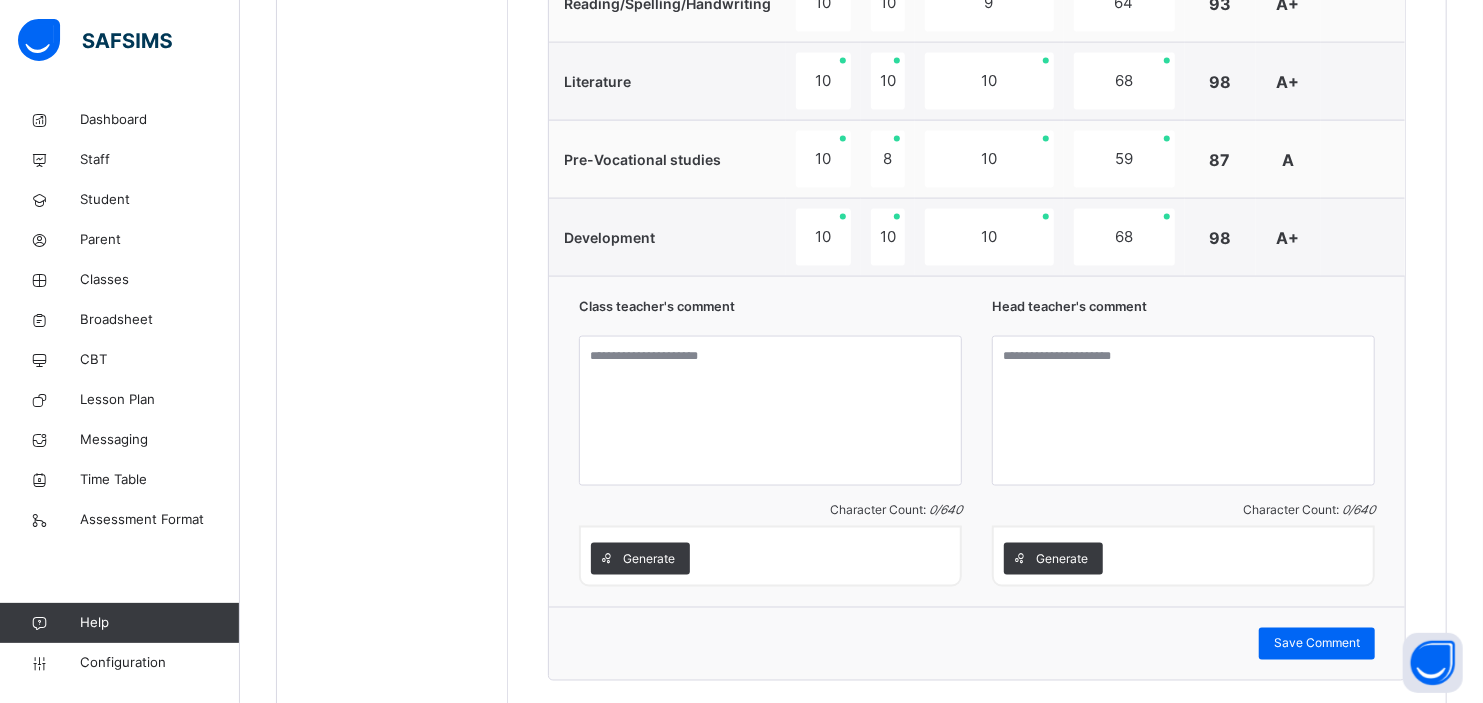 scroll, scrollTop: 1732, scrollLeft: 0, axis: vertical 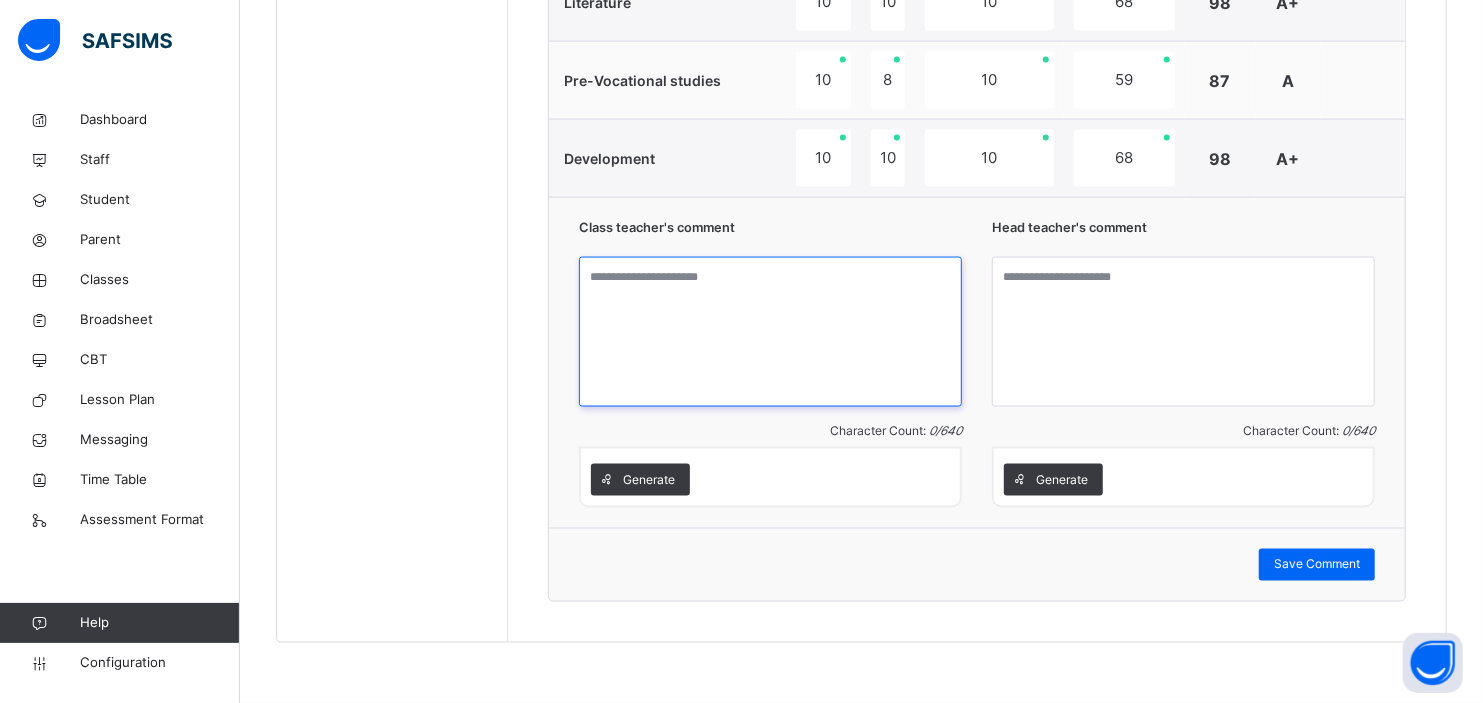 click at bounding box center (770, 332) 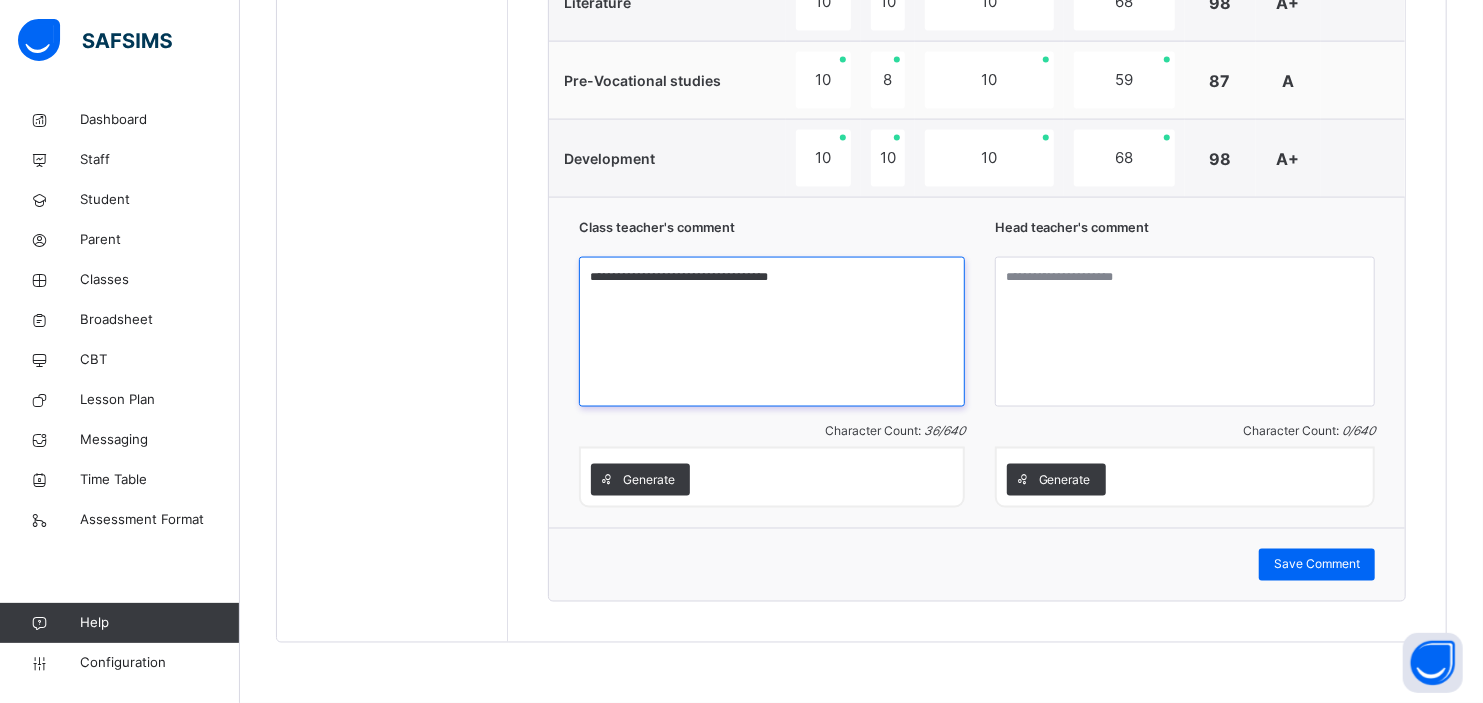 type on "**********" 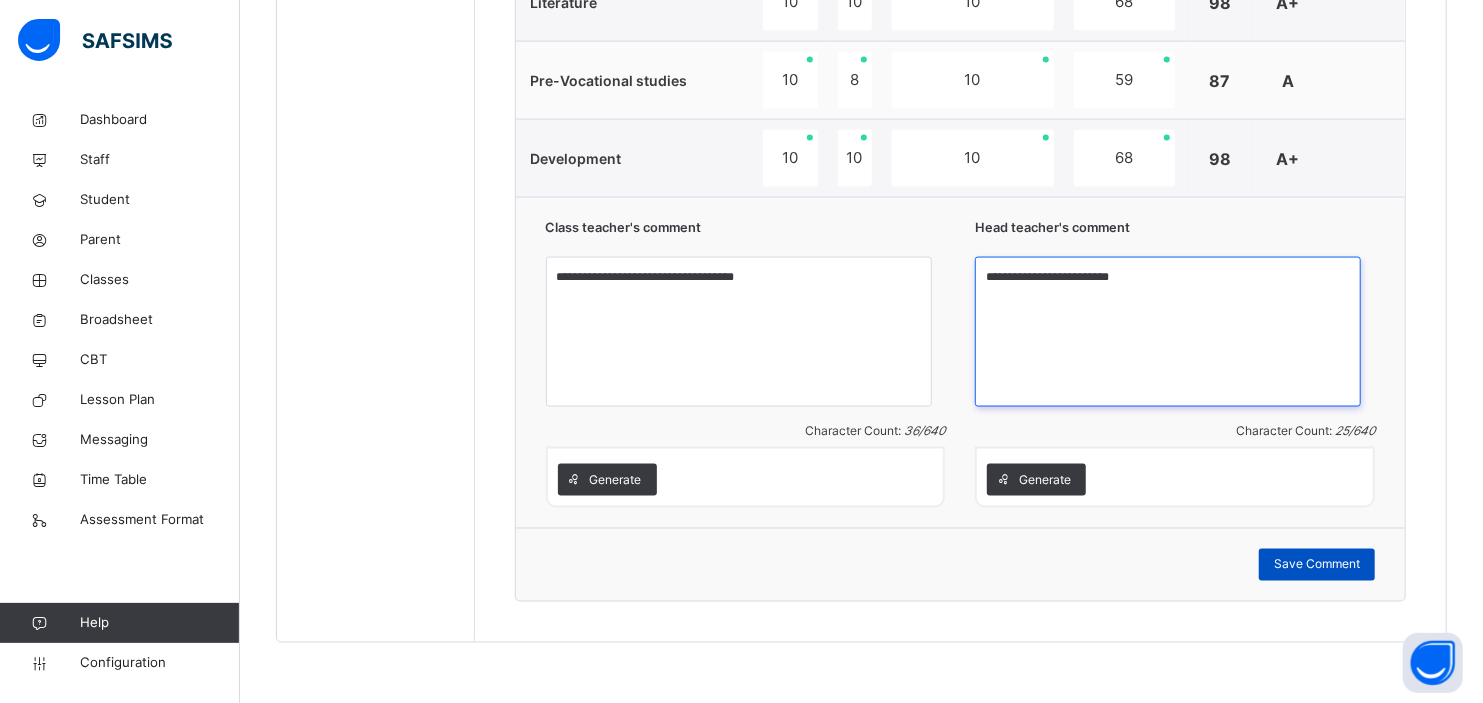 type on "**********" 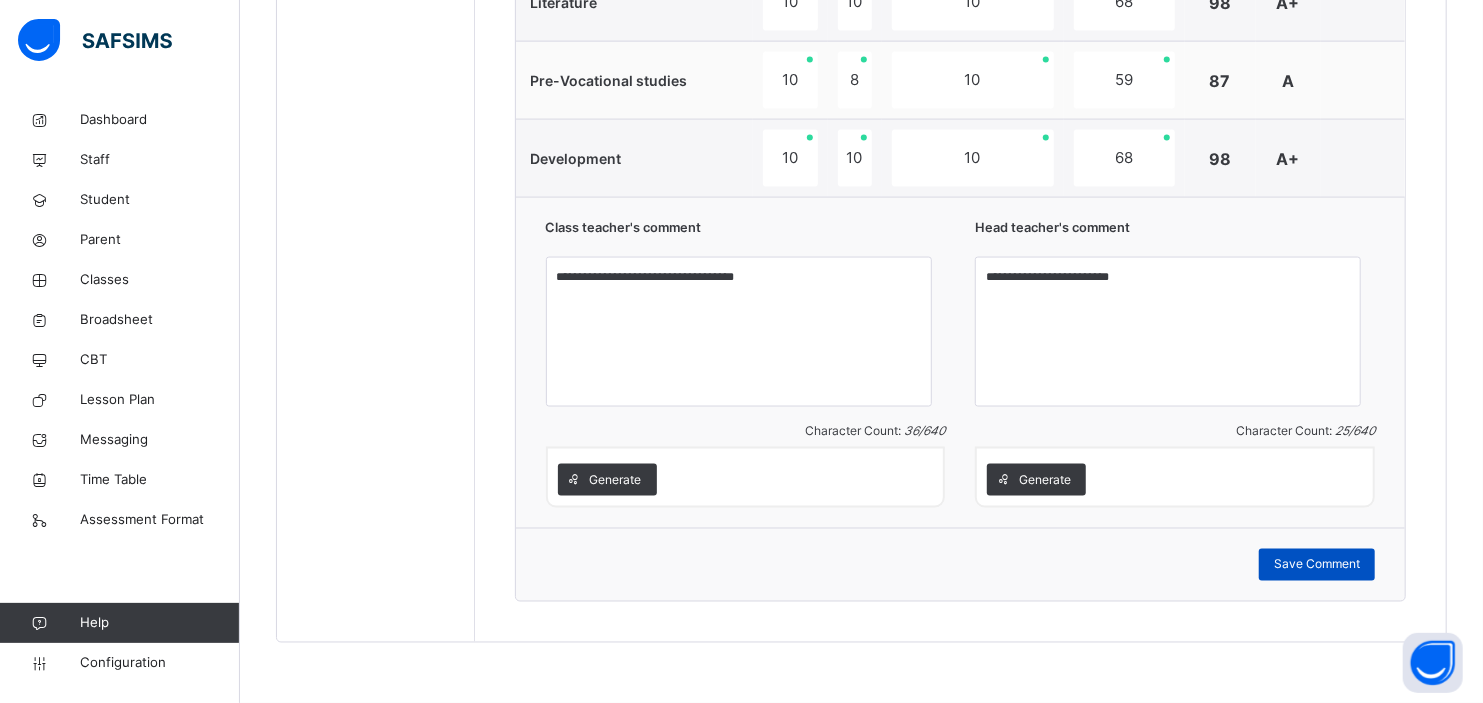 click on "Save Comment" at bounding box center [1317, 565] 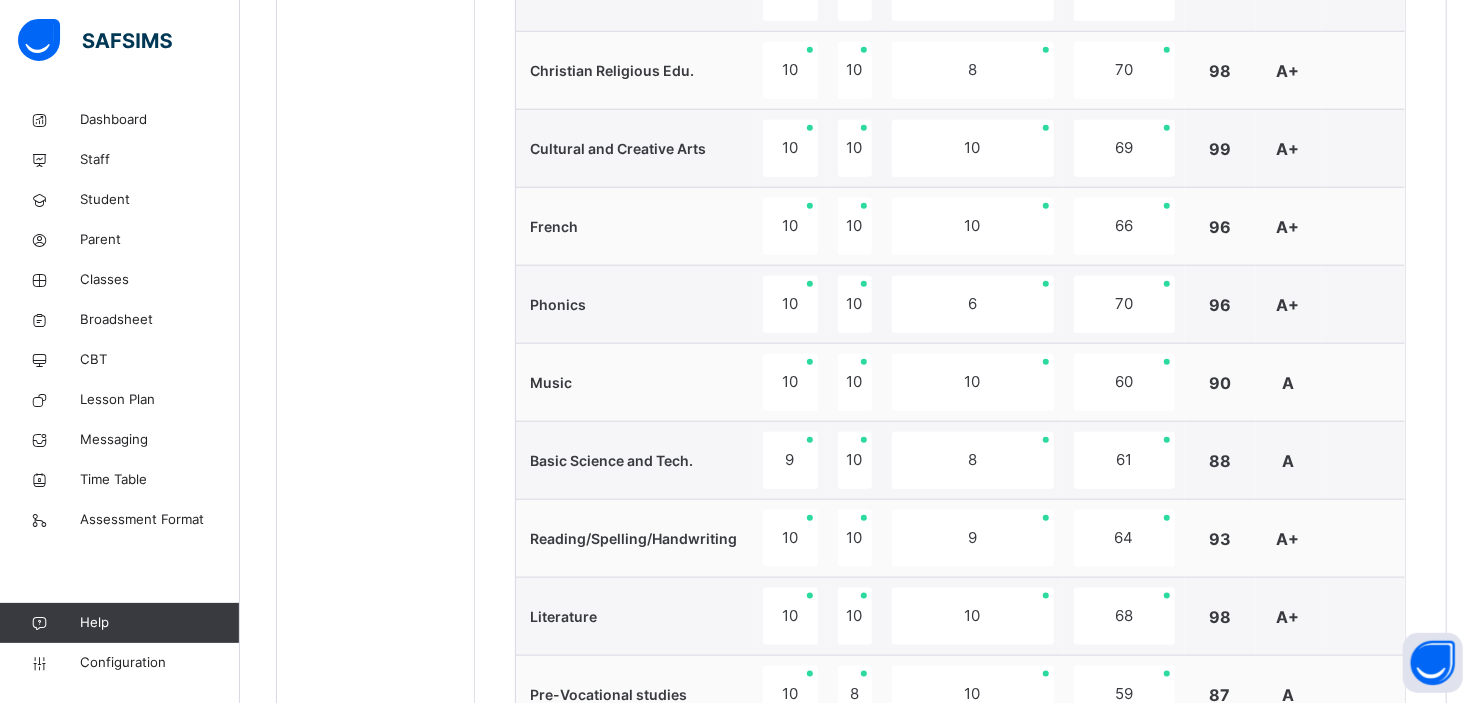 scroll, scrollTop: 503, scrollLeft: 0, axis: vertical 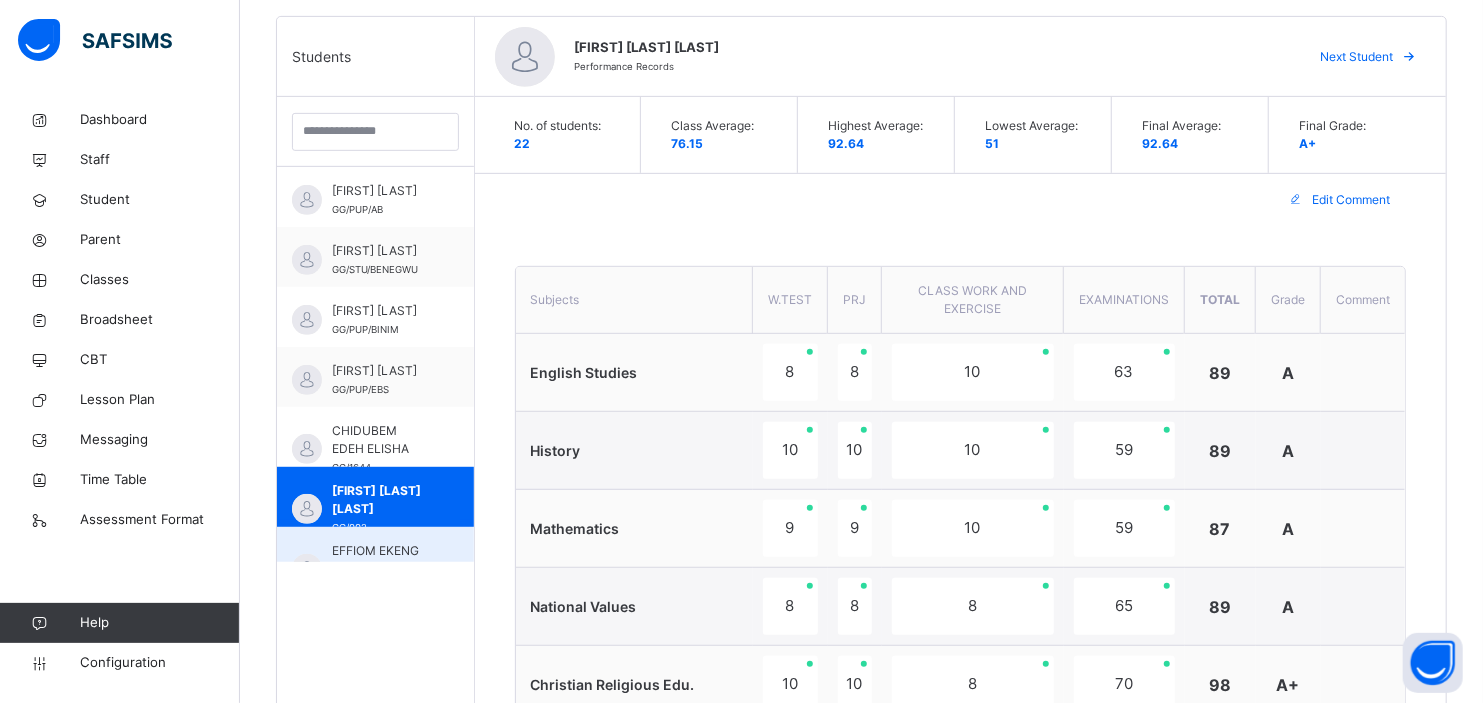click on "EFFIOM EKENG DANIELA" at bounding box center (380, 560) 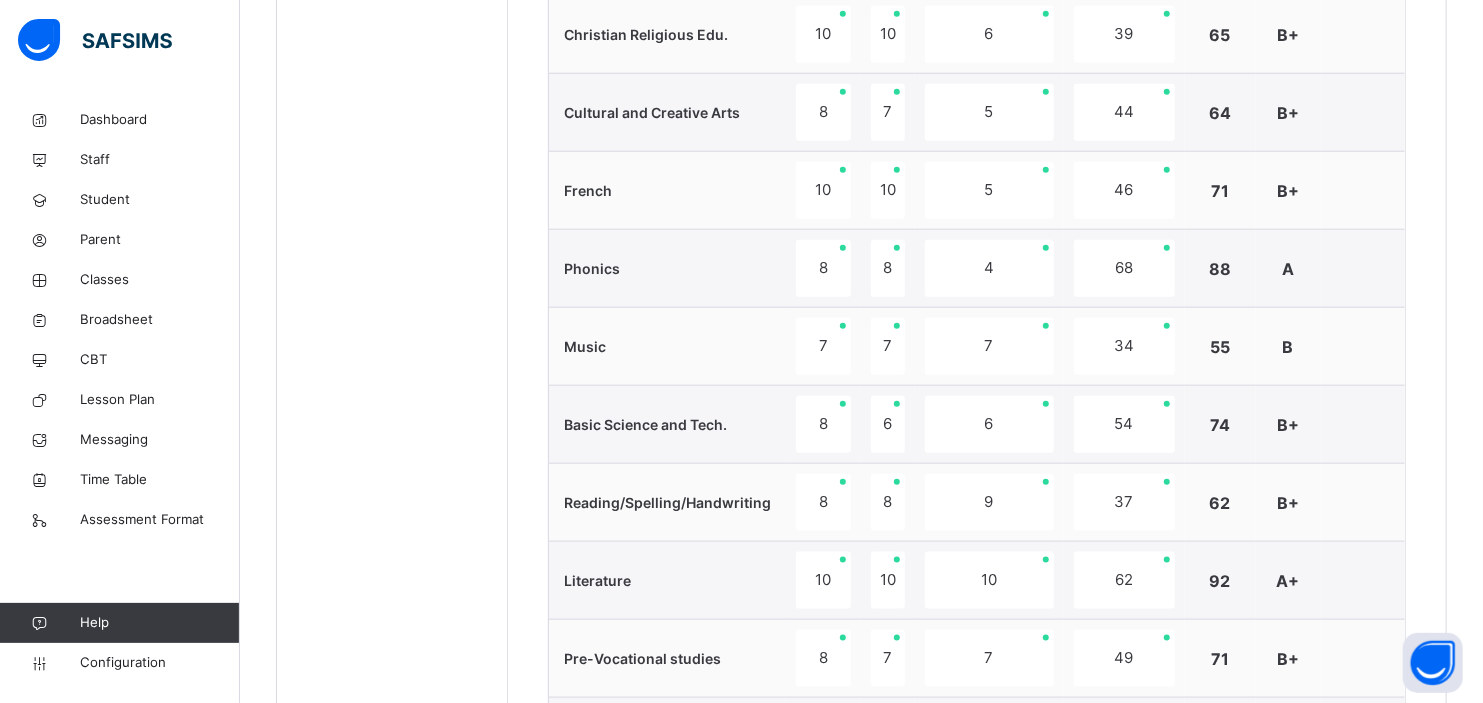 scroll, scrollTop: 1732, scrollLeft: 0, axis: vertical 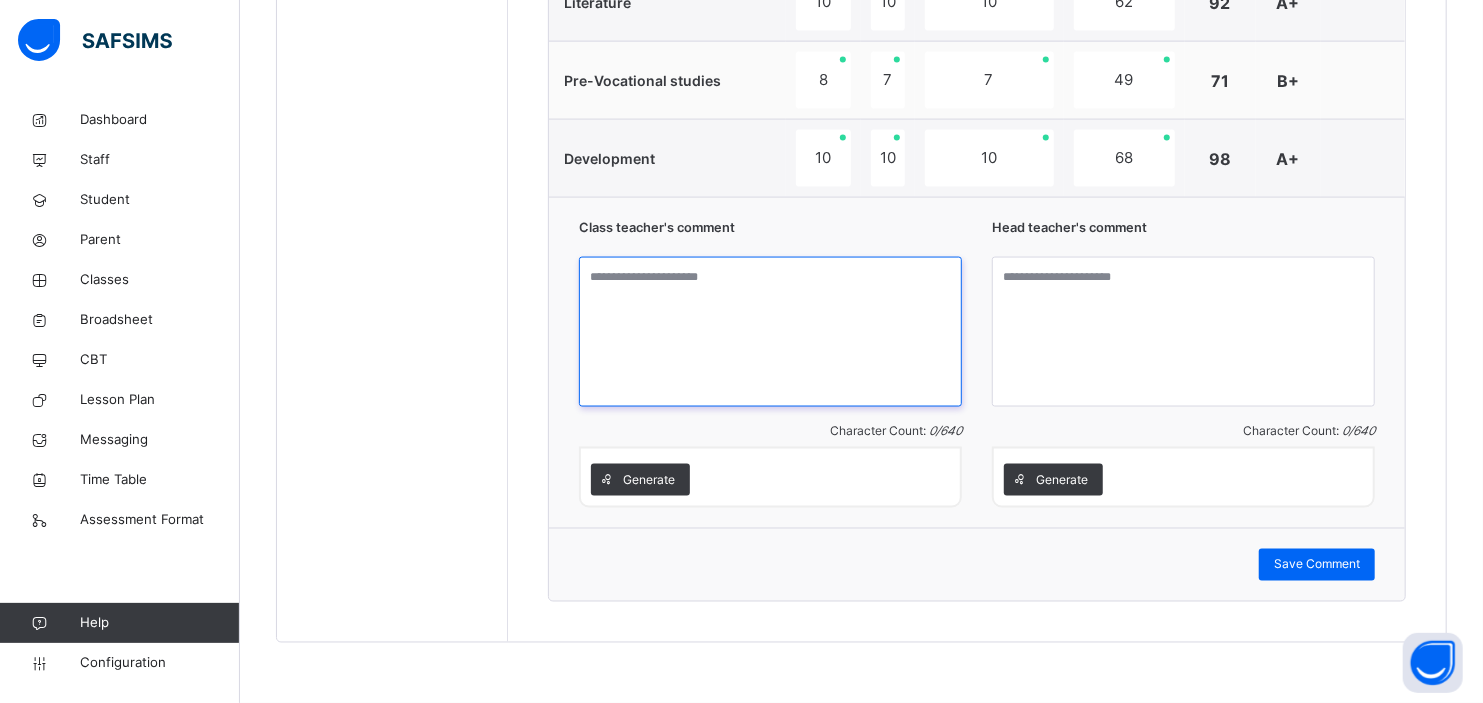 click at bounding box center [770, 332] 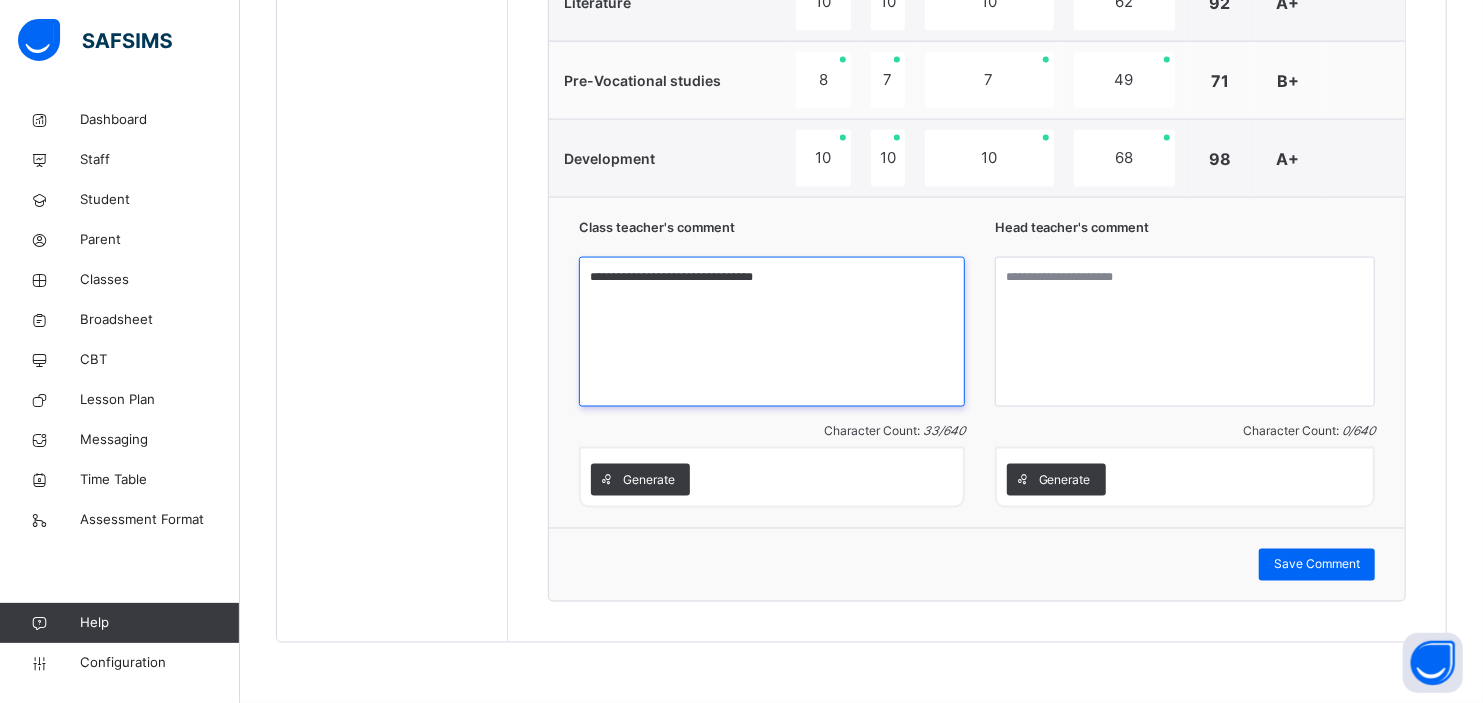 type on "**********" 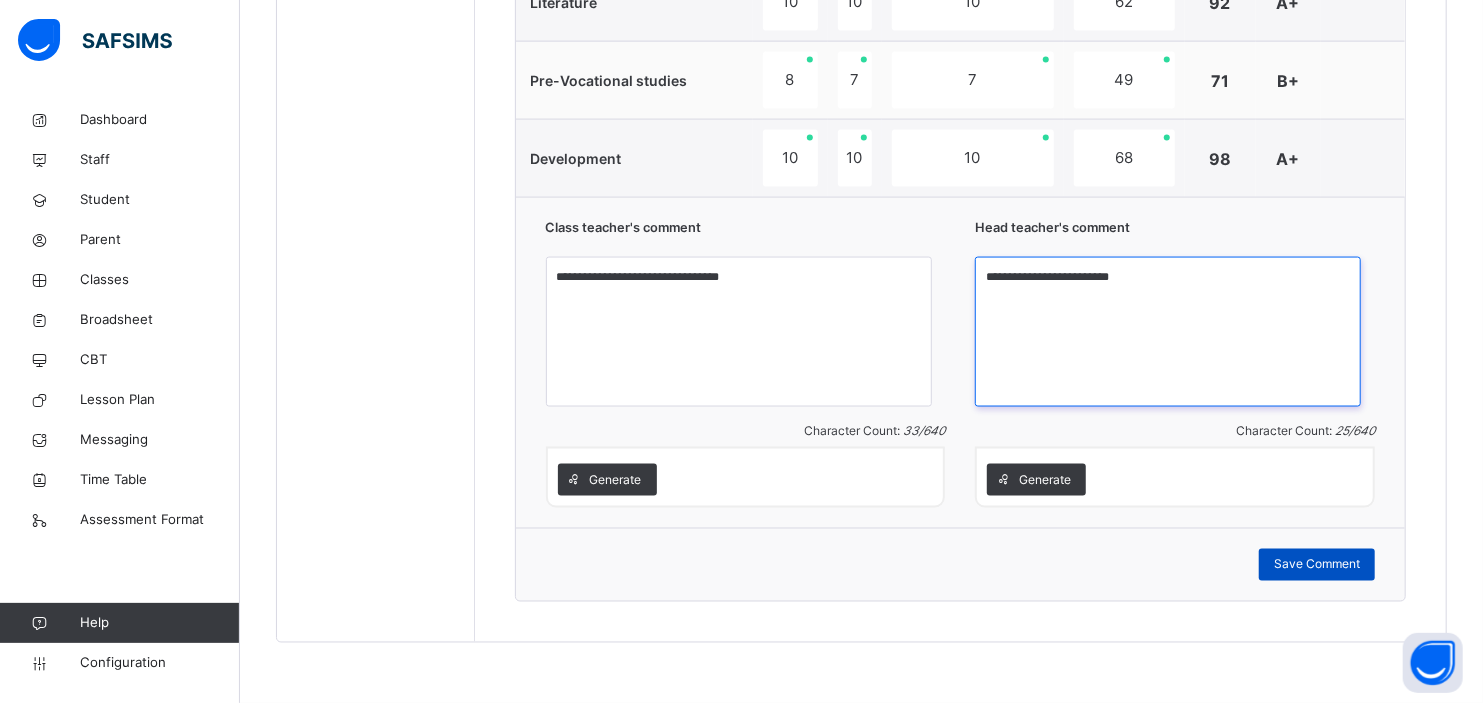 type on "**********" 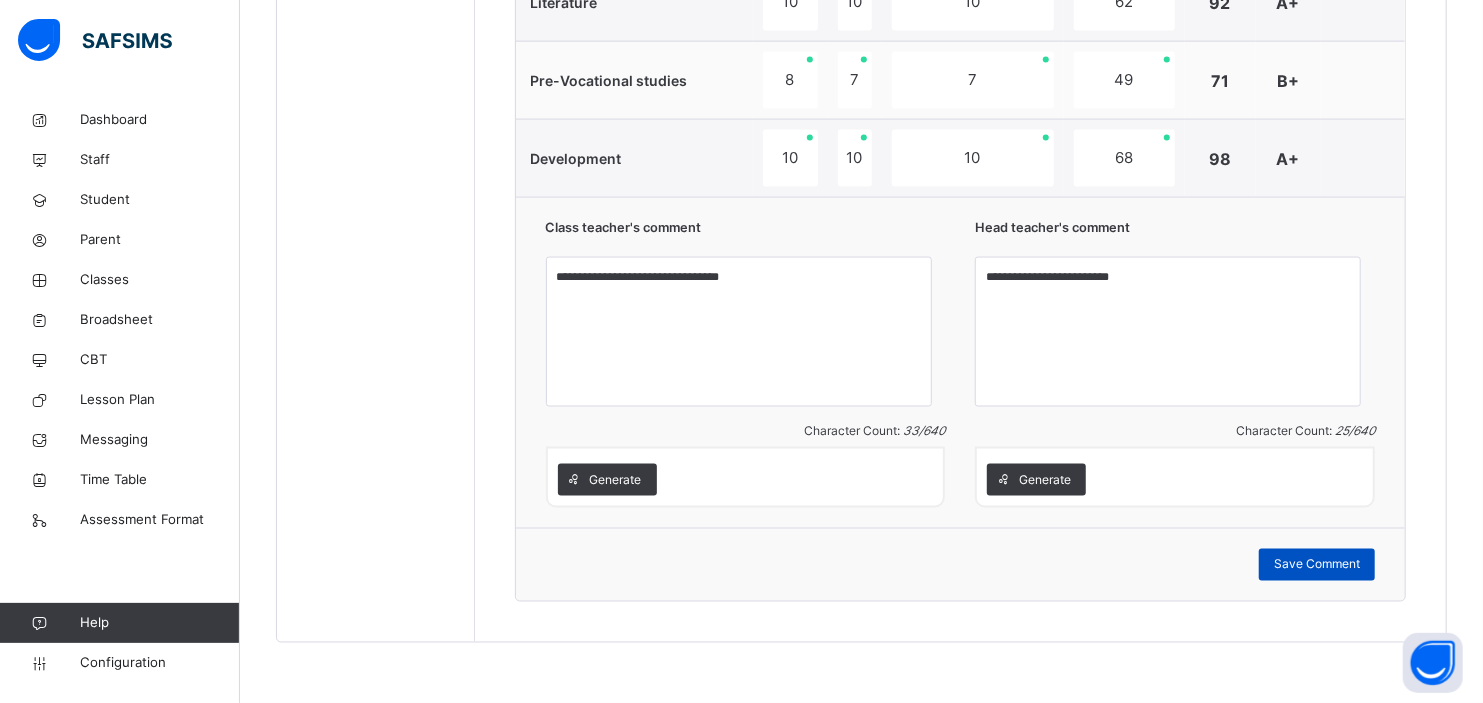 click on "Save Comment" at bounding box center [1317, 565] 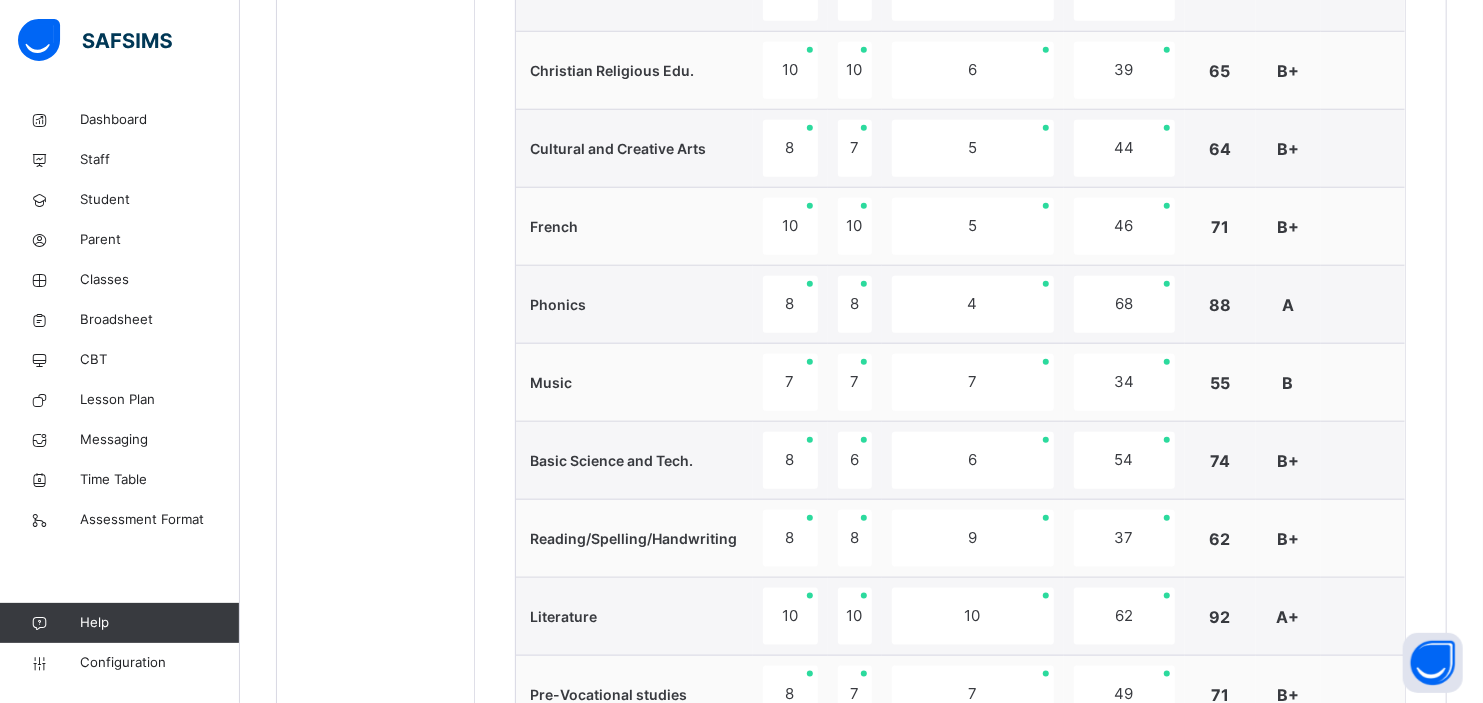scroll, scrollTop: 503, scrollLeft: 0, axis: vertical 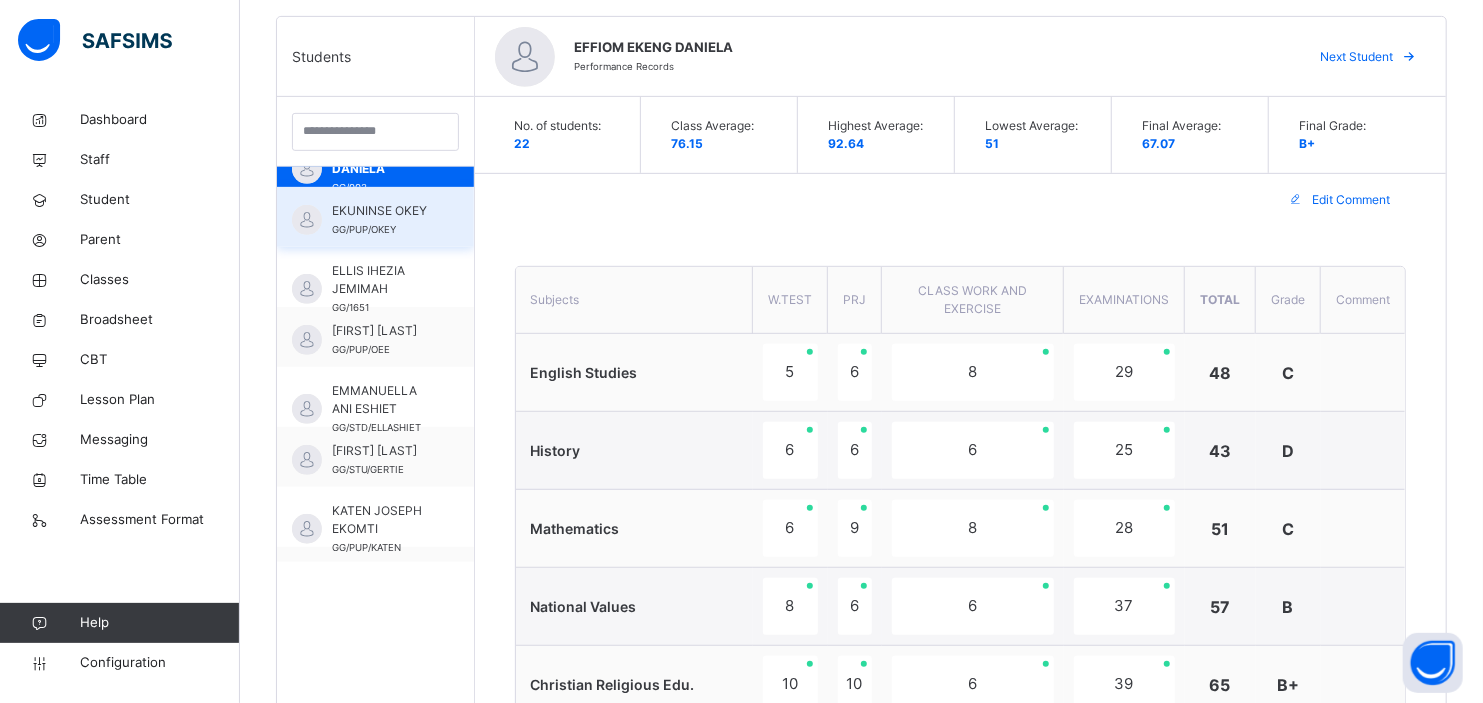 click on "EKUNINSE  OKEY GG/PUP/OKEY" at bounding box center [380, 220] 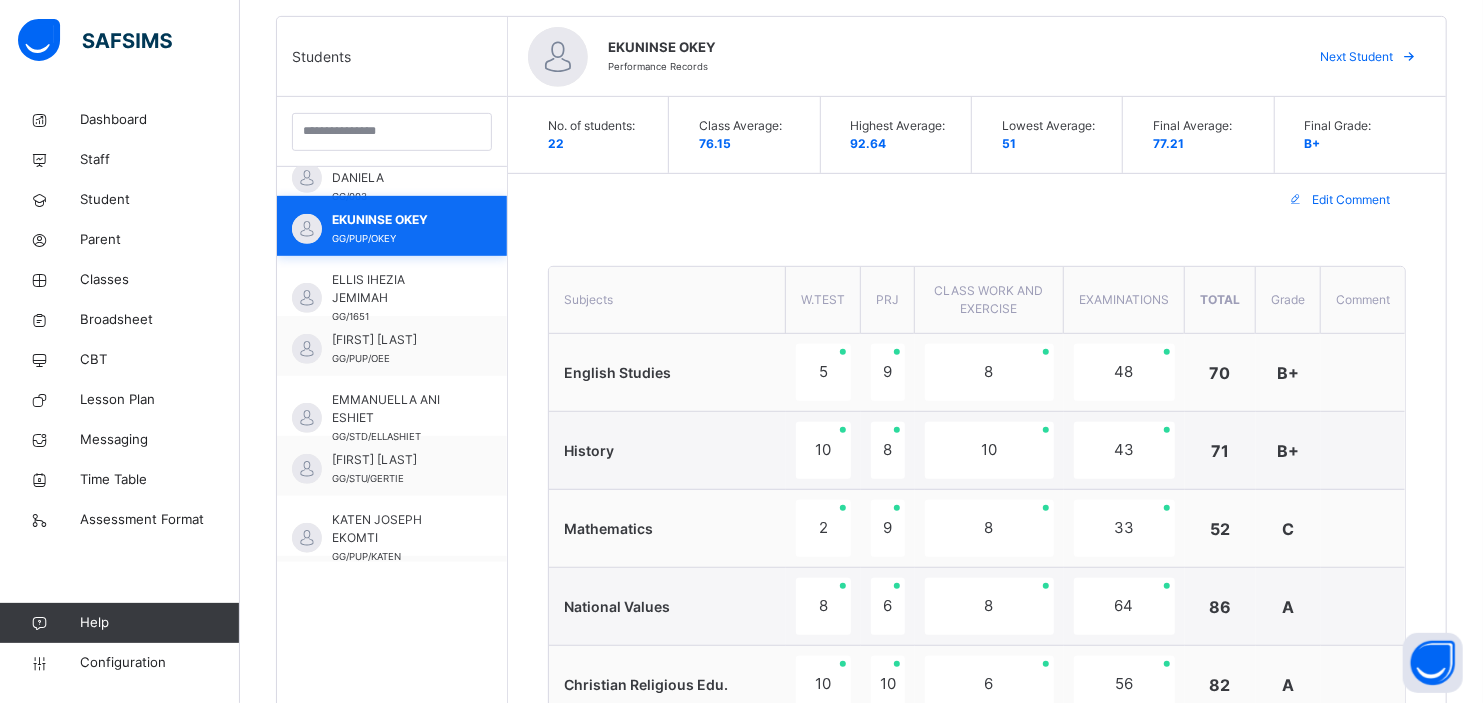 scroll, scrollTop: 400, scrollLeft: 0, axis: vertical 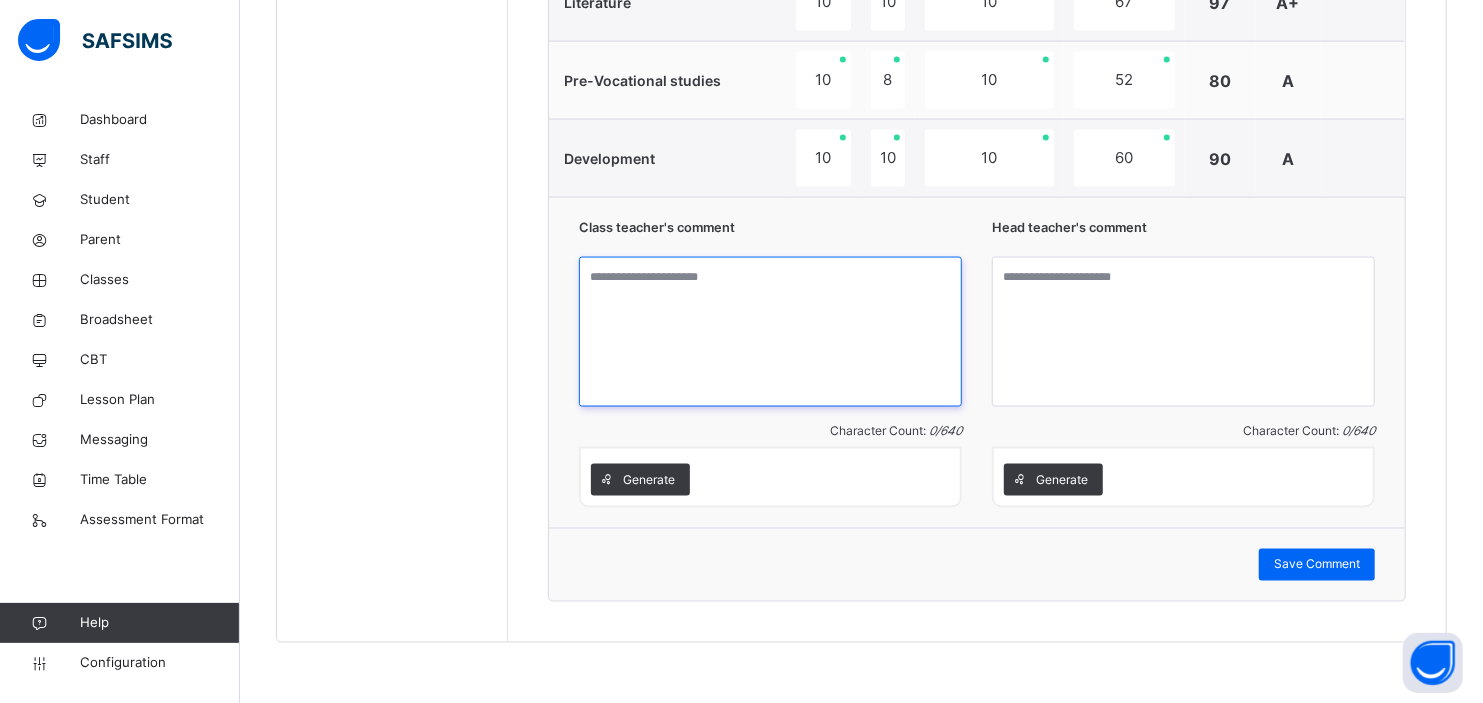 click at bounding box center [770, 332] 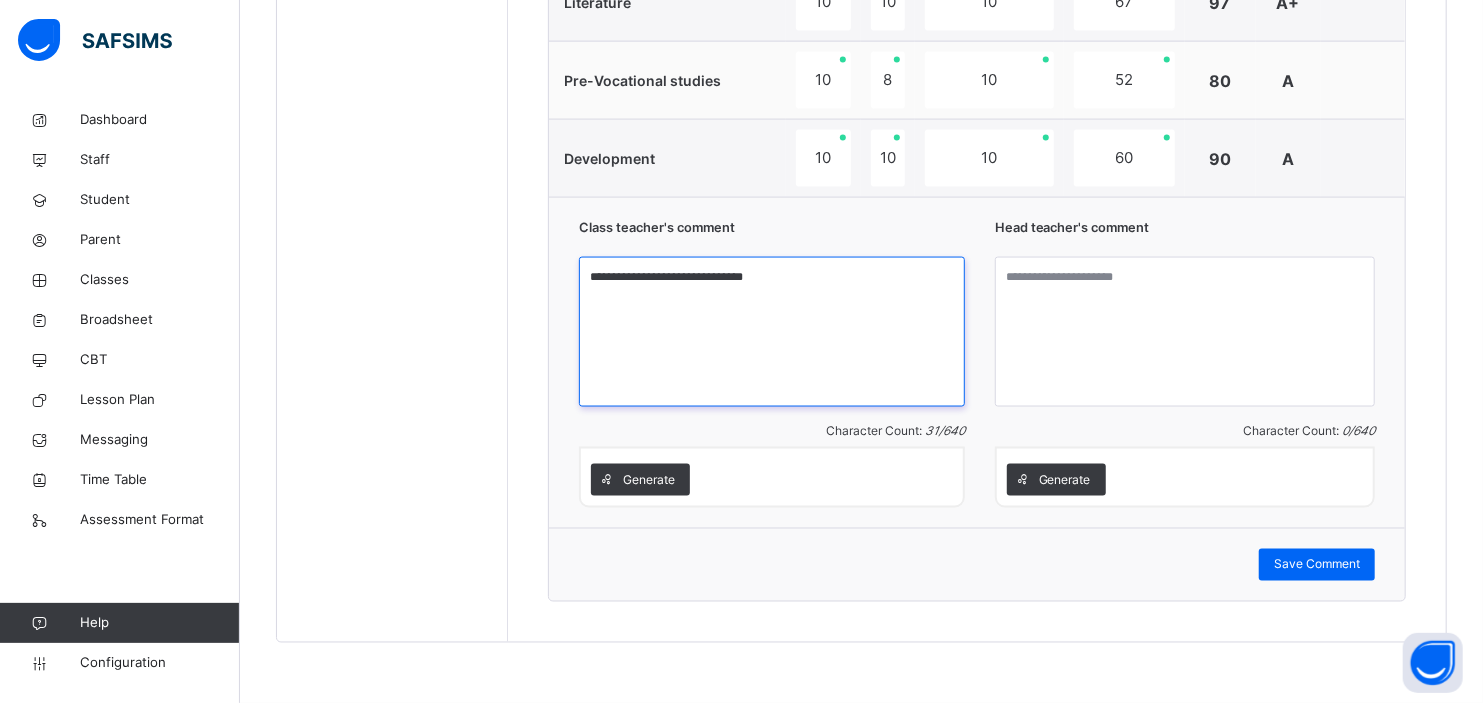 type on "**********" 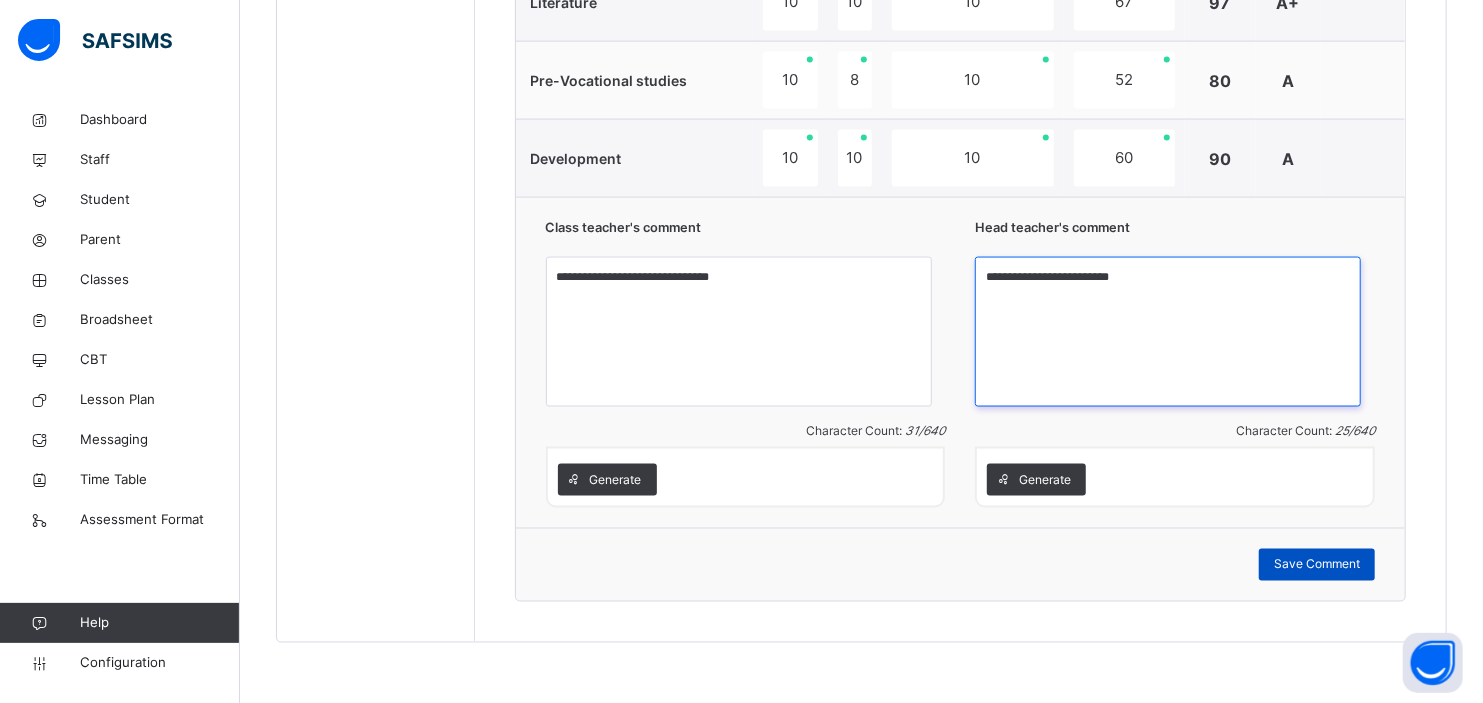 type on "**********" 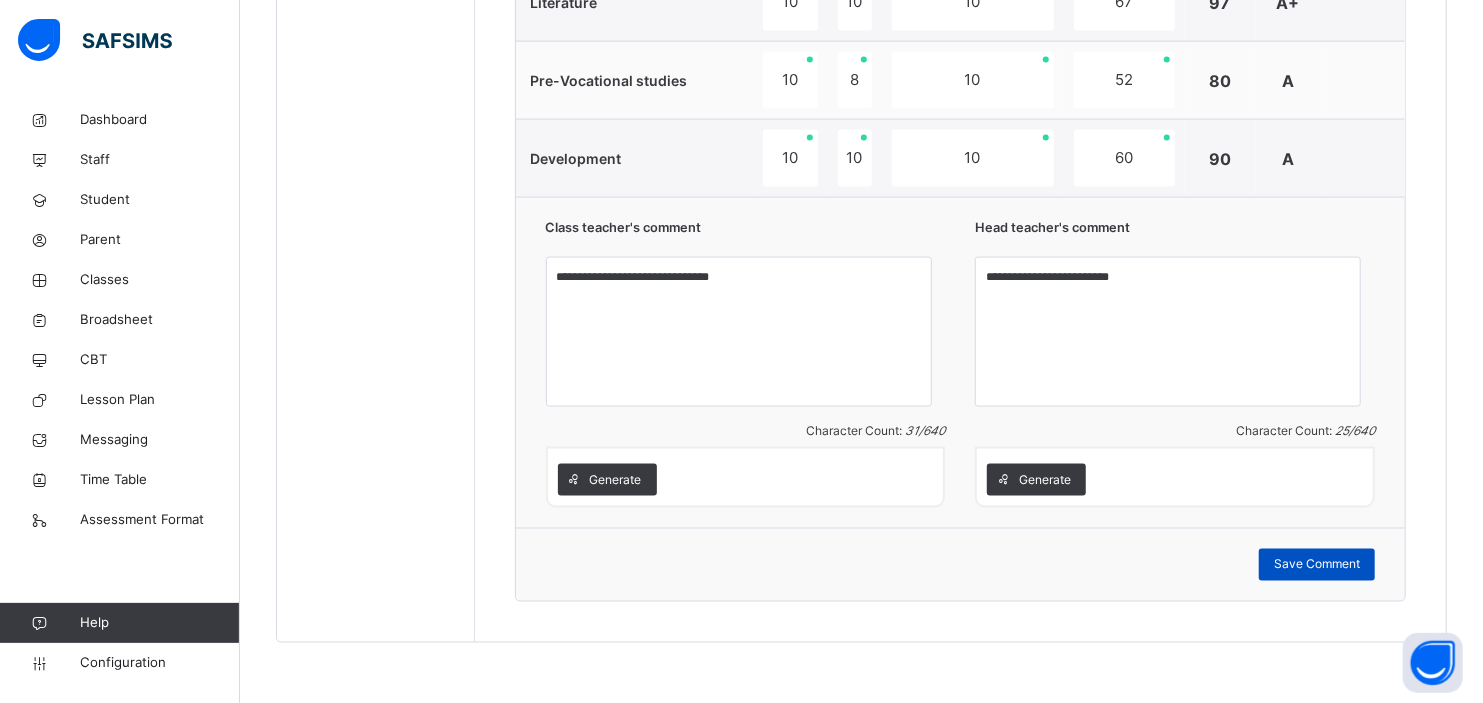 click on "Save Comment" at bounding box center (1317, 565) 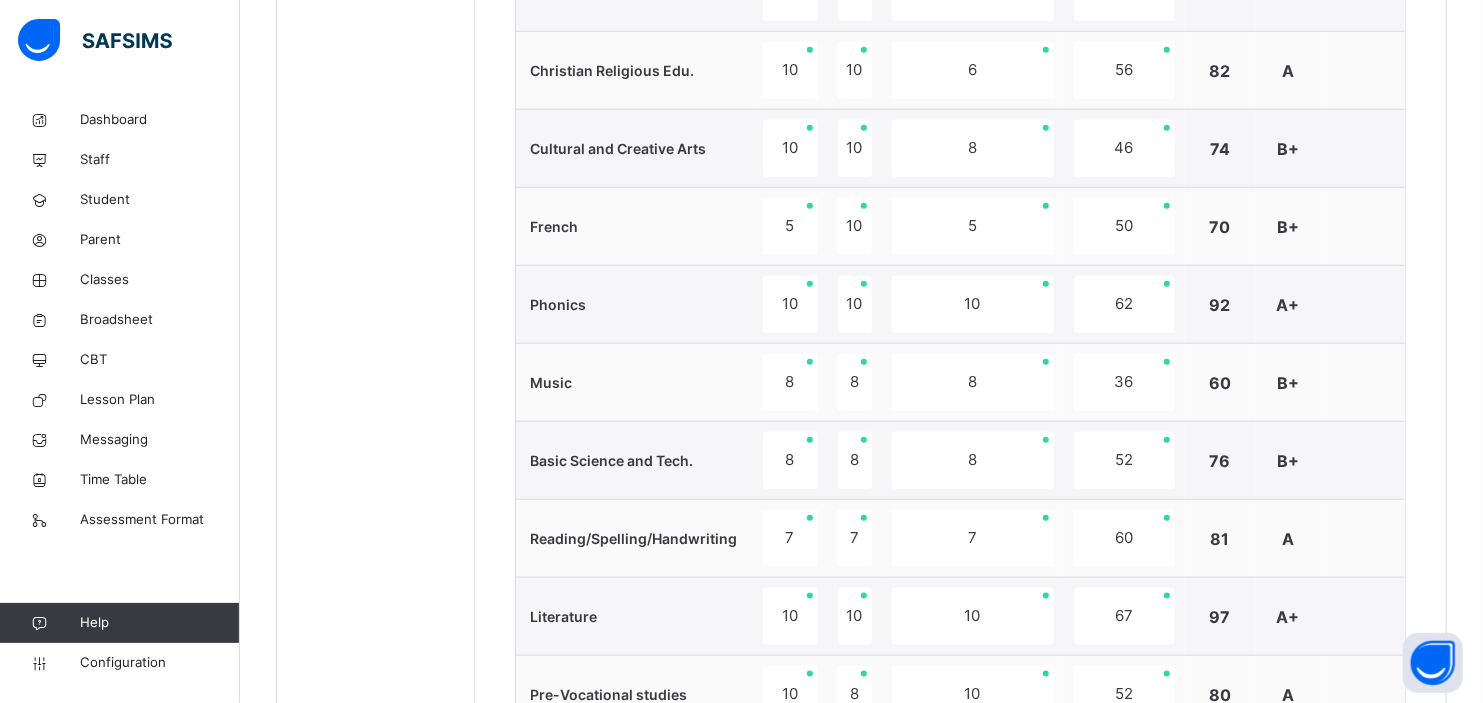 scroll, scrollTop: 503, scrollLeft: 0, axis: vertical 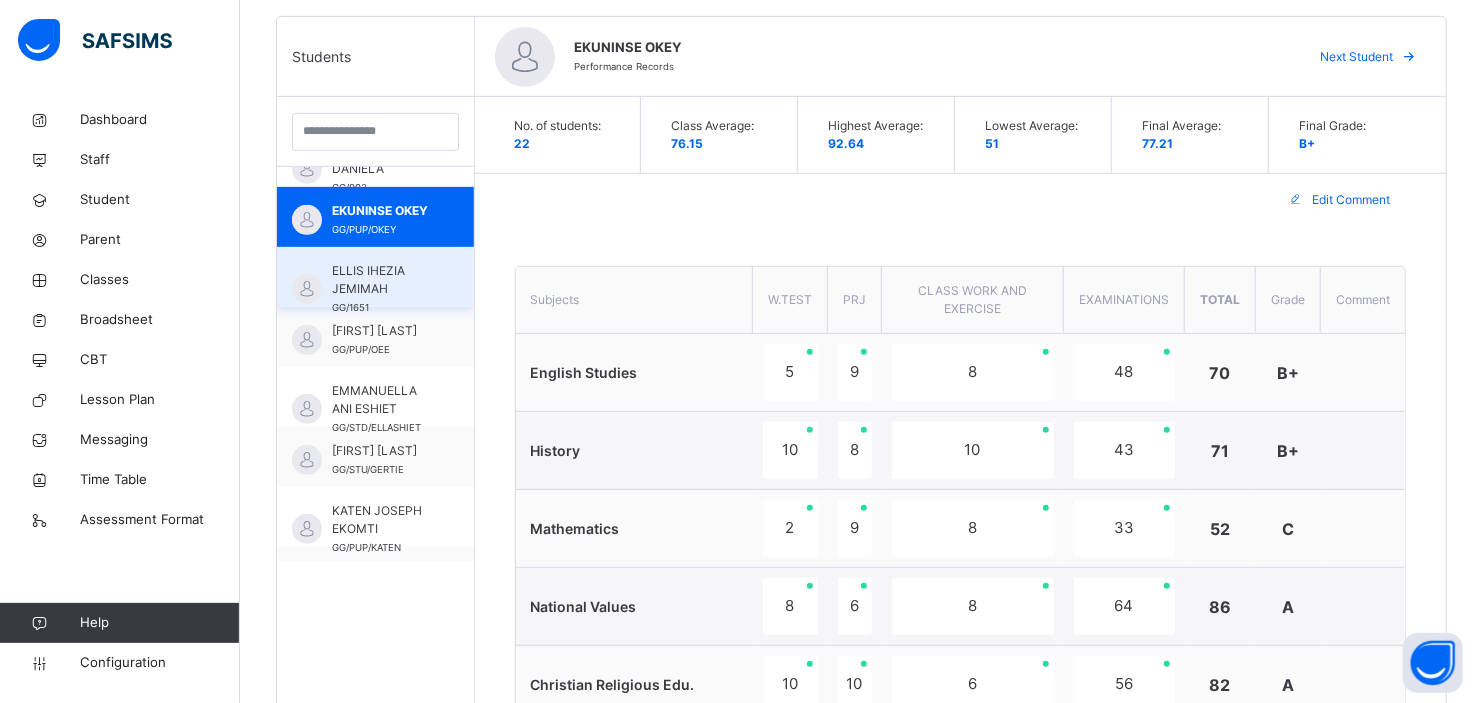 click on "ELLIS IHEZIA JEMIMAH" at bounding box center [380, 280] 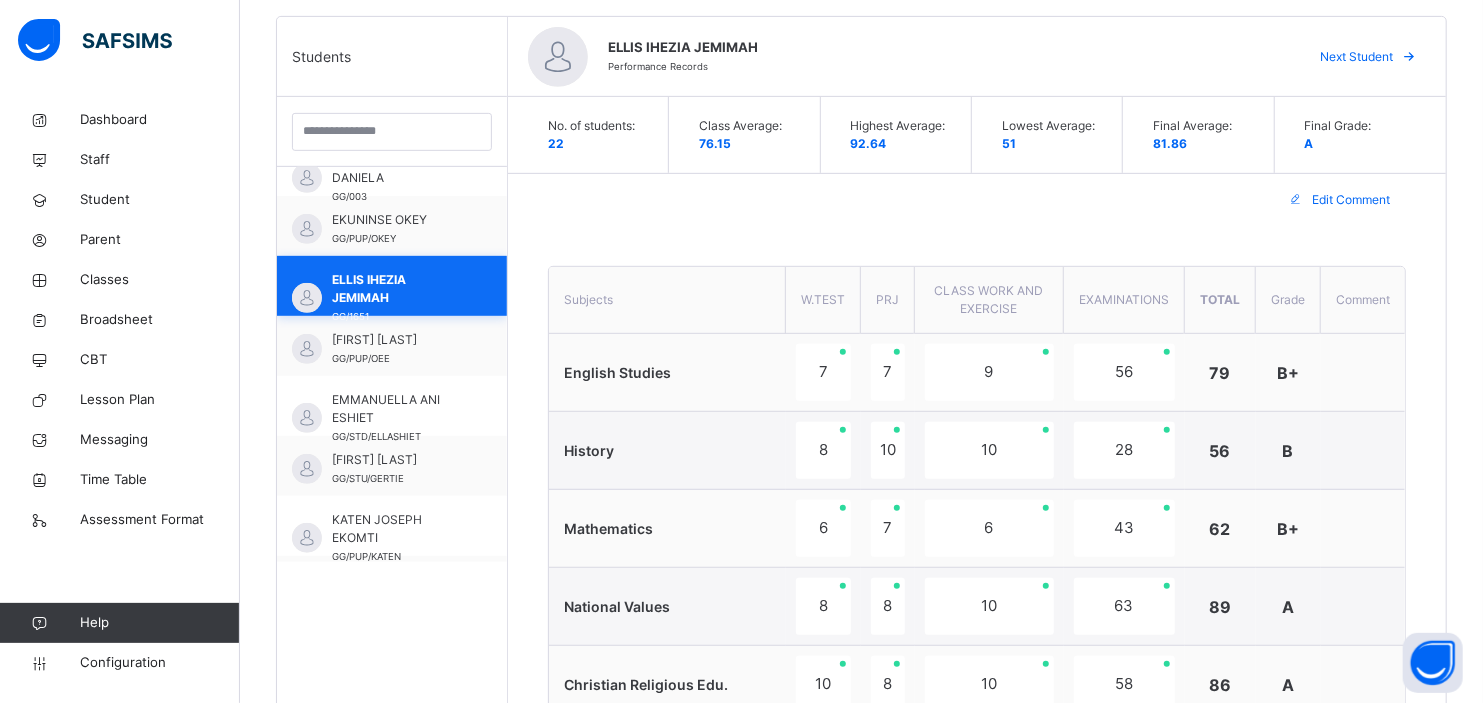 scroll, scrollTop: 400, scrollLeft: 0, axis: vertical 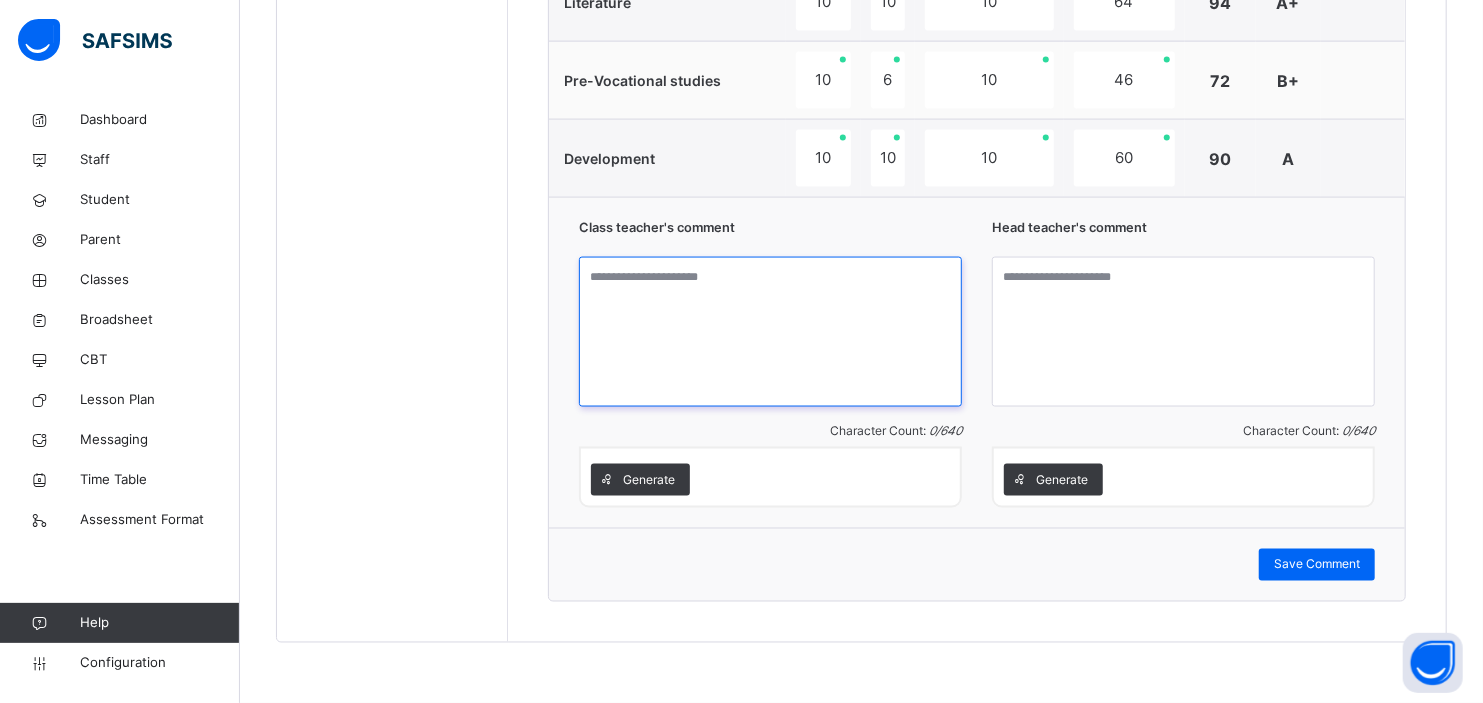 click at bounding box center (770, 332) 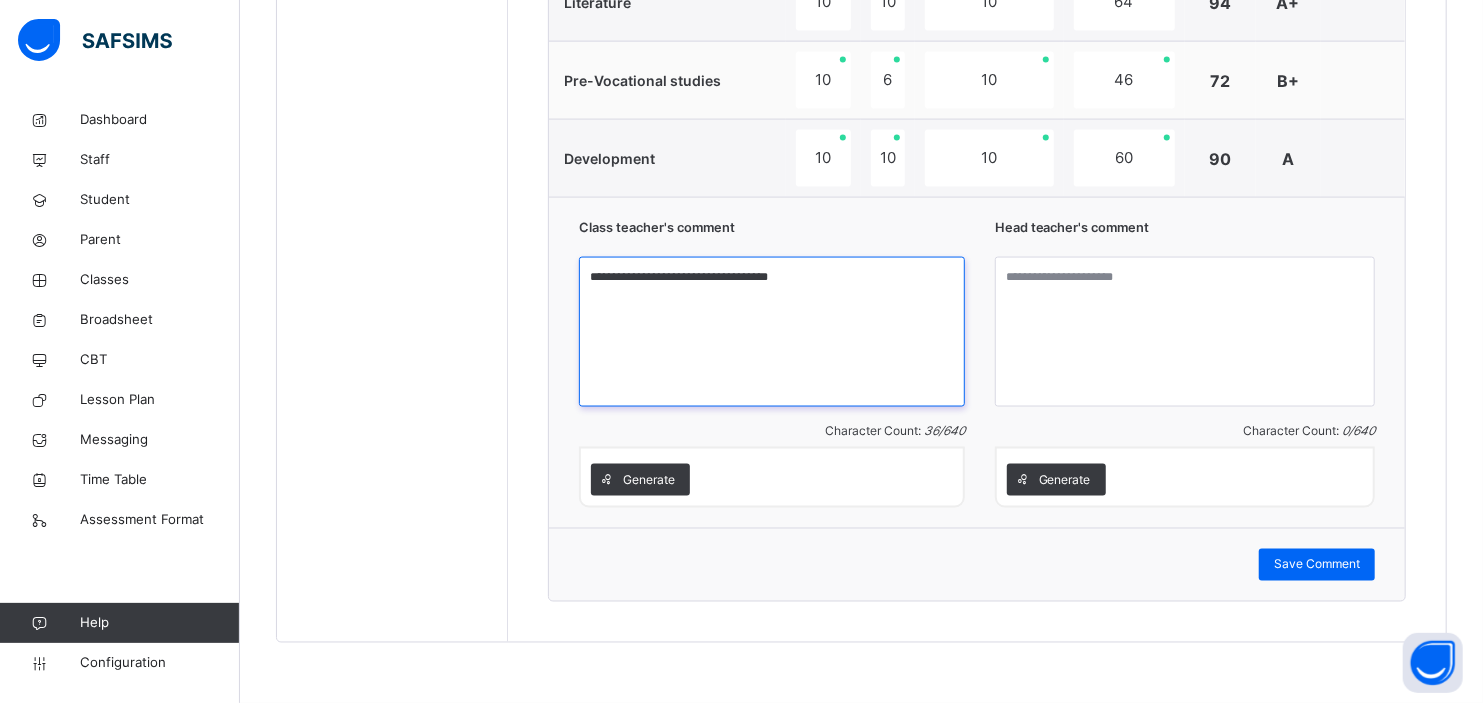 type on "**********" 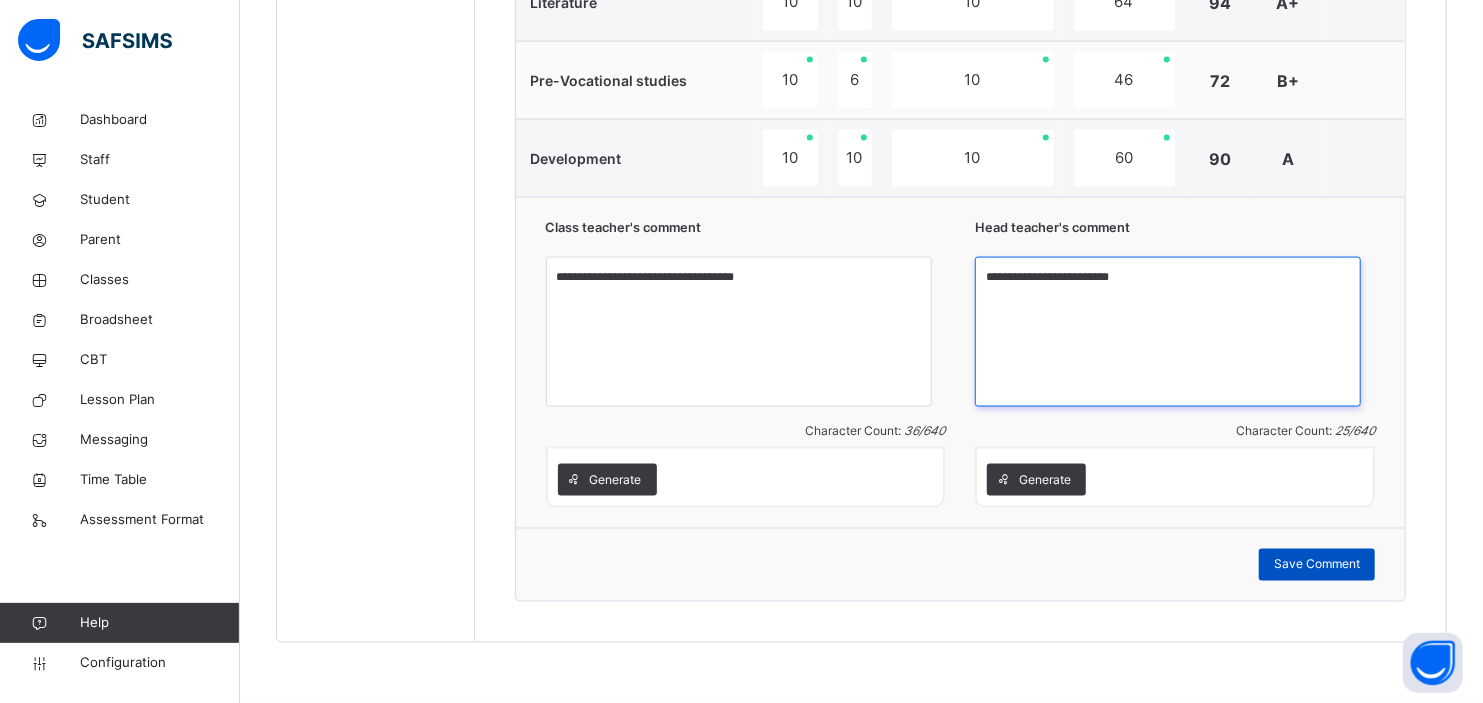 type on "**********" 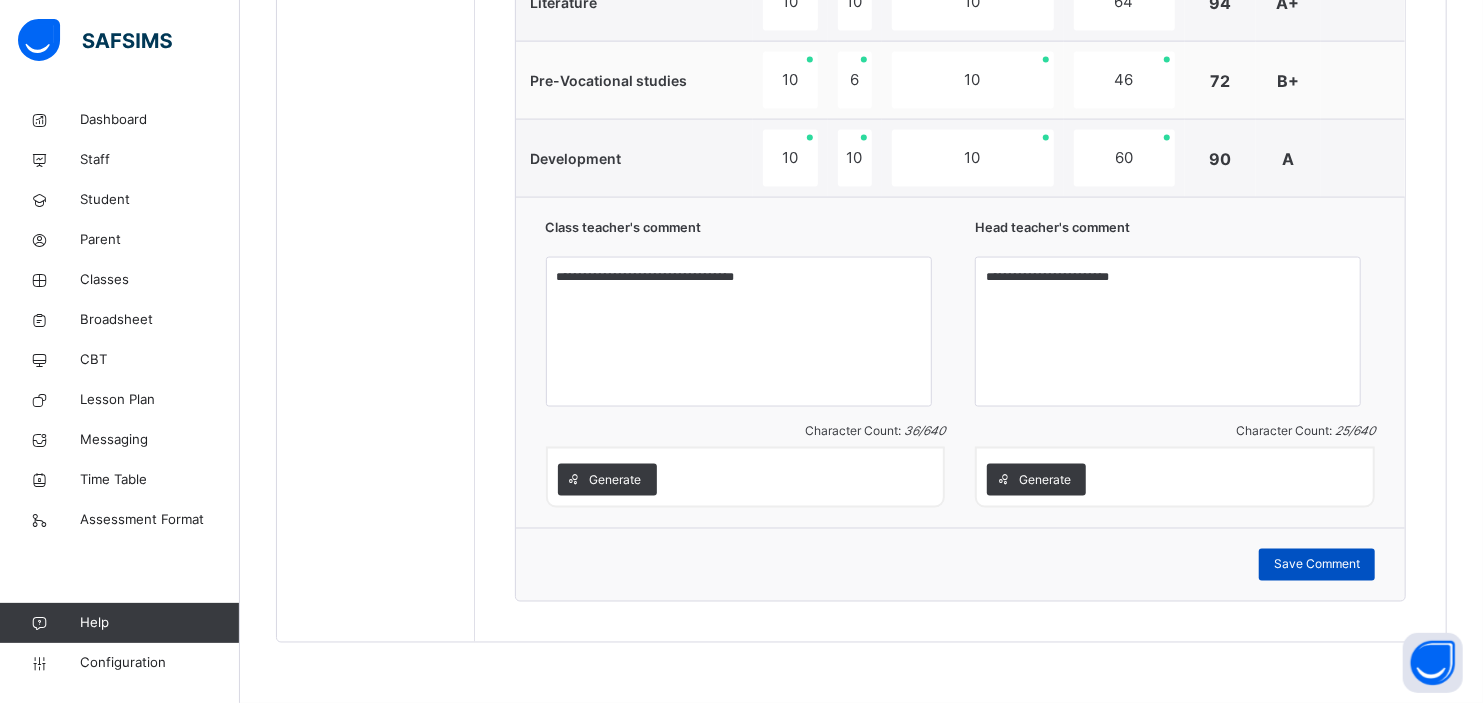 click on "Save Comment" at bounding box center [1317, 565] 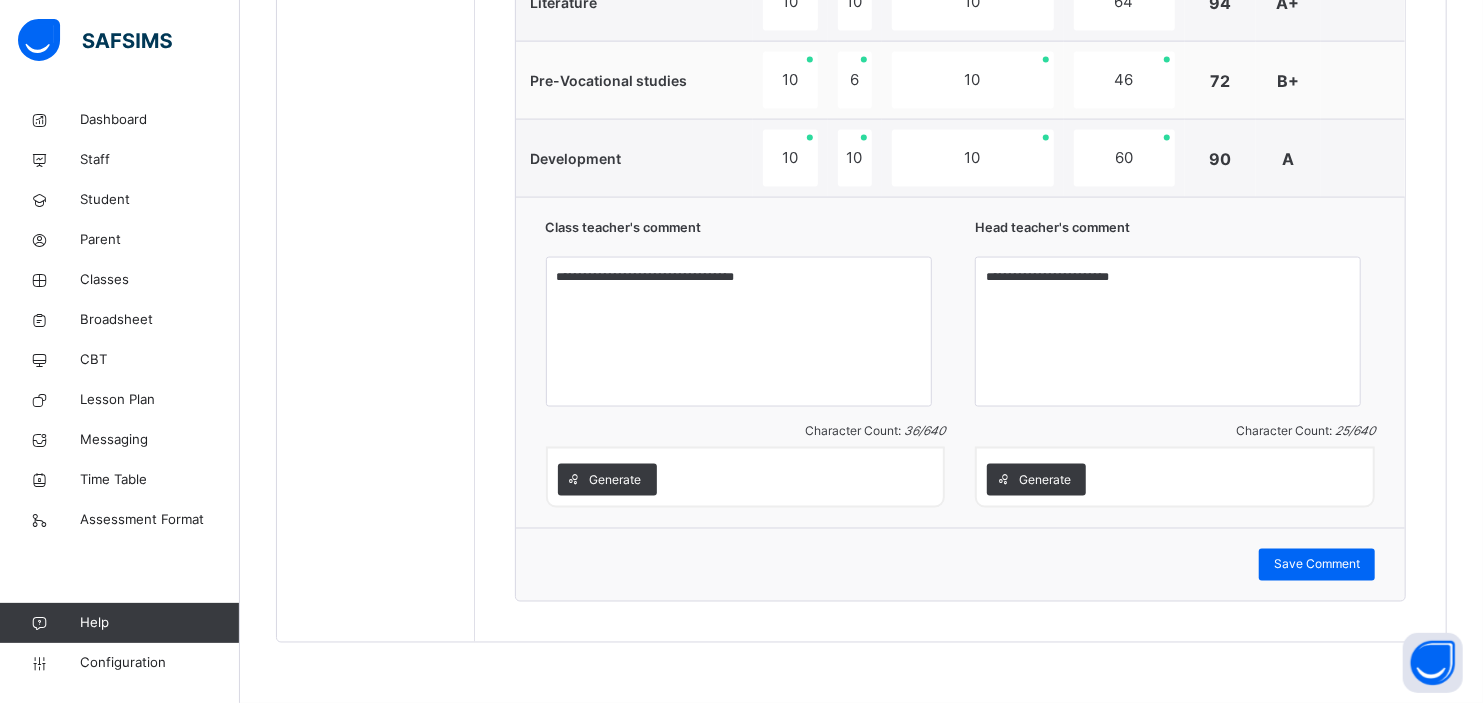 scroll, scrollTop: 1117, scrollLeft: 0, axis: vertical 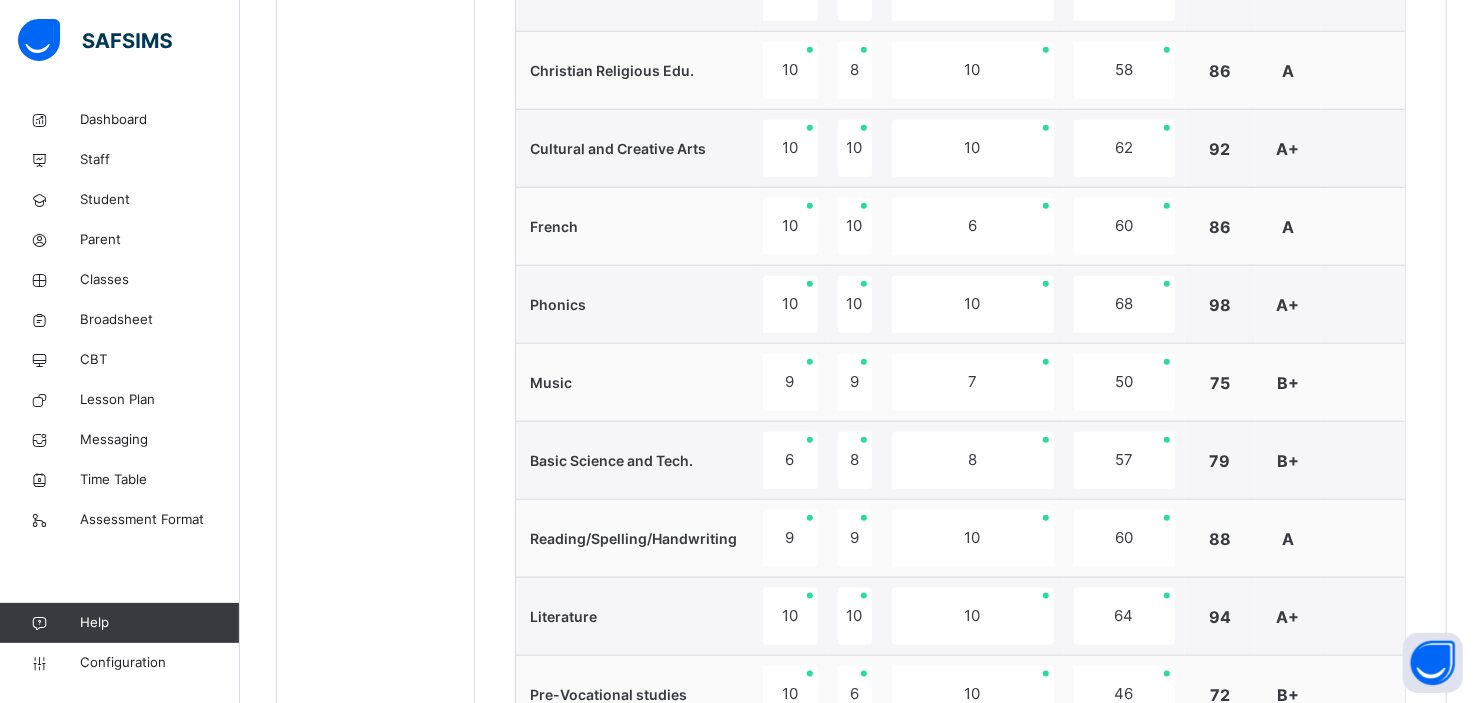 click on "Back  / Primary 2 Diamond Primary 2 Diamond Primary 2 Third Term 2024-2025 Class Members Subjects Results Skills Attendance Timetable Form Teacher Results More Options   22  Students in class Download Pdf Report Excel Report View subject profile Bulk upload Add Class Members Grace and Gold Schools Date: 2nd Aug 2025, 1:31:56 pm Class Members Class:  Primary 2 Diamond Total no. of Students:  22 Term:  Third Term Session:  2024-2025 S/NO Admission No. Last Name First Name Other Name 1 GG/PUP/AB EFFIONG ABIGAIL PAUL 2 GG/STU/BENEGWU EGWU BERNICE NTOGHA 3 GG/PUP/BINIM UNIMKE BLOSSOM 4 GG/PUP/EBS EDET BREAKTHROUGH SYLVANUS 5 GG/1644 ELISHA CHIDUBEM EDEH 6 GG/002 AVIELLE CHIMAMANDA AKUBUKO 7 GG/003 DANIELA EFFIOM EKENG 8 GG/PUP/OKEY OKEY EKUNINSE 9 GG/1651 JEMIMAH ELLIS IHEZIA 10 GG/PUP/OEE EFFIOM EMMANUEL OKON 11 GG/STD/ELLASHIET ESHIET EMMANUELLA ANI 12 GG/STU/GERTIE ENI GERTRUDE JOSEPH 13 GG/PUP/KATEN EKOMTI KATEN JOSEPH 14 GG/PUP/ODIBU ODIBU LENORA OCHUOLE 15 GG/PUP/MICH EDET MICHELLE ENEMBE 16 GG/PUP/MIRACHUKS" at bounding box center (861, 150) 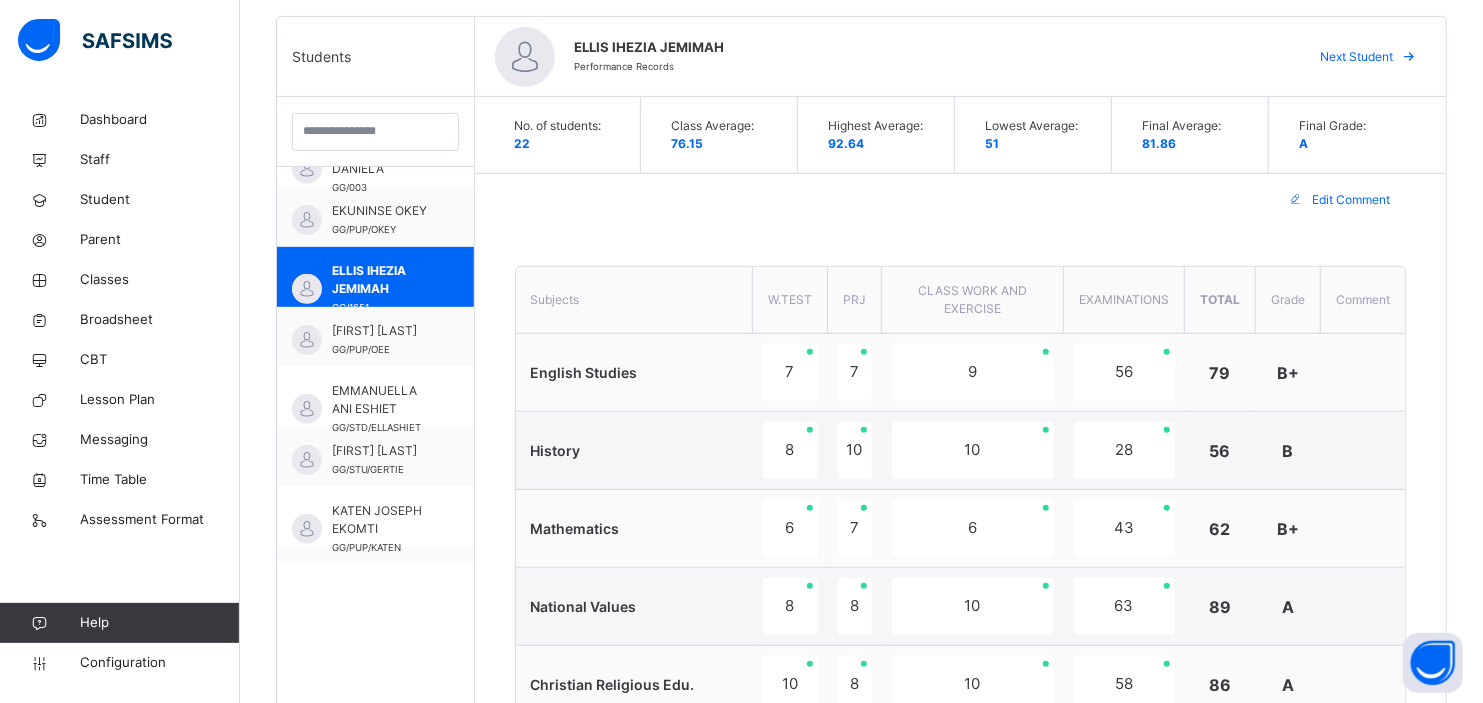 scroll, scrollTop: 0, scrollLeft: 0, axis: both 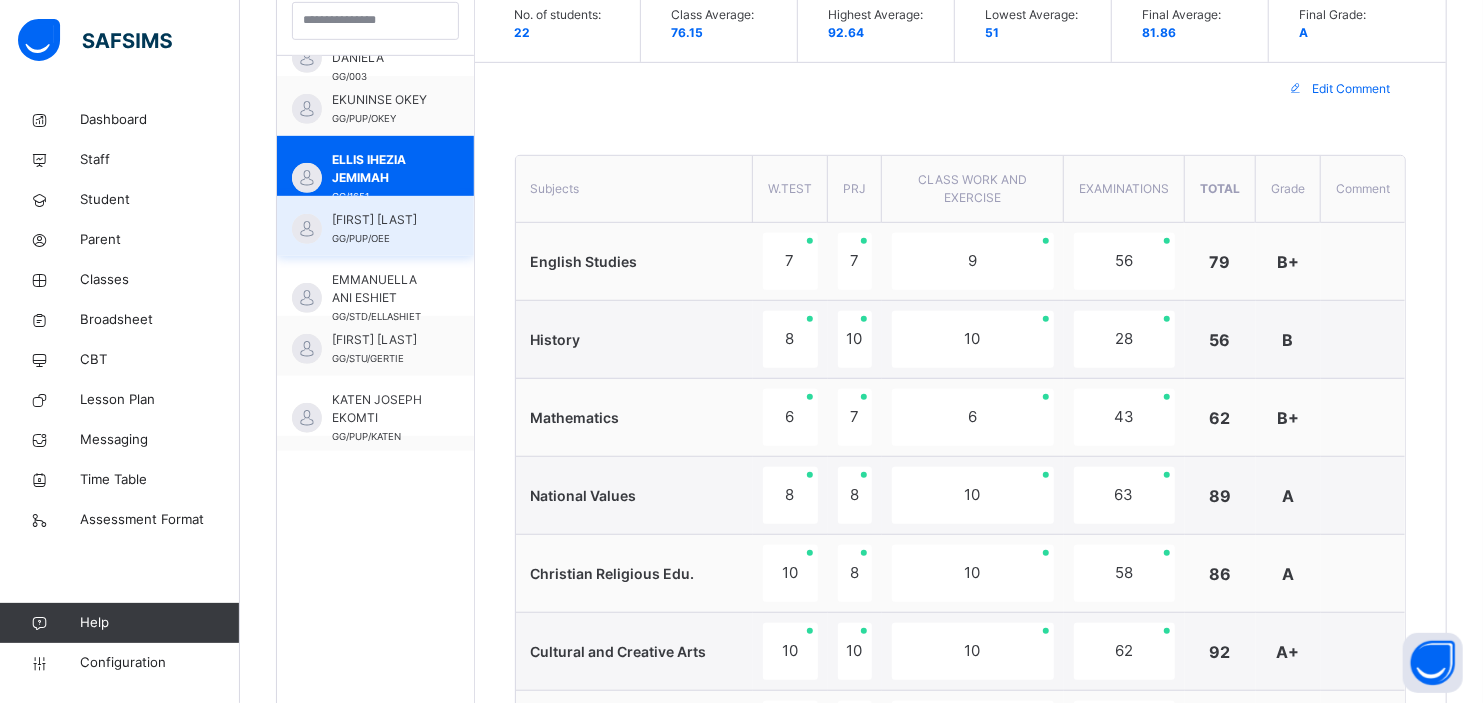 click on "[FIRST] [LAST] [LAST]" at bounding box center [380, 220] 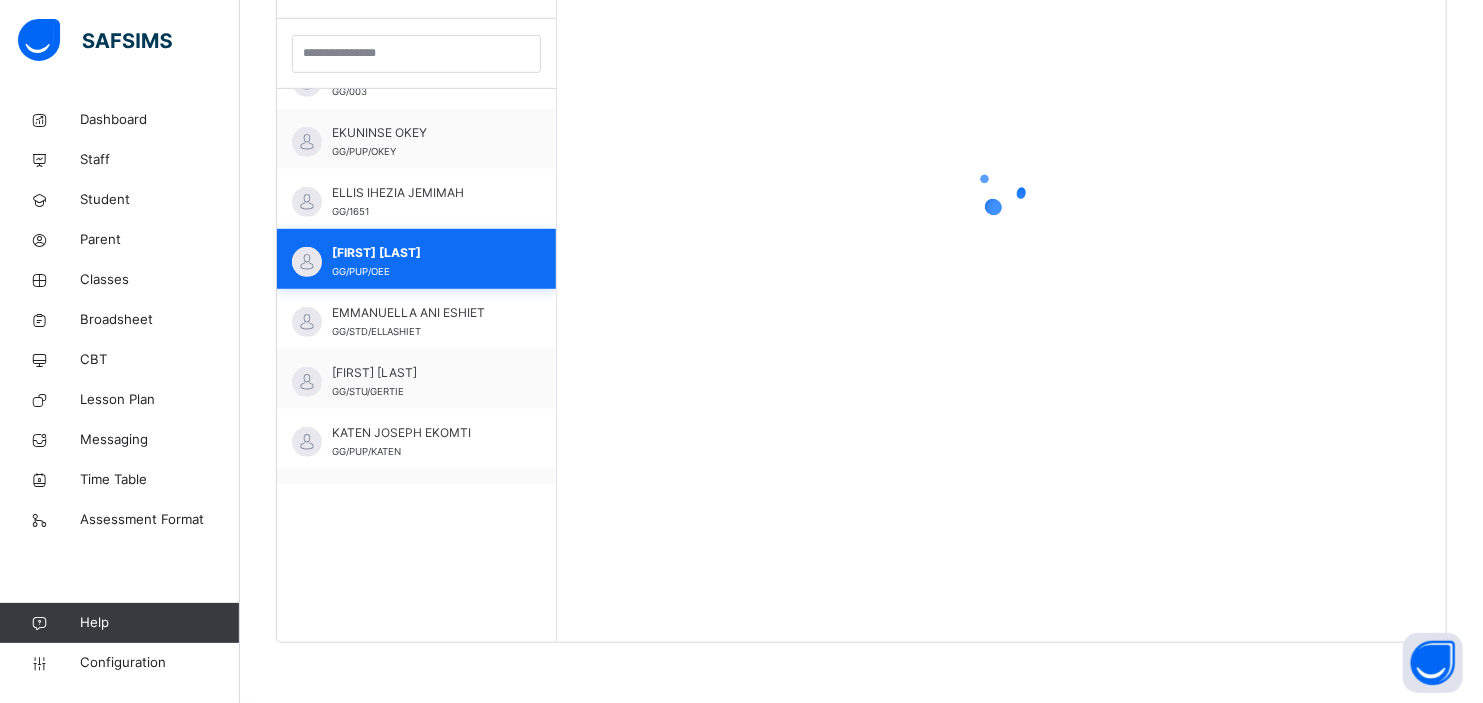 scroll, scrollTop: 581, scrollLeft: 0, axis: vertical 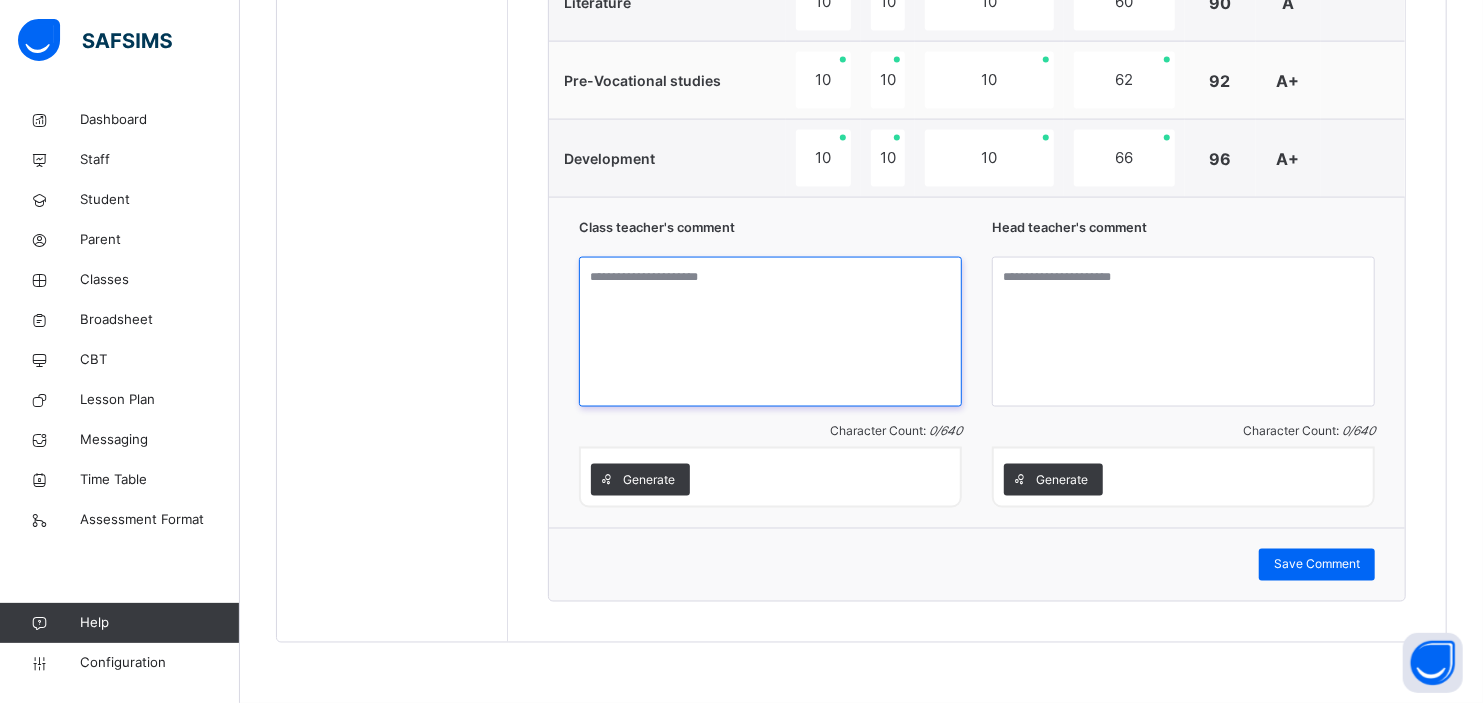 click at bounding box center (770, 332) 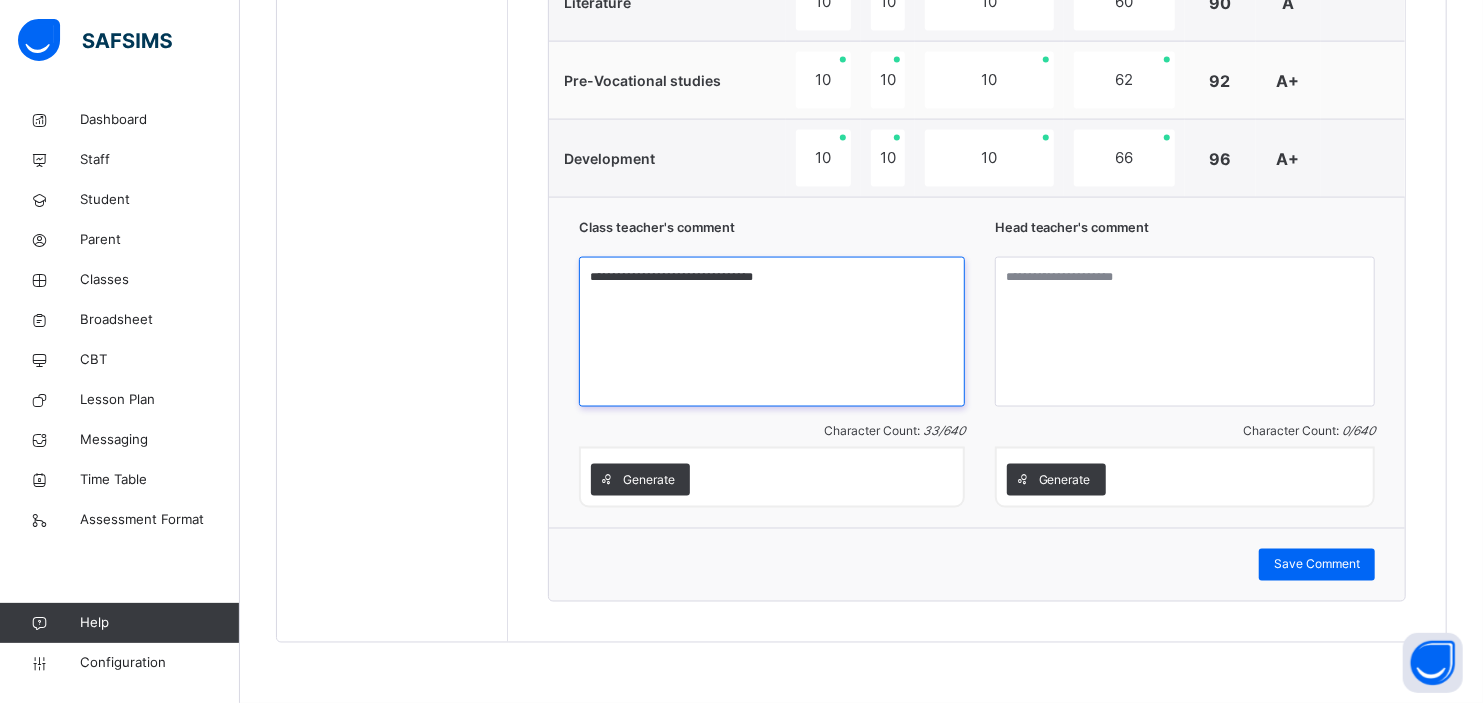 type on "**********" 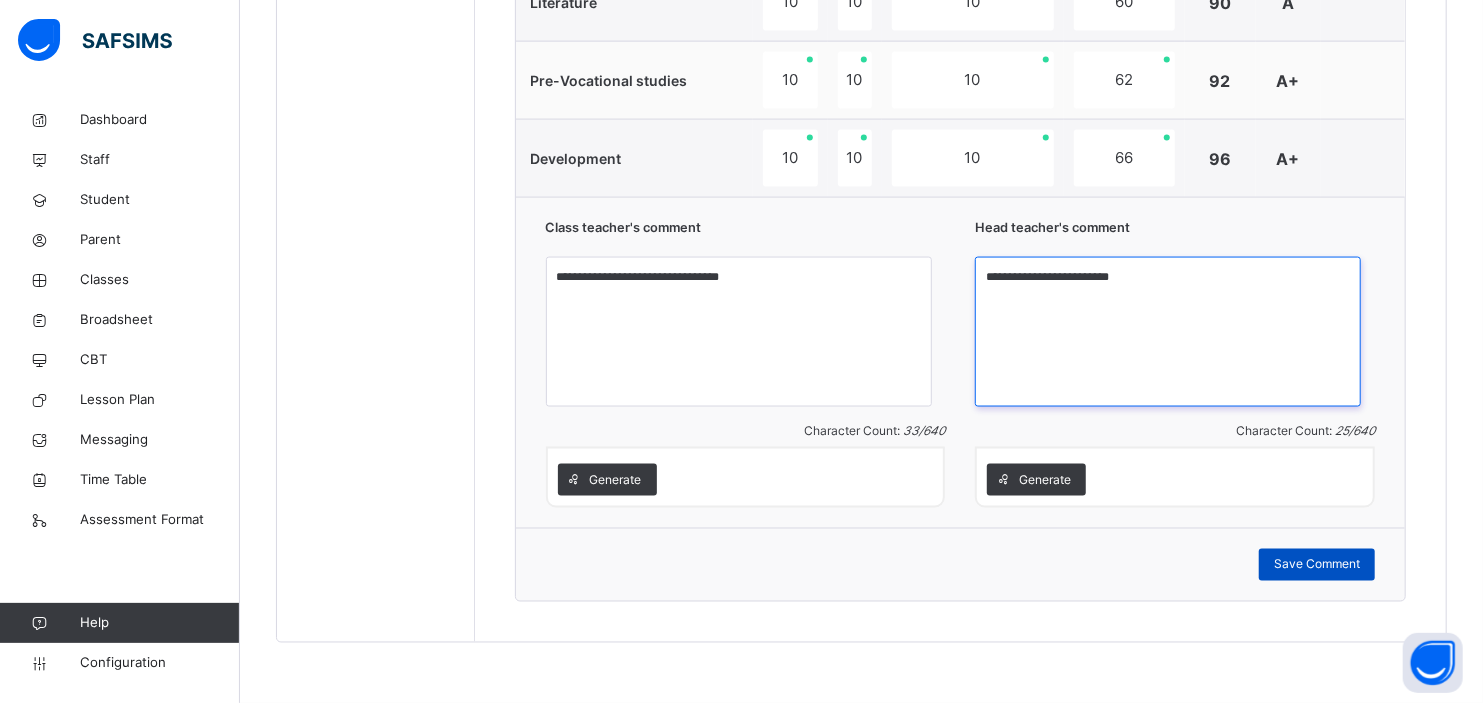 type on "**********" 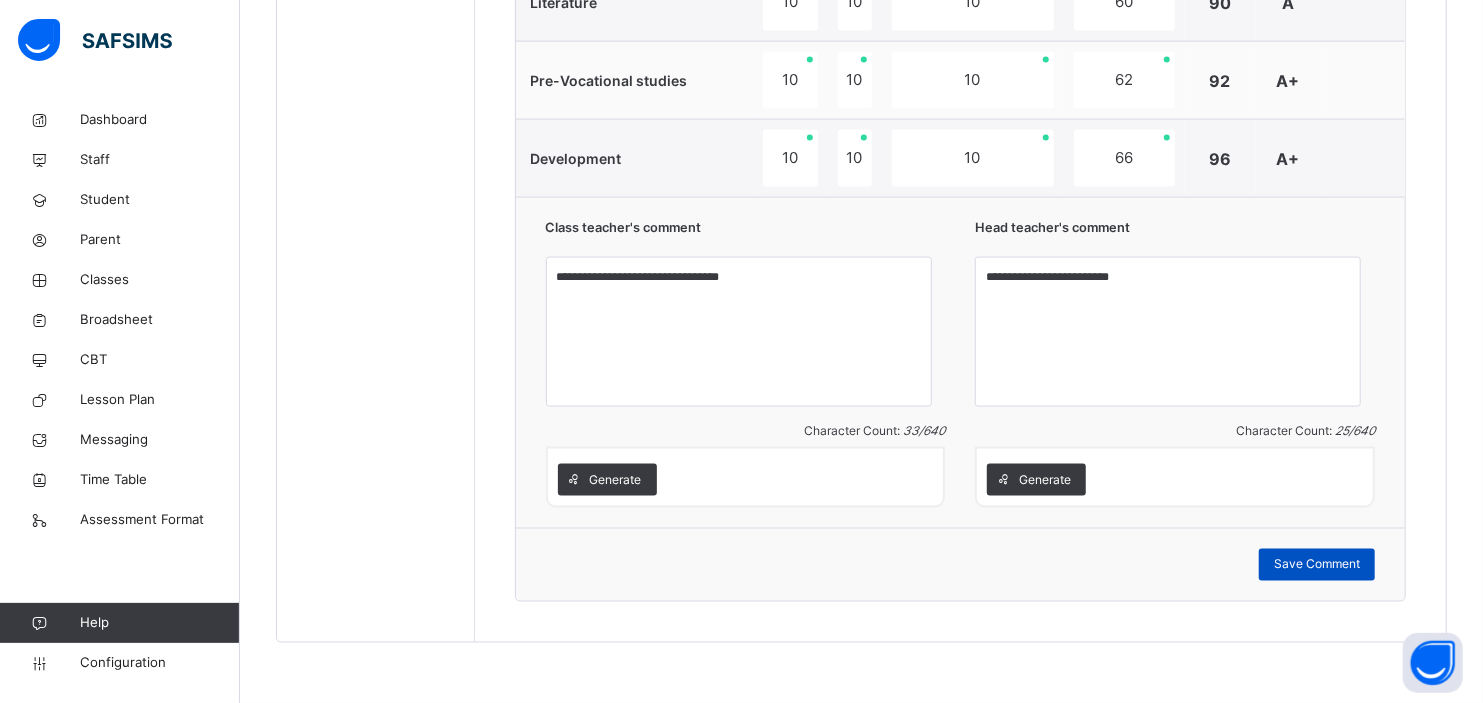 click on "Save Comment" at bounding box center [1317, 565] 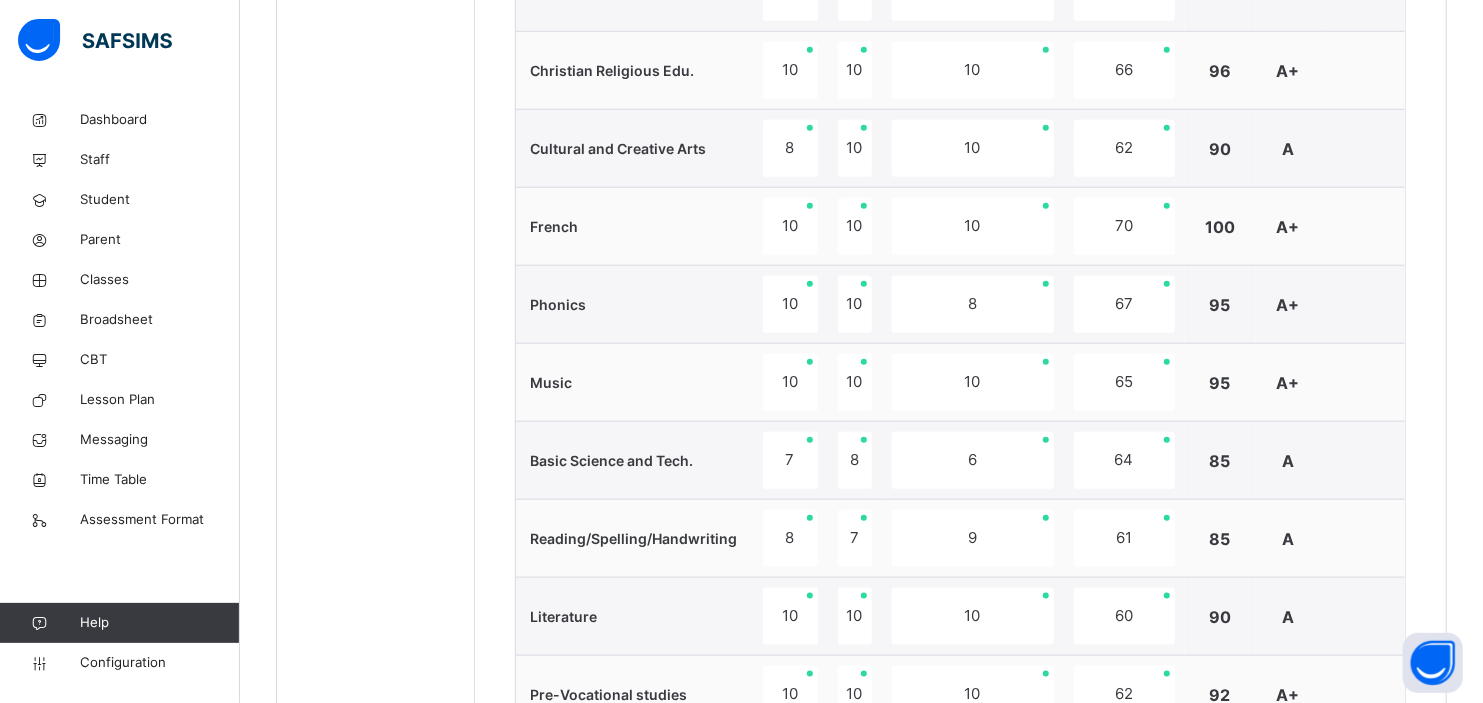 scroll, scrollTop: 503, scrollLeft: 0, axis: vertical 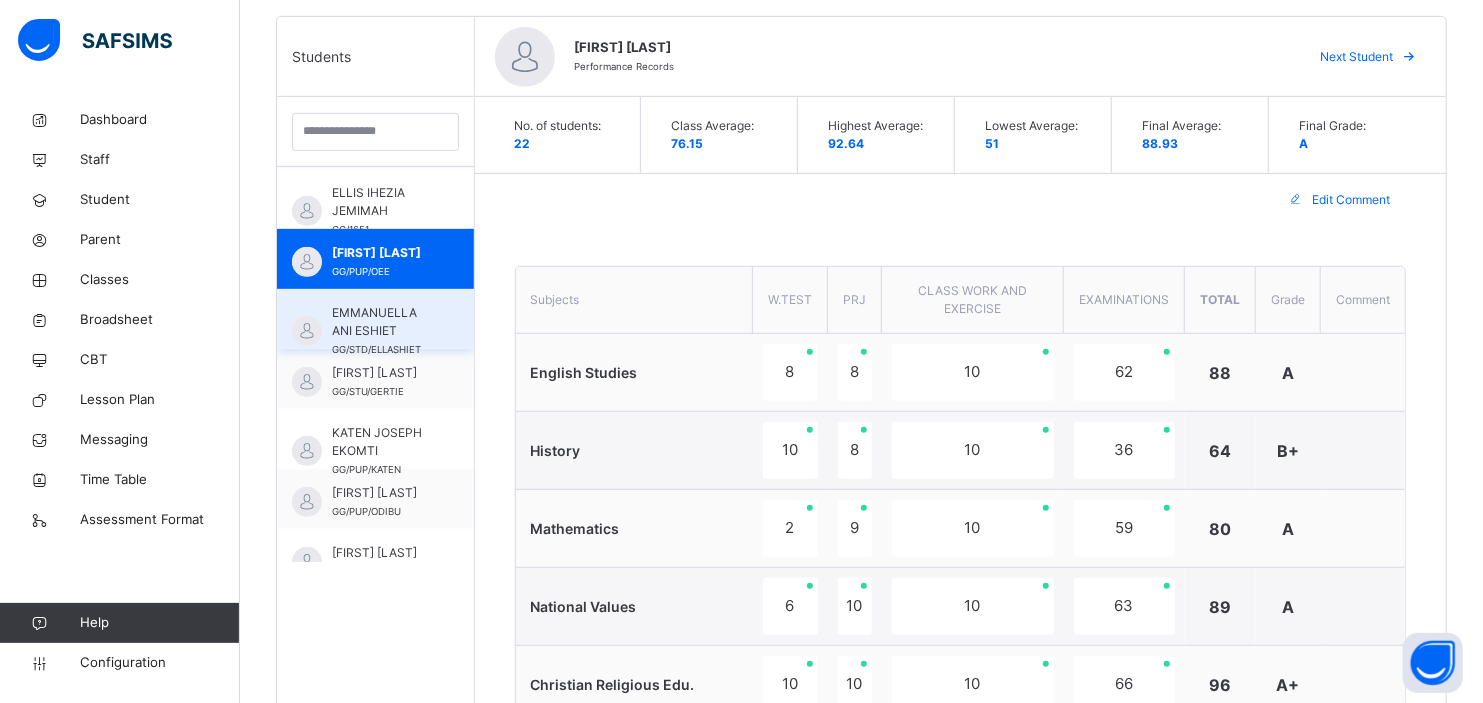 click on "EMMANUELLA ANI ESHIET" at bounding box center (380, 322) 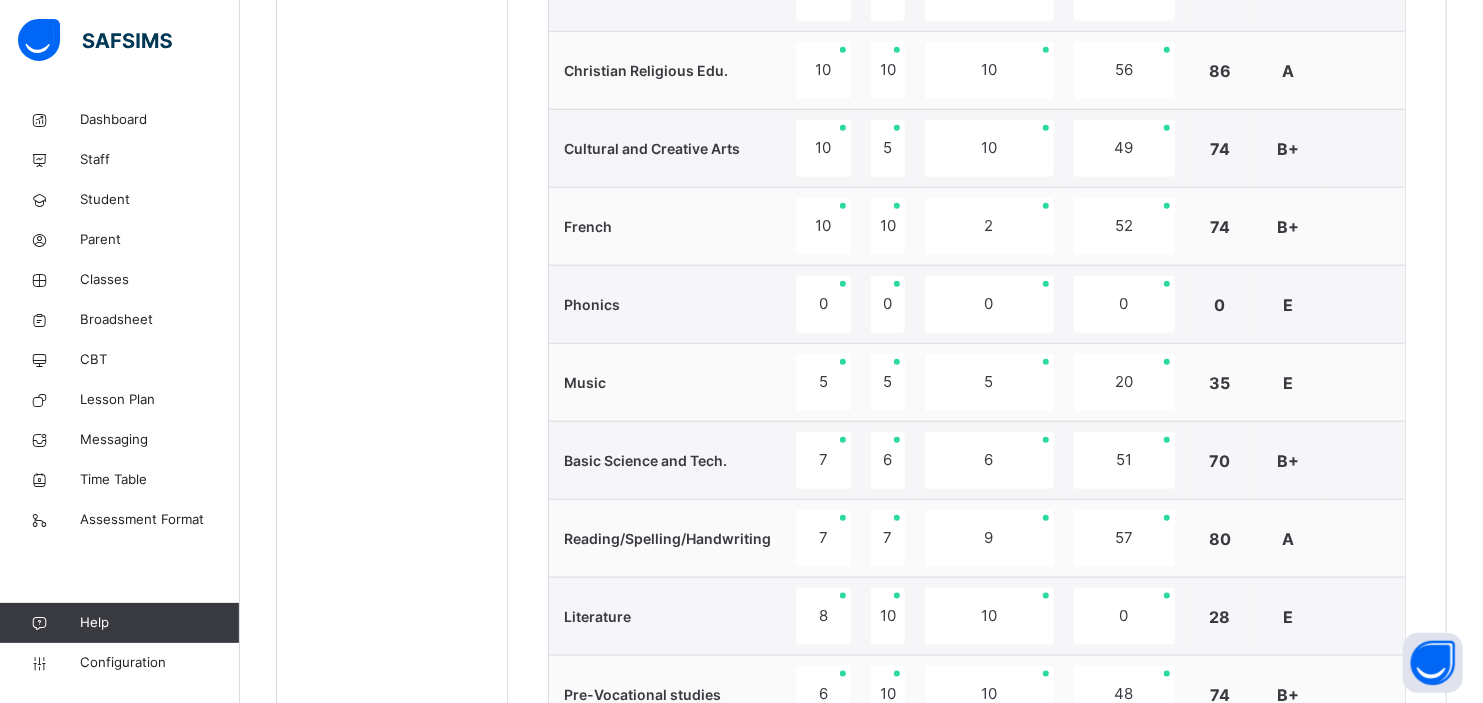 scroll, scrollTop: 1732, scrollLeft: 0, axis: vertical 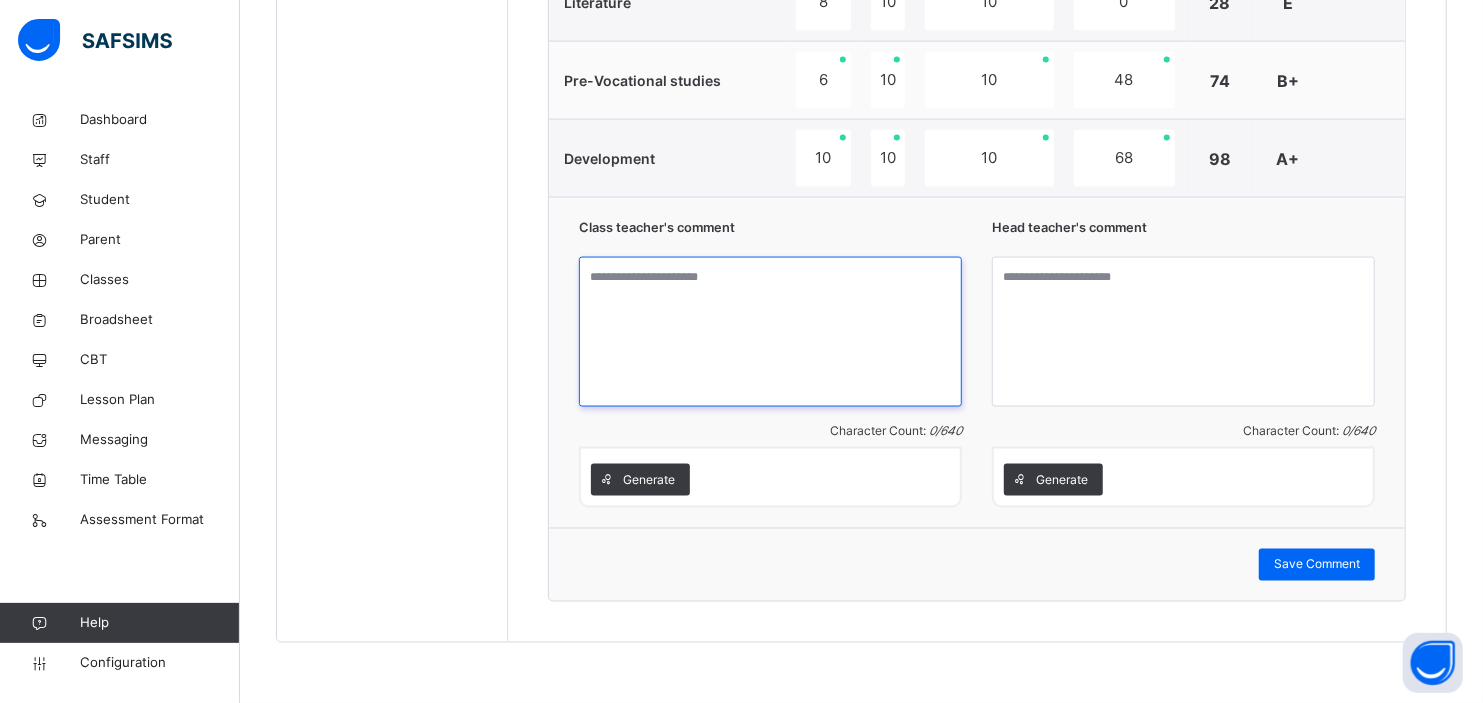 click at bounding box center [770, 332] 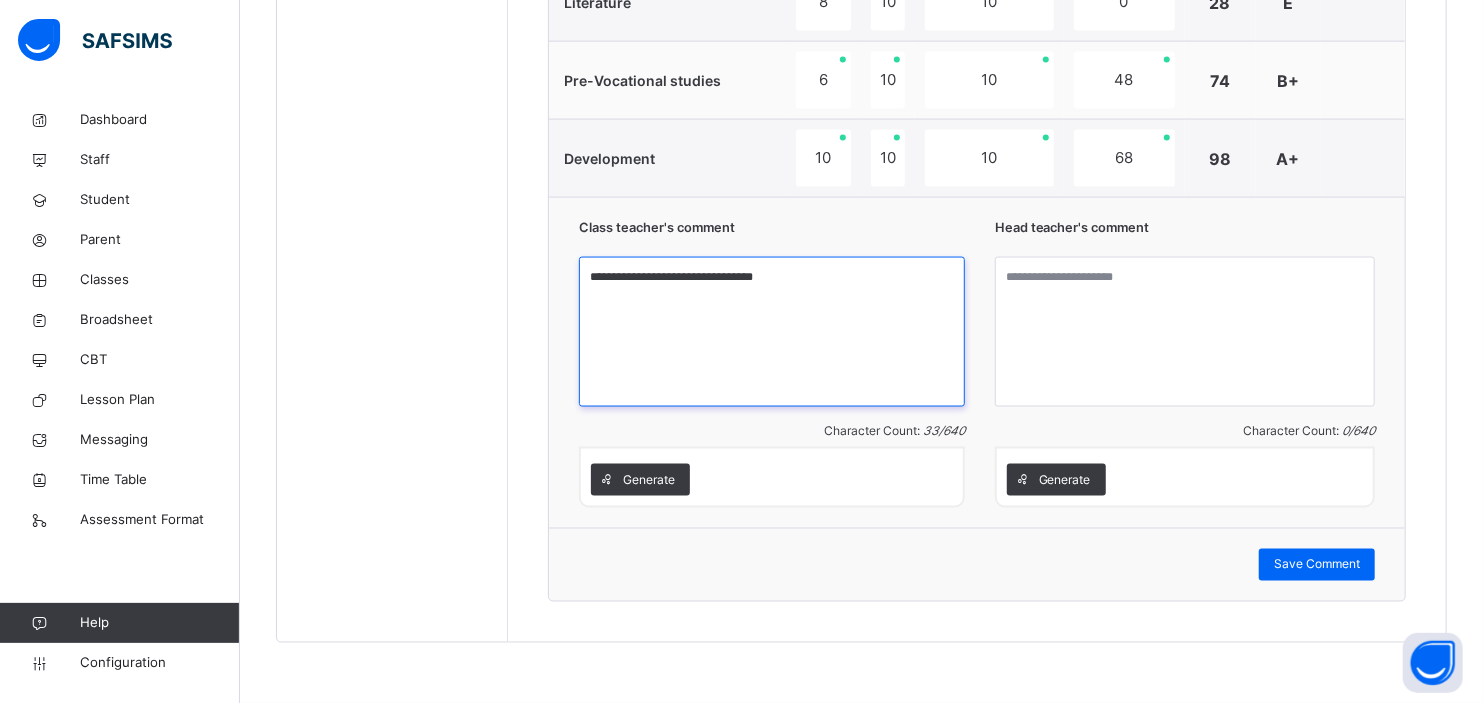 type on "**********" 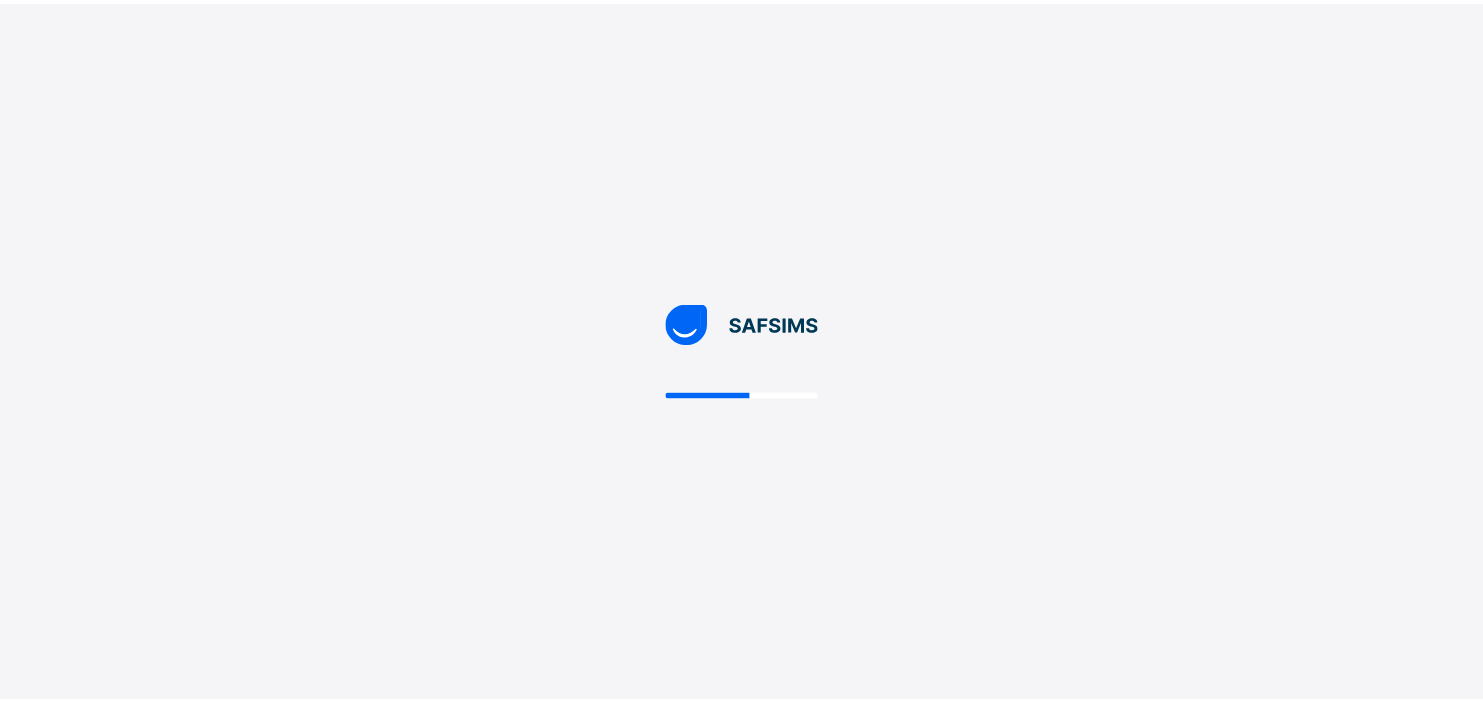 scroll, scrollTop: 0, scrollLeft: 0, axis: both 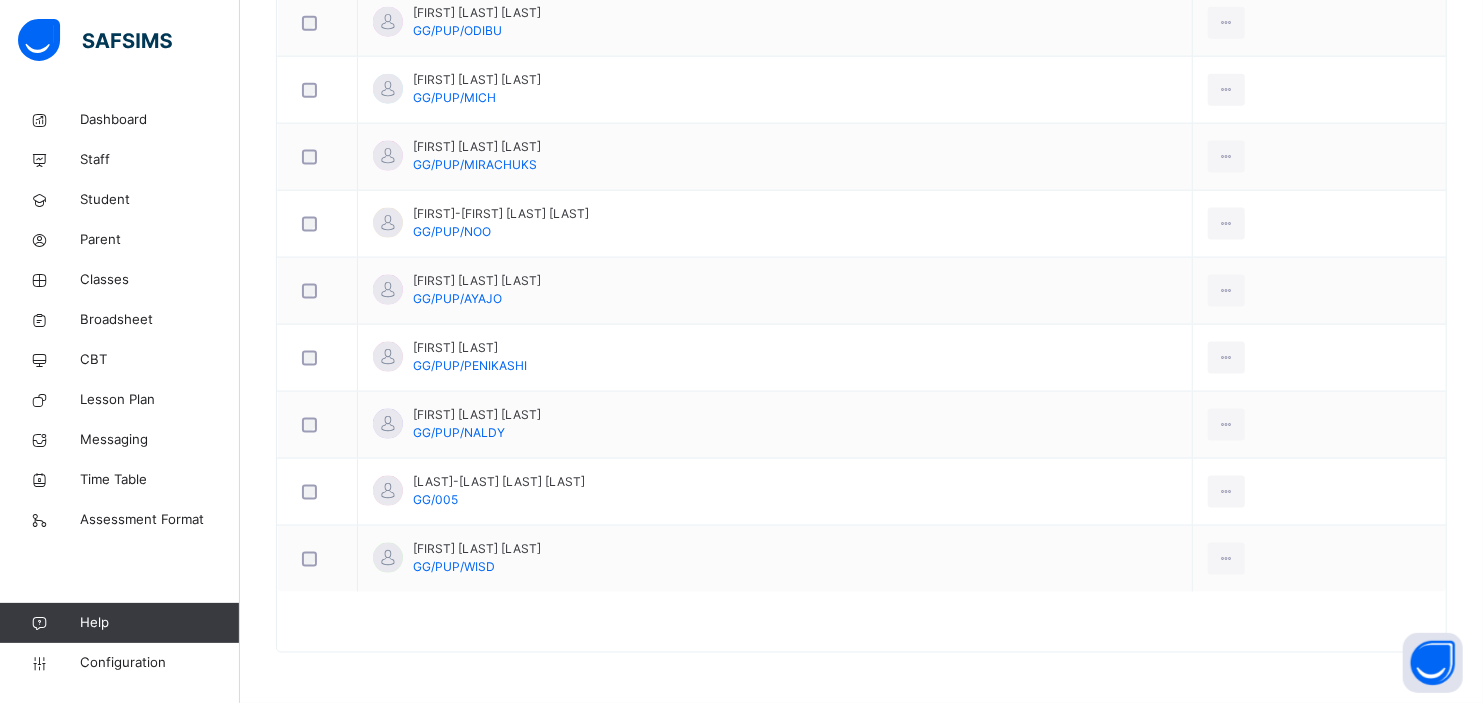 click on "Back  / Primary 2 Diamond Primary 2 Diamond Primary 2 Third Term 2024-2025 Class Members Subjects Results Skills Attendance Timetable Form Teacher Class Members More Options   22  Students in class Download Pdf Report Excel Report View subject profile Bulk upload Add Class Members Grace and Gold Schools Date: [DATE] [TIME] Class Members Class:  Primary 2 Diamond Total no. of Students:  22 Term:  Third Term Session:  2024-2025 S/NO Admission No. Last Name First Name Other Name 1 GG/PUP/AB [LAST] [FIRST] [LAST] 2 GG/STU/BENEGWU [LAST] [FIRST] [LAST] 3 GG/PUP/BINIM [LAST] [FIRST] 4 GG/PUP/EBS [LAST] [FIRST] [LAST] 5 GG/1644 [LAST] [FIRST] [LAST] 6 GG/002 [LAST] [FIRST] [LAST] 7 GG/003 [LAST] [FIRST] [LAST] 8 GG/PUP/OKEY [LAST] [FIRST] [LAST] 9 GG/1651 [LAST] [FIRST] [LAST] 10 GG/PUP/OEE [LAST] [FIRST] [LAST] 11 GG/STD/ELLASHIET [LAST] [FIRST] [LAST] 12 GG/STU/GERTIE [LAST] [FIRST] [LAST] 13 GG/PUP/KATEN [LAST] [FIRST] [LAST] 14 GG/PUP/ODIBU [LAST] [FIRST] [LAST] 15 GG/PUP/MICH [LAST] [FIRST] [LAST] 16 [LAST]" at bounding box center [861, -367] 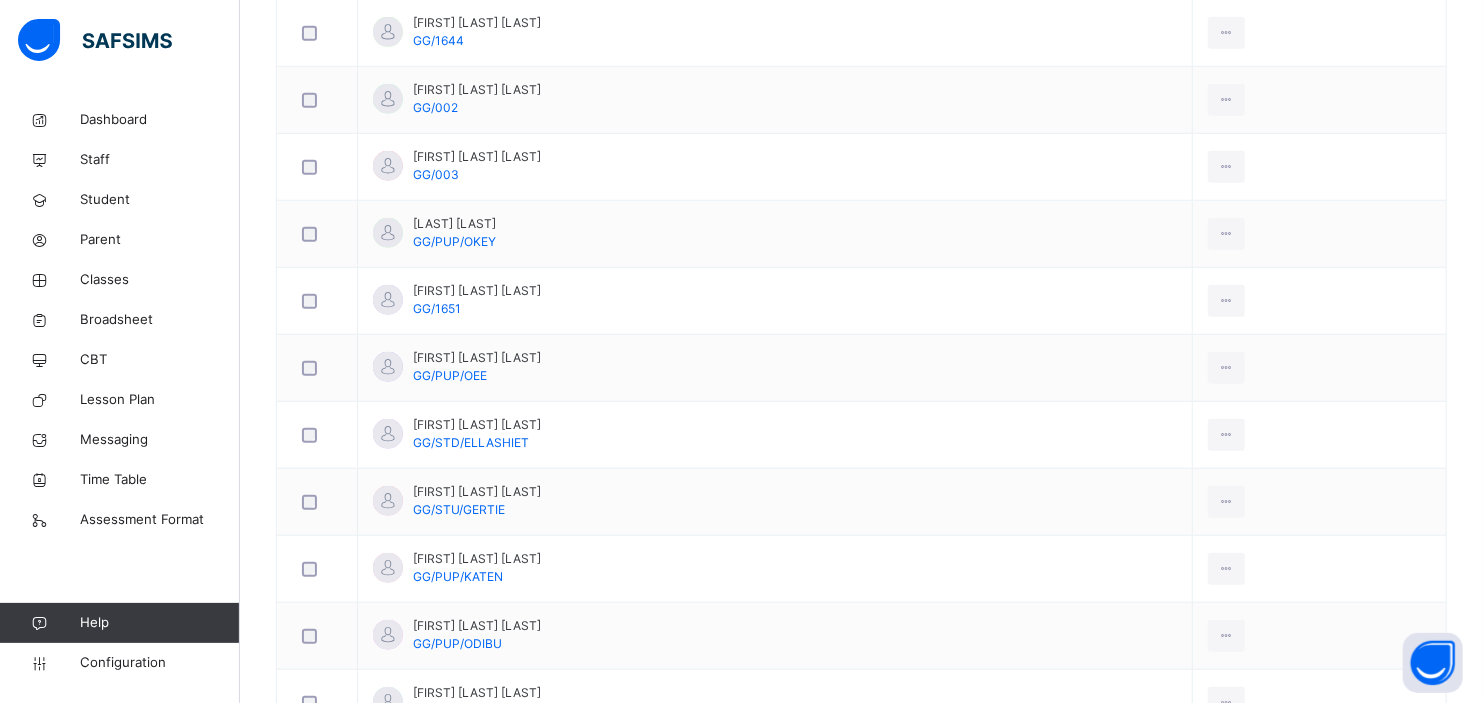 scroll, scrollTop: 308, scrollLeft: 0, axis: vertical 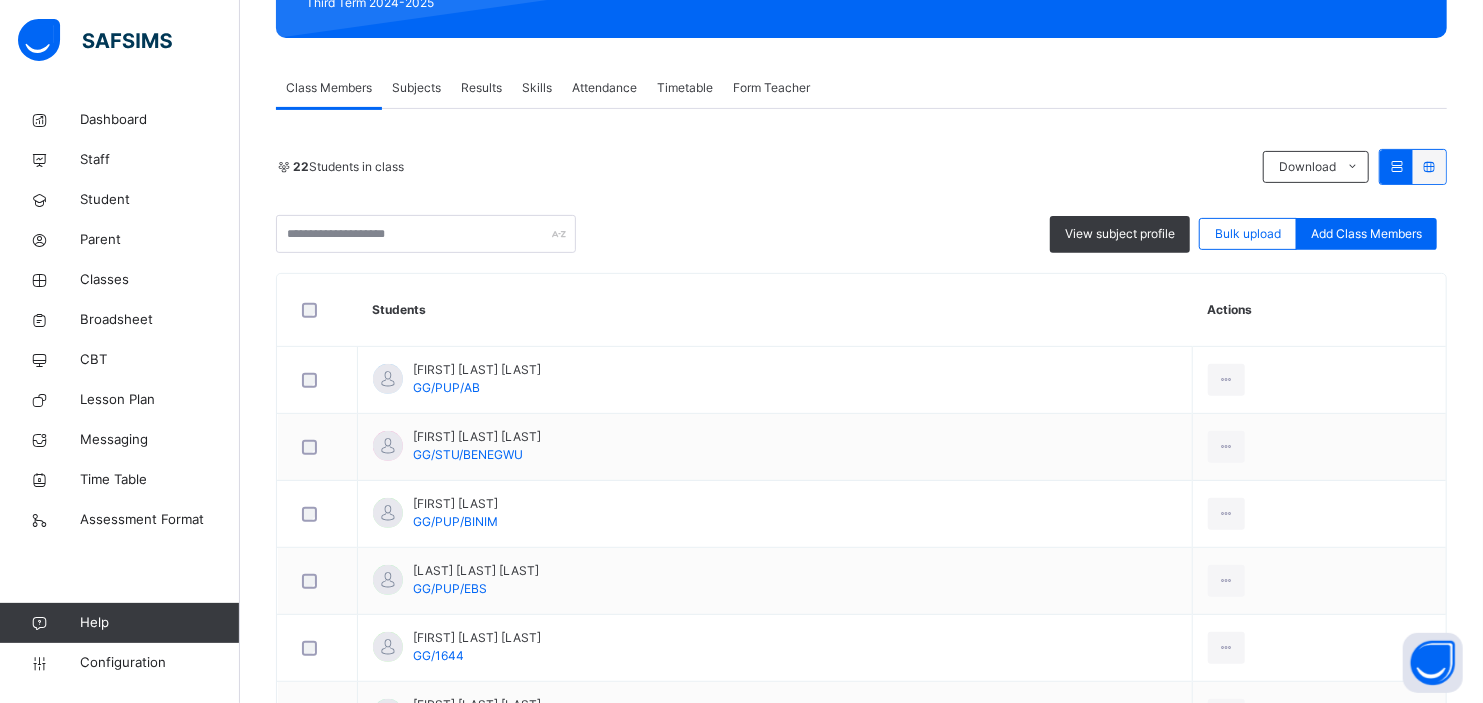 click on "Results" at bounding box center (481, 88) 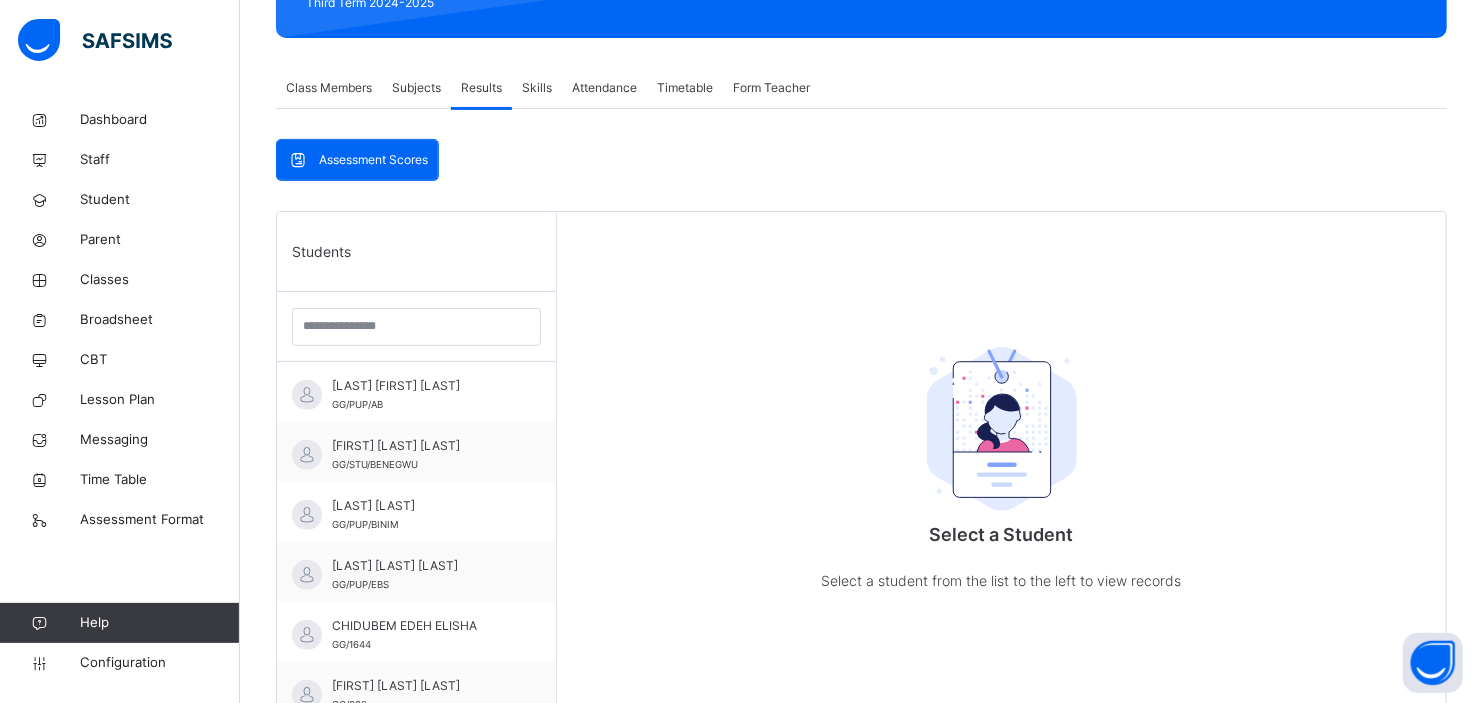 scroll, scrollTop: 346, scrollLeft: 0, axis: vertical 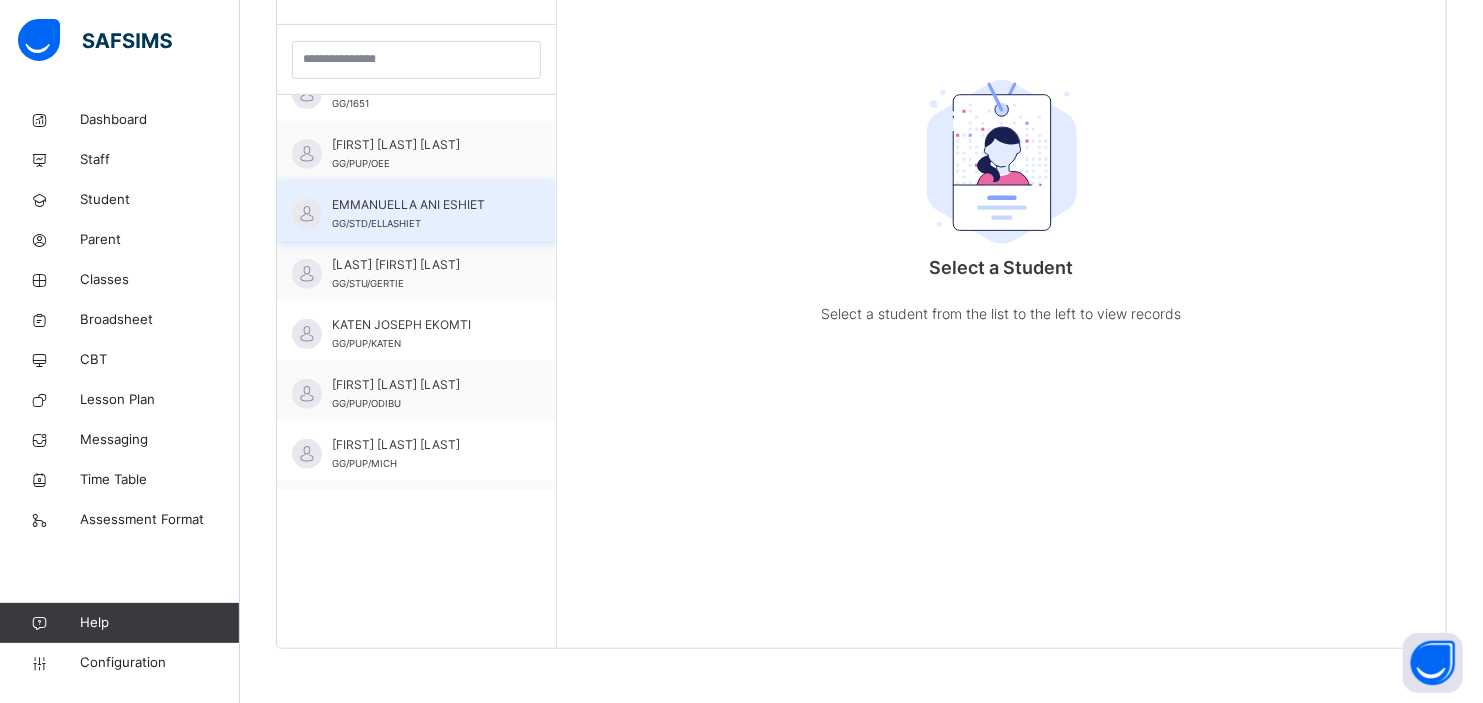 click on "GG/STD/ELLASHIET" at bounding box center (376, 223) 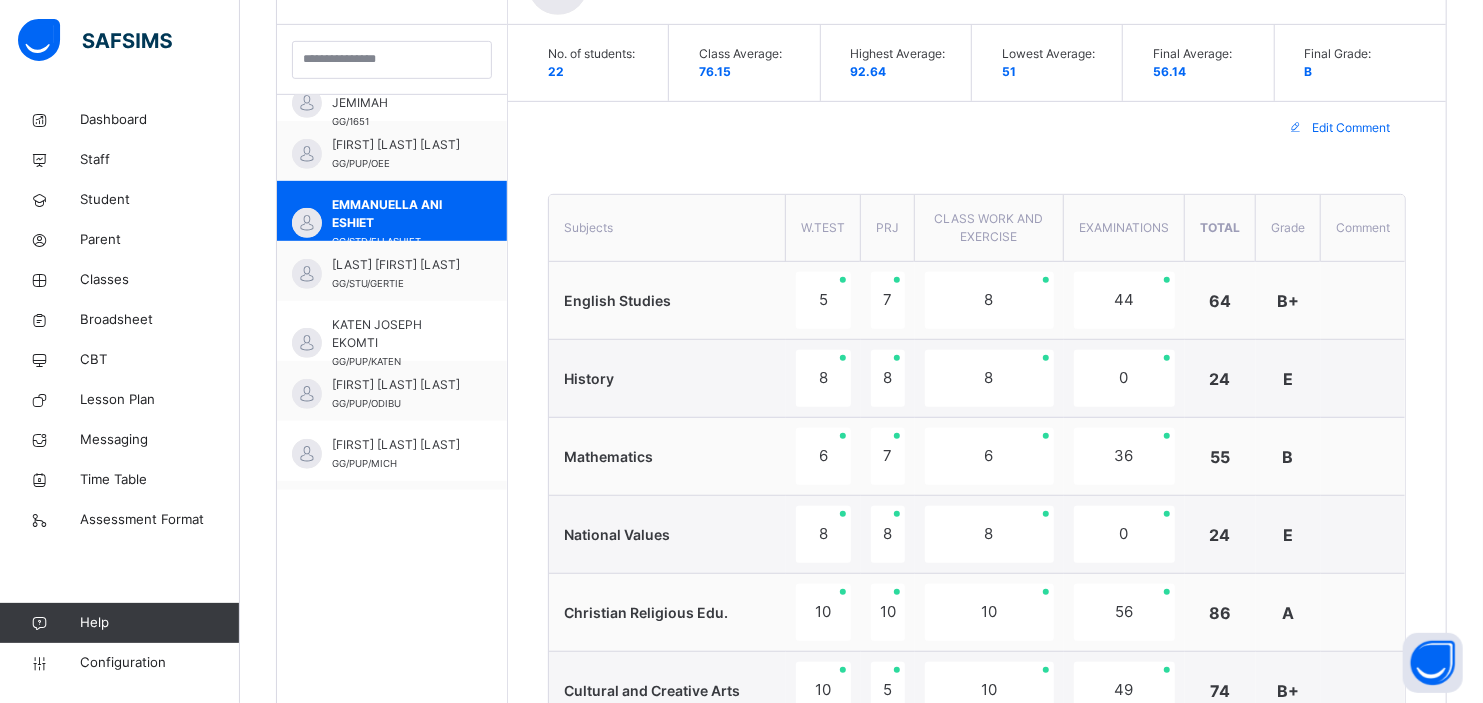 scroll, scrollTop: 523, scrollLeft: 0, axis: vertical 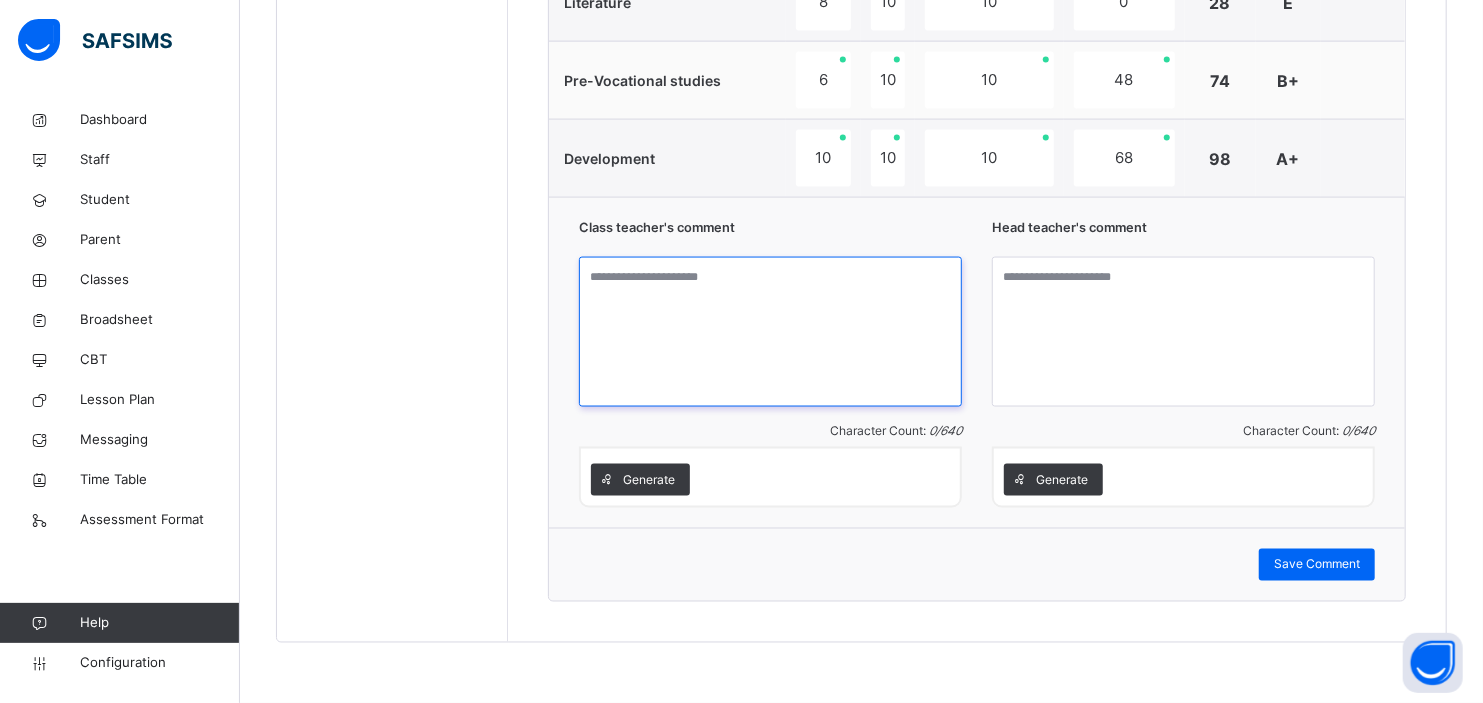 click at bounding box center [770, 332] 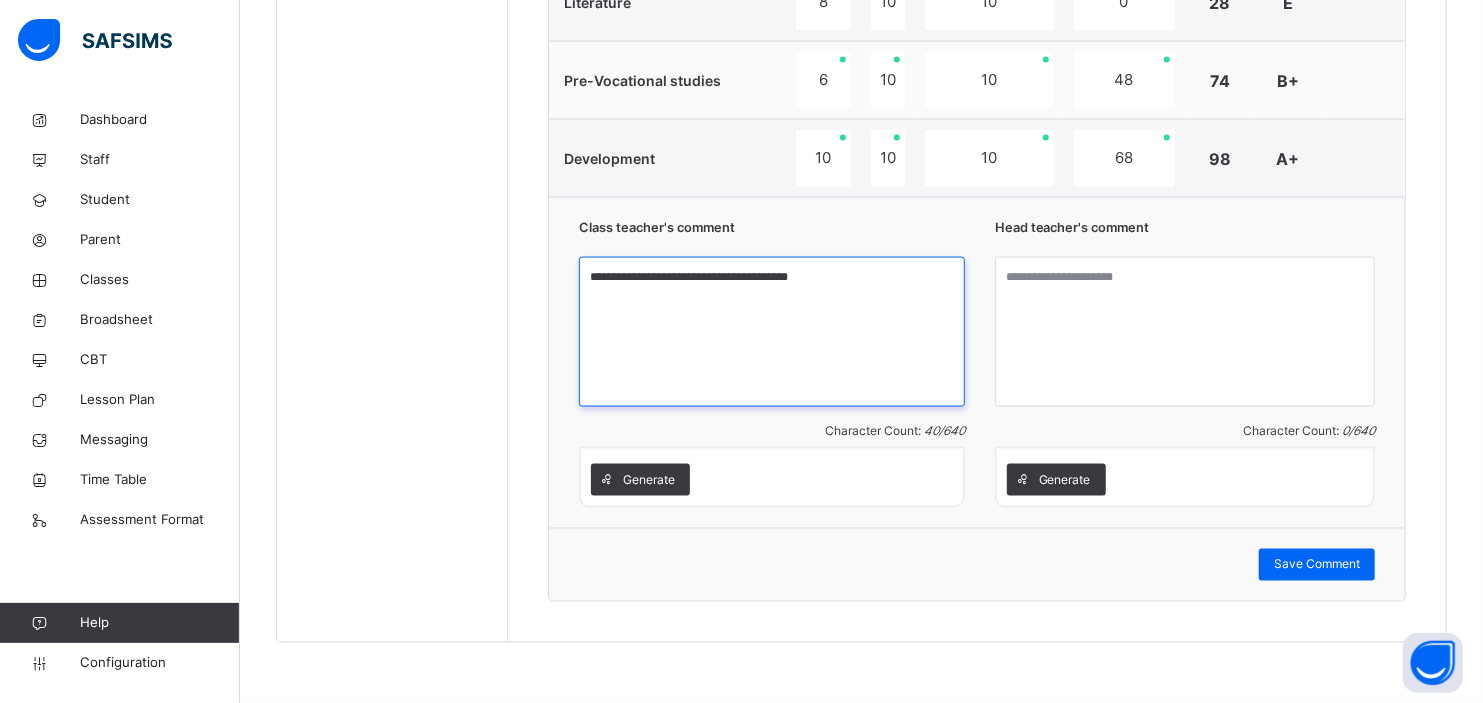 type on "**********" 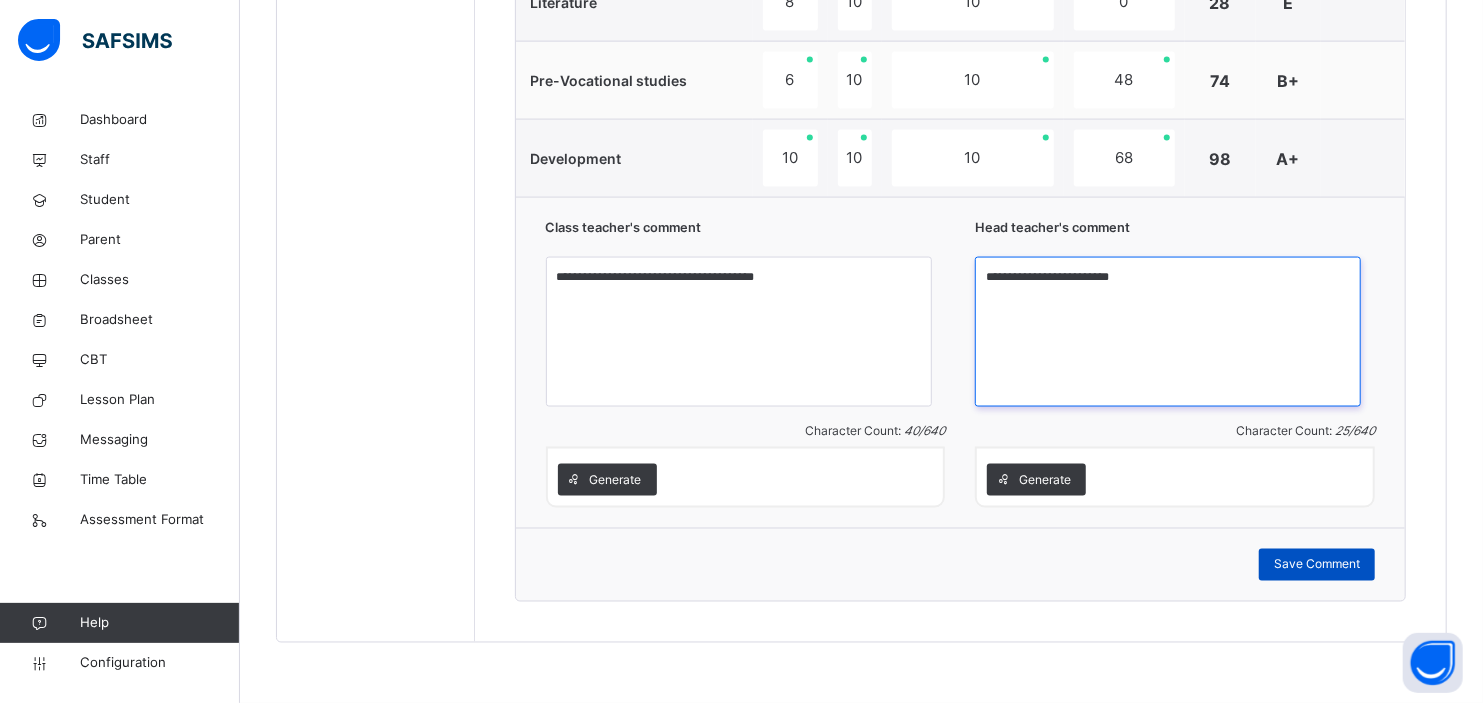 type on "**********" 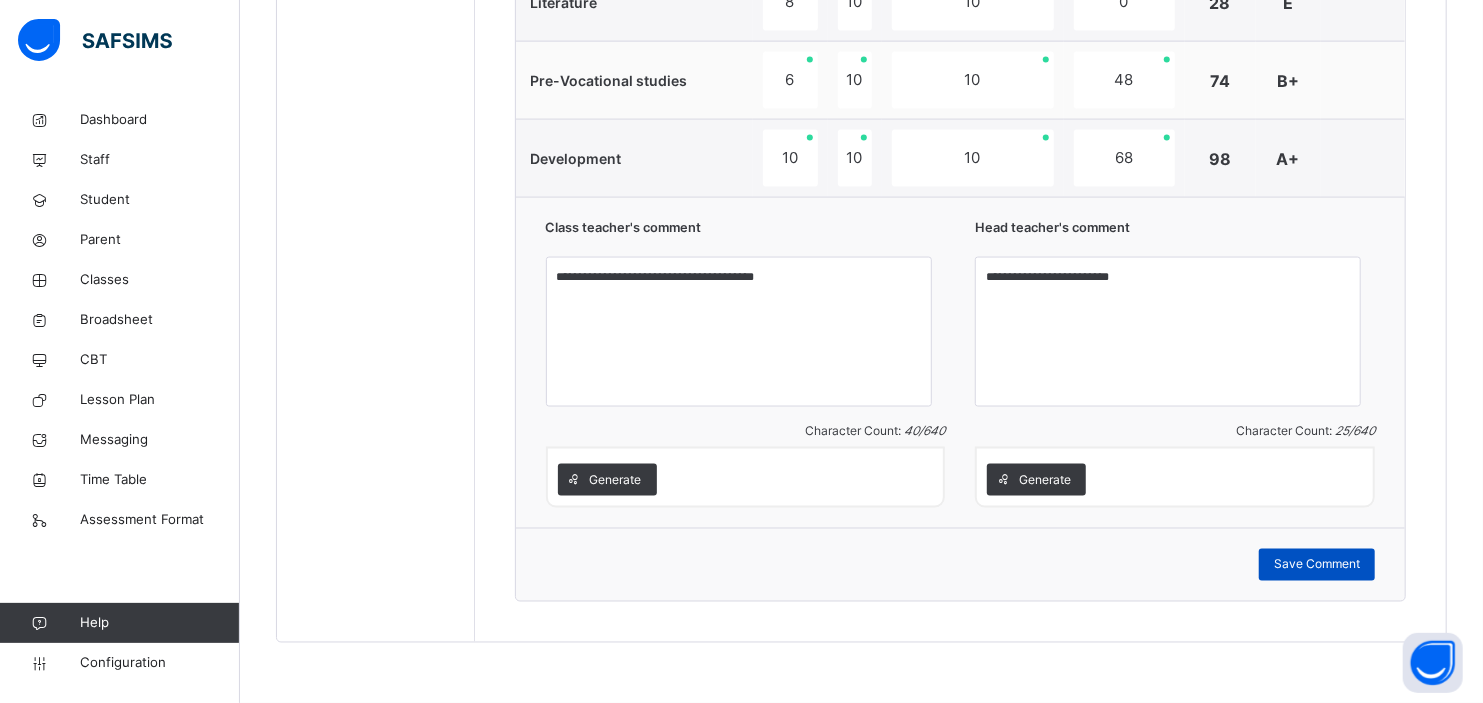 click on "Save Comment" at bounding box center (1317, 565) 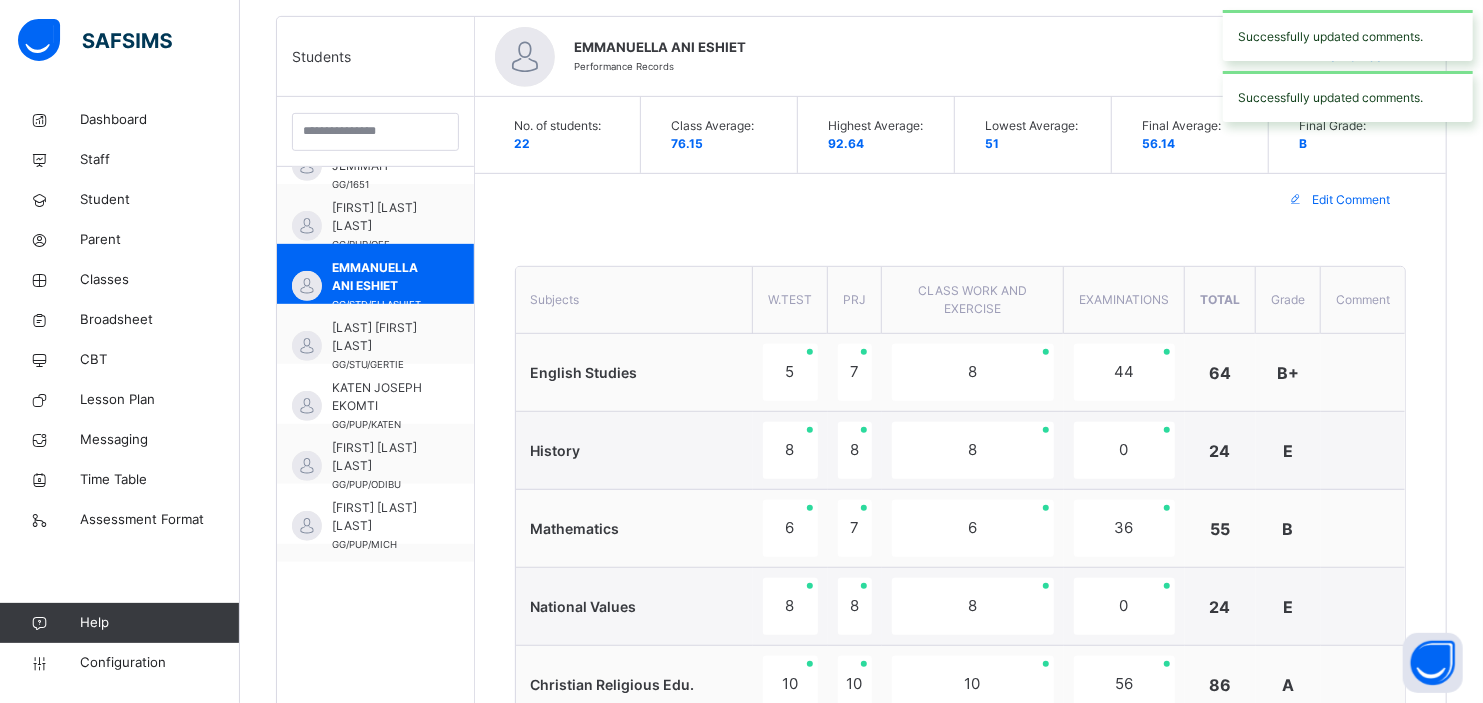 scroll, scrollTop: 470, scrollLeft: 0, axis: vertical 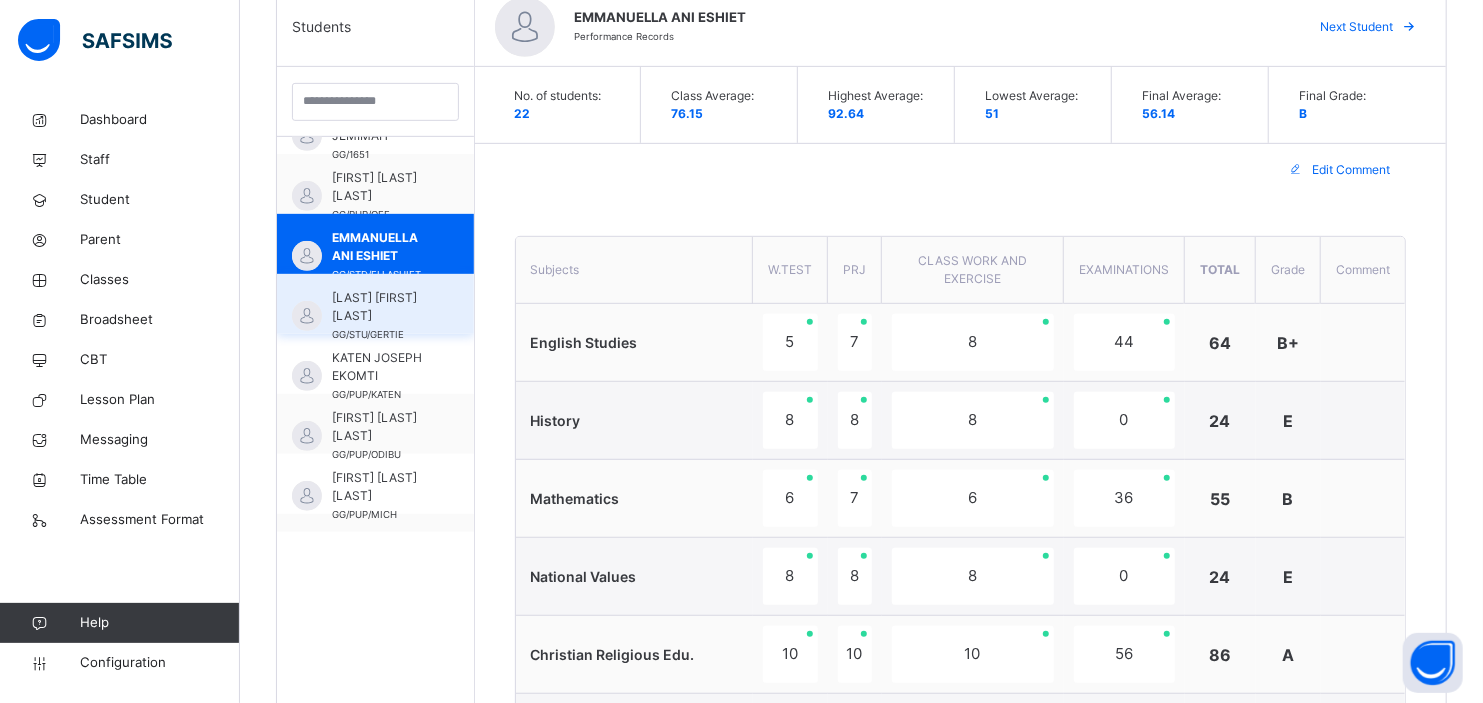 click on "[LAST] [FIRST] [LAST]" at bounding box center (380, 307) 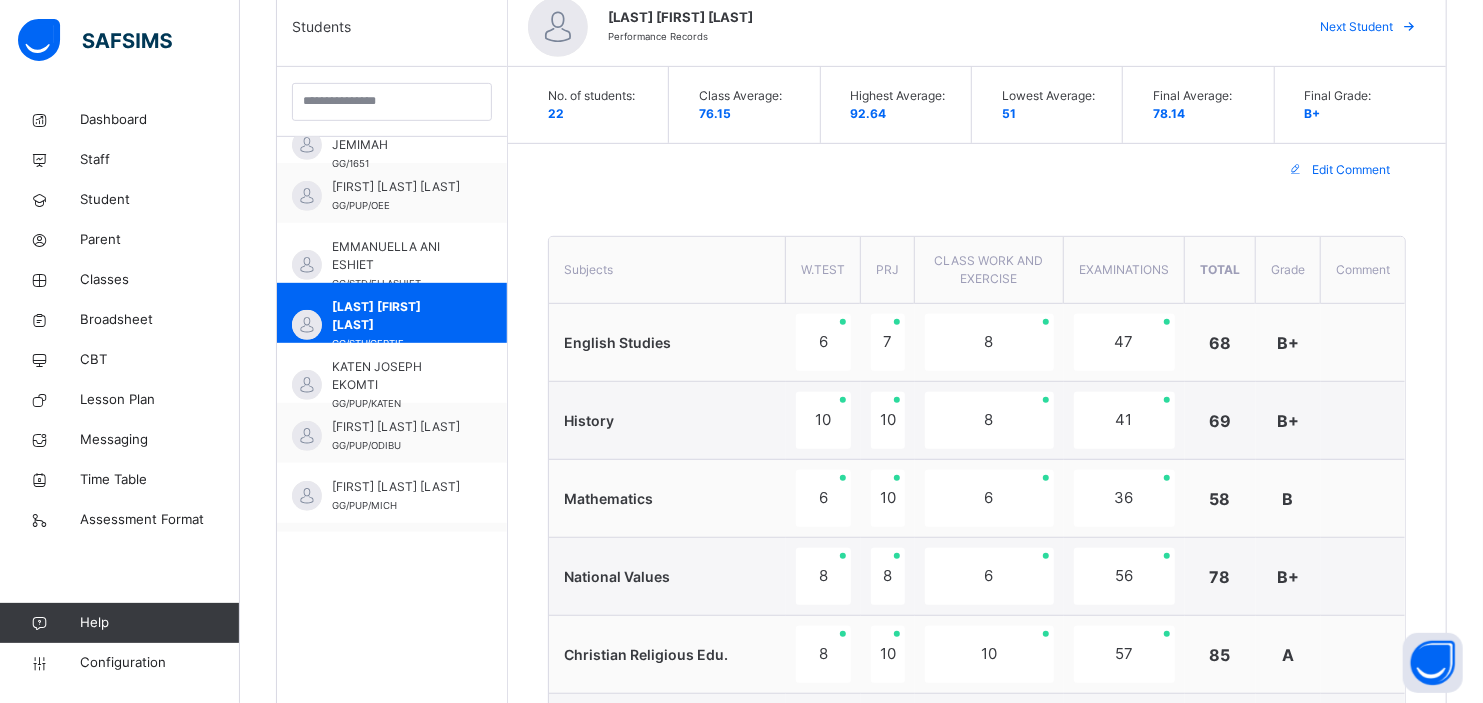 scroll, scrollTop: 523, scrollLeft: 0, axis: vertical 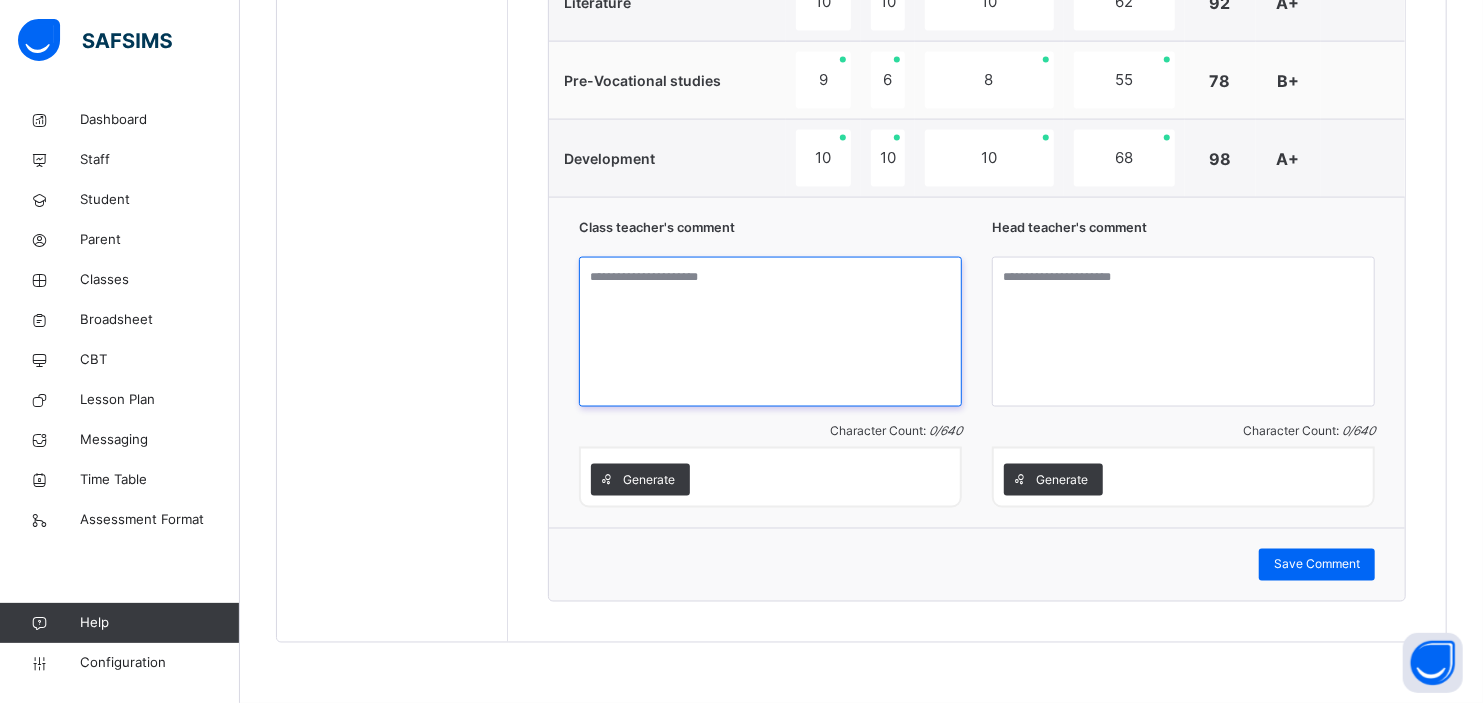 click at bounding box center (770, 332) 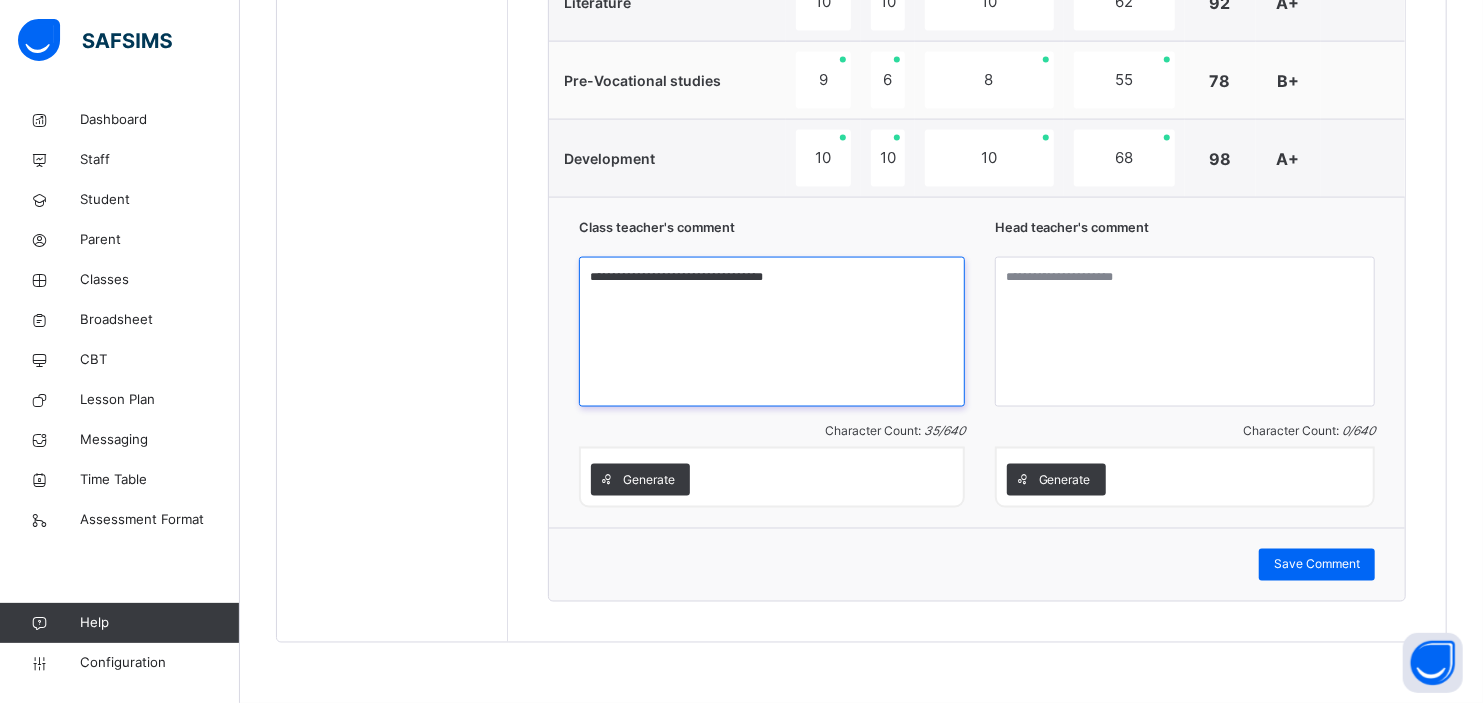 type on "**********" 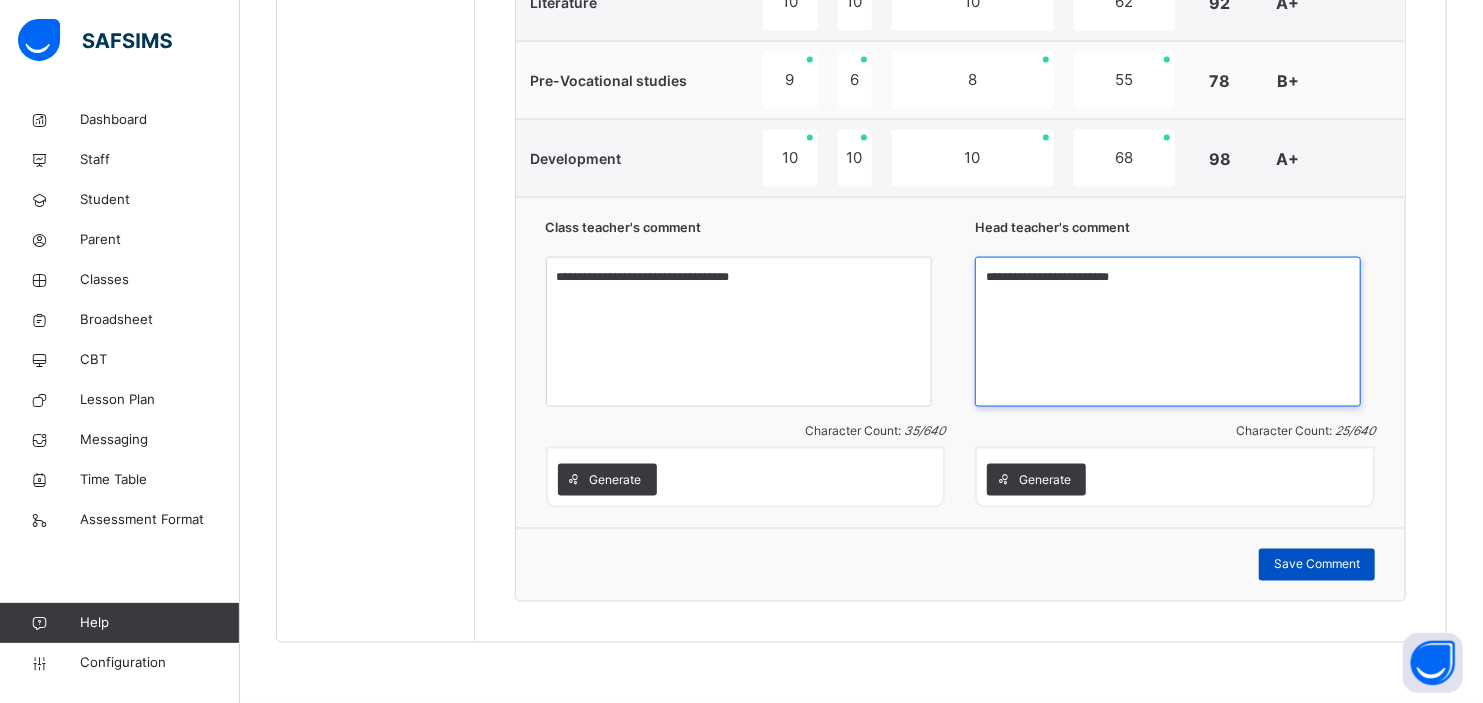 type on "**********" 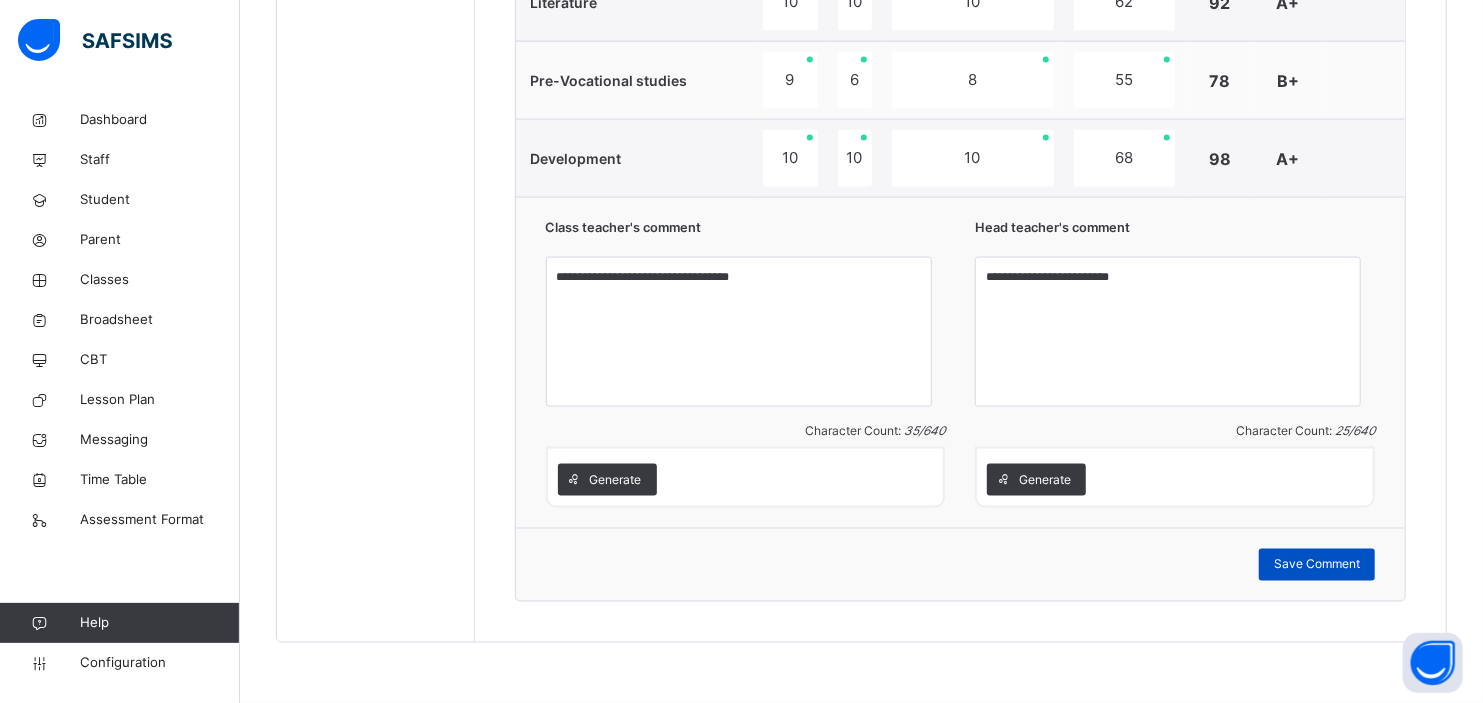 click on "Save Comment" at bounding box center [1317, 565] 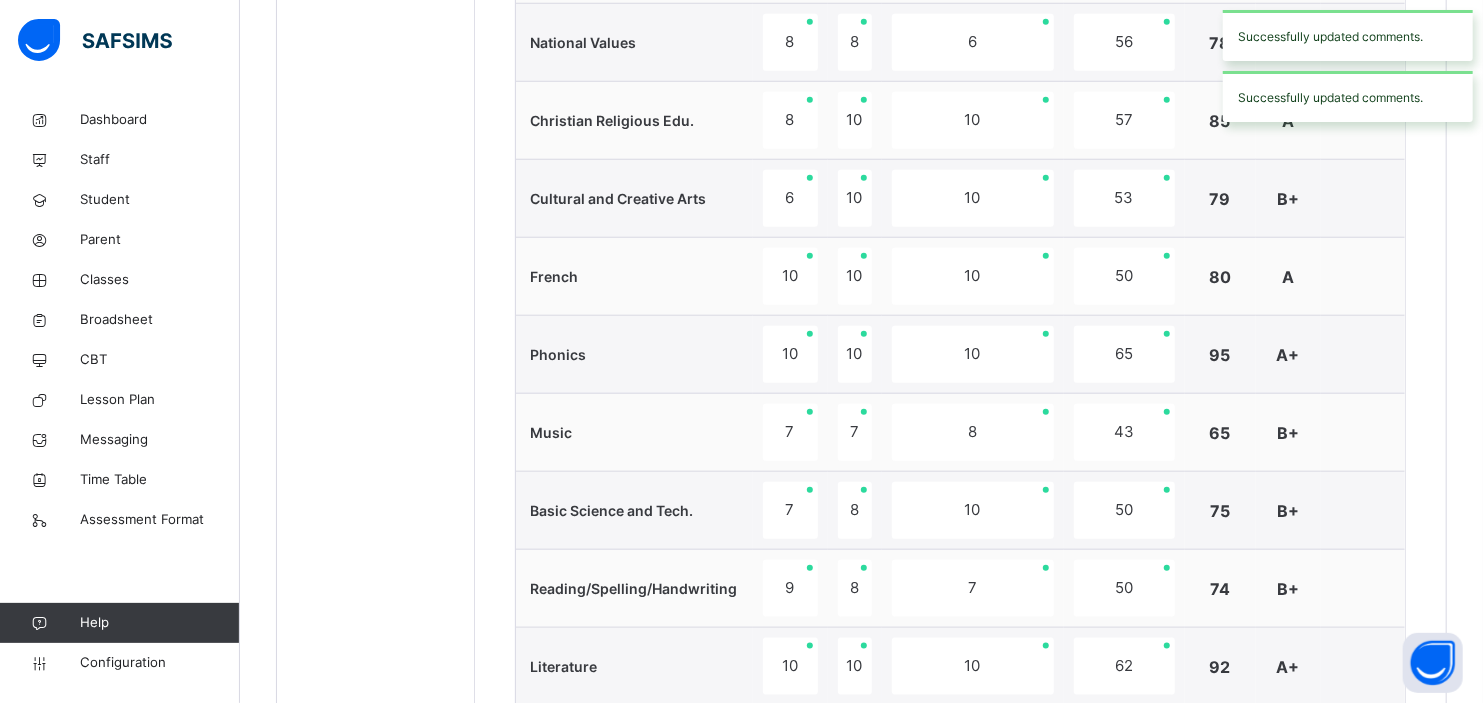 scroll, scrollTop: 503, scrollLeft: 0, axis: vertical 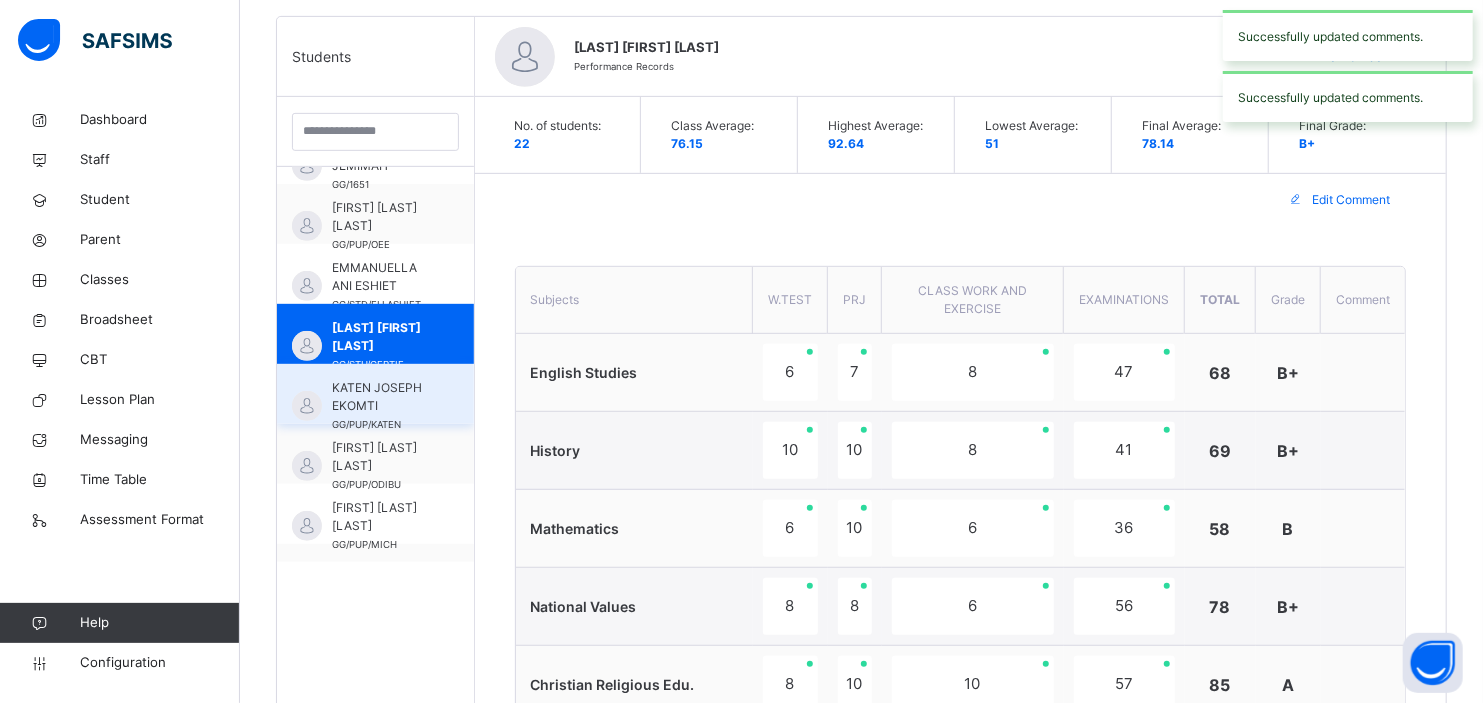 click on "KATEN JOSEPH EKOMTI" at bounding box center (380, 397) 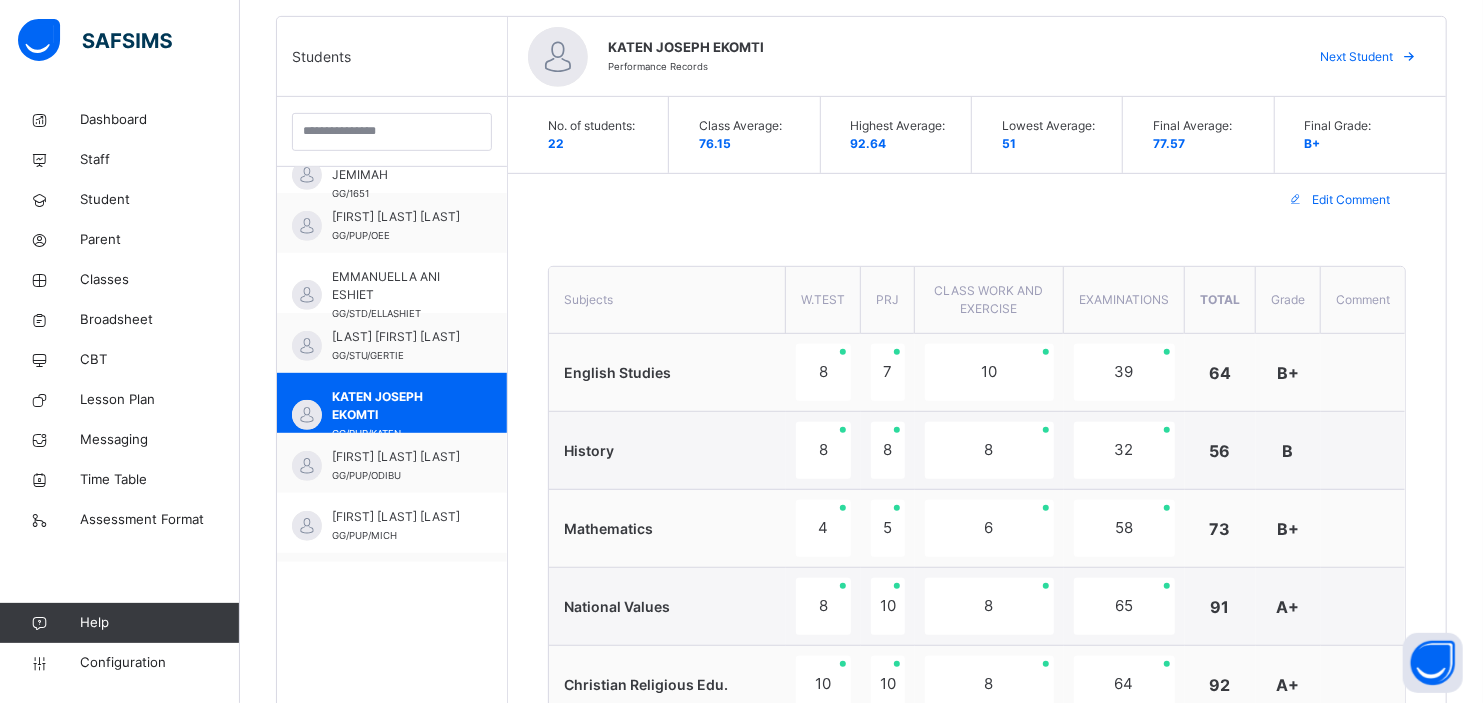 scroll, scrollTop: 523, scrollLeft: 0, axis: vertical 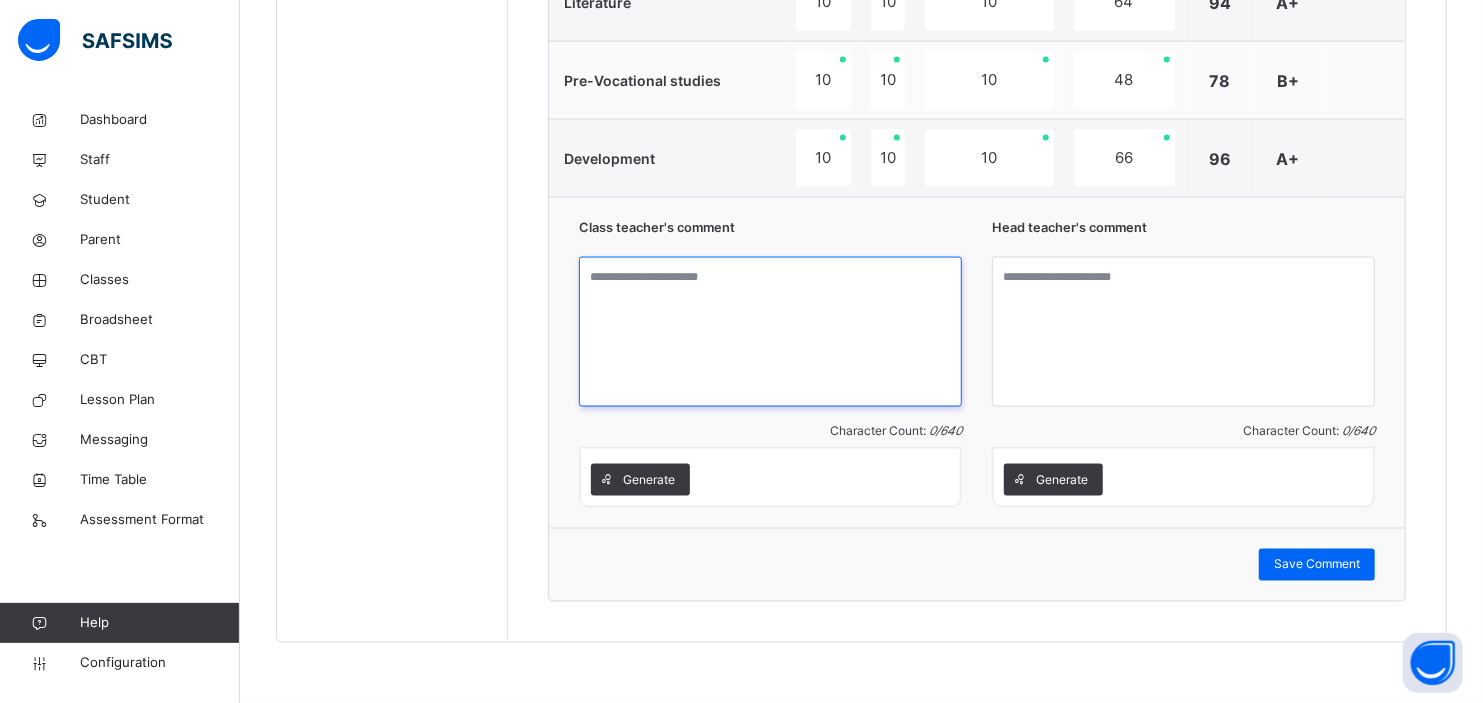 click at bounding box center [770, 332] 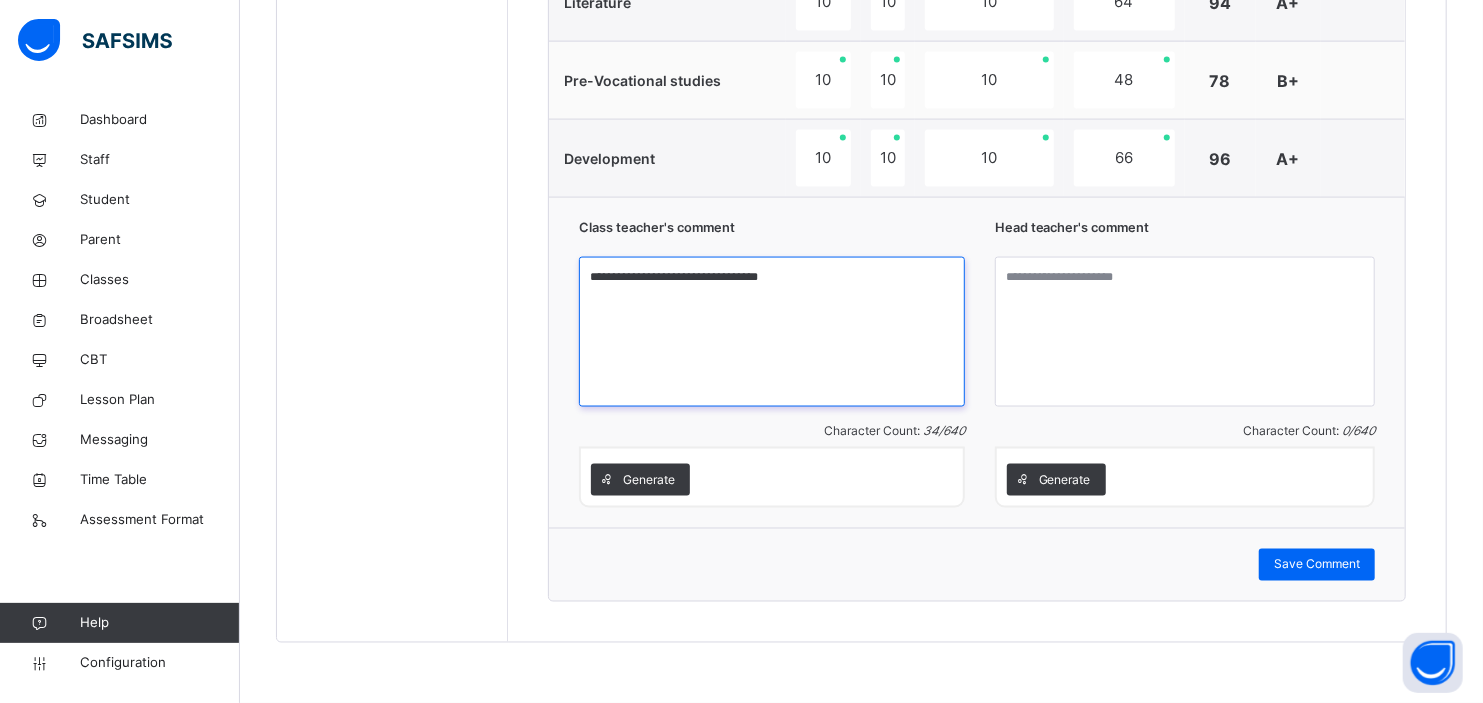 type on "**********" 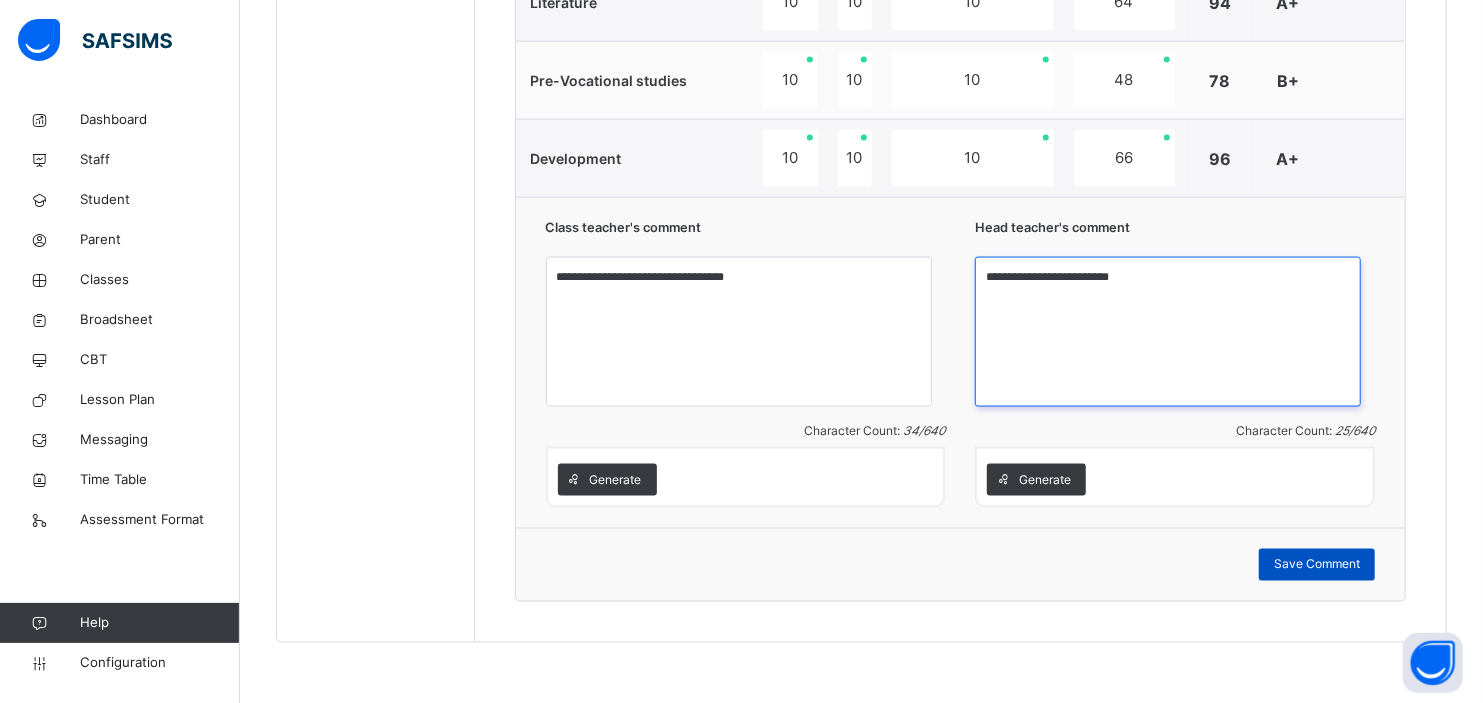 type on "**********" 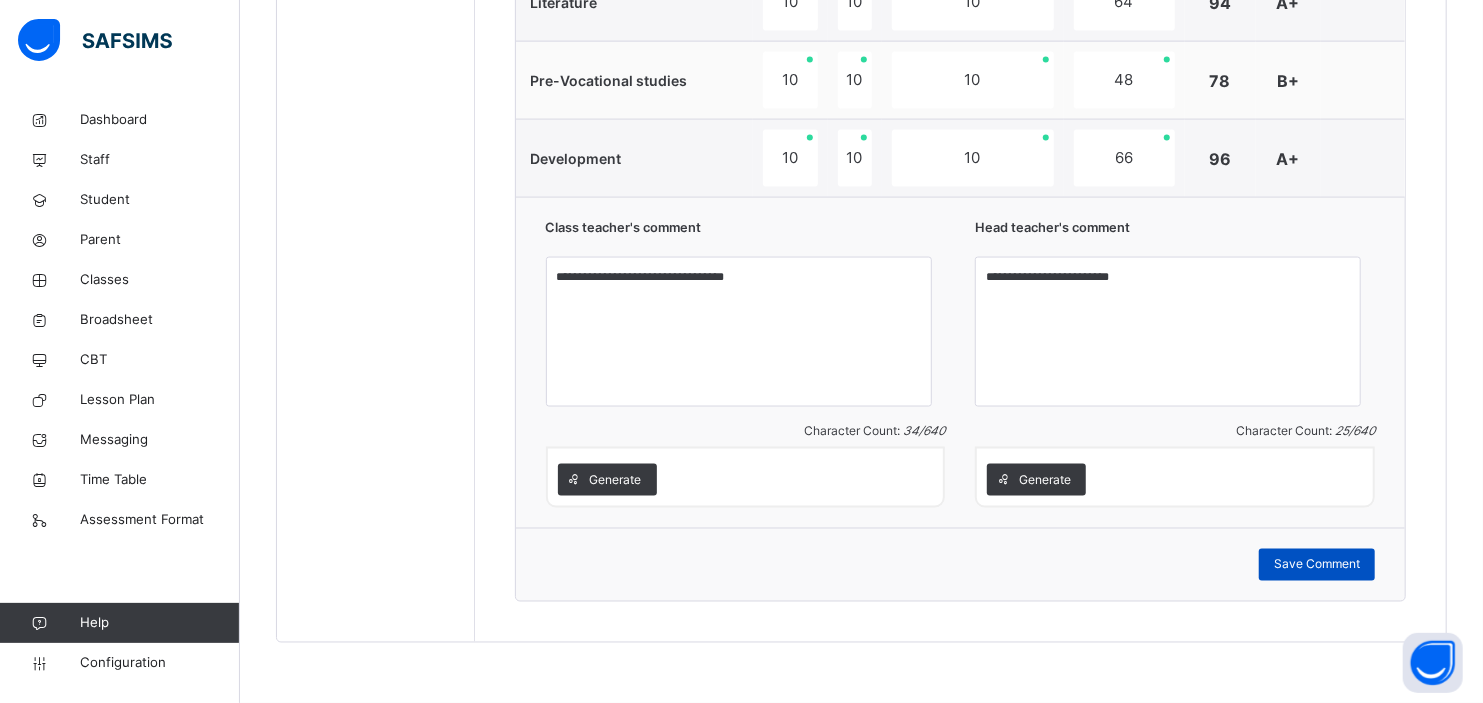 click on "Save Comment" at bounding box center [1317, 565] 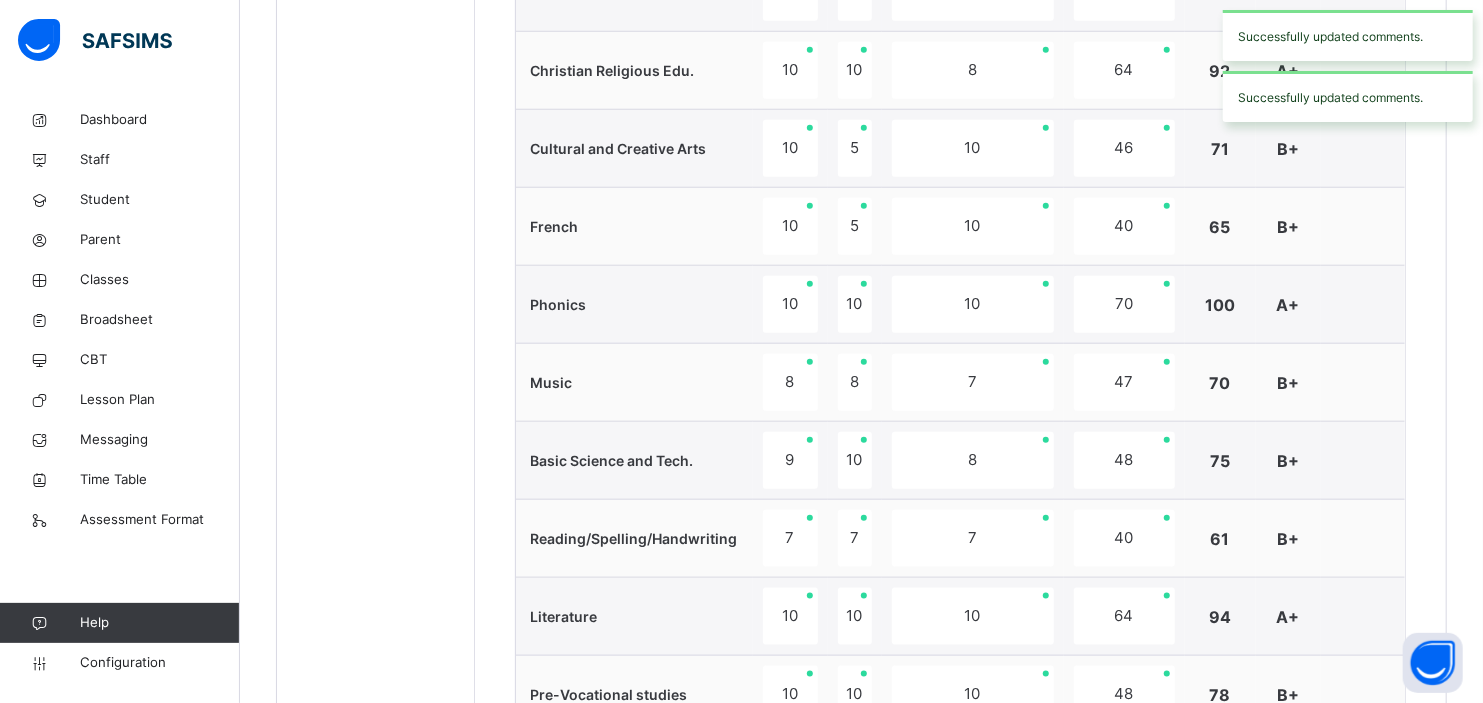 scroll, scrollTop: 503, scrollLeft: 0, axis: vertical 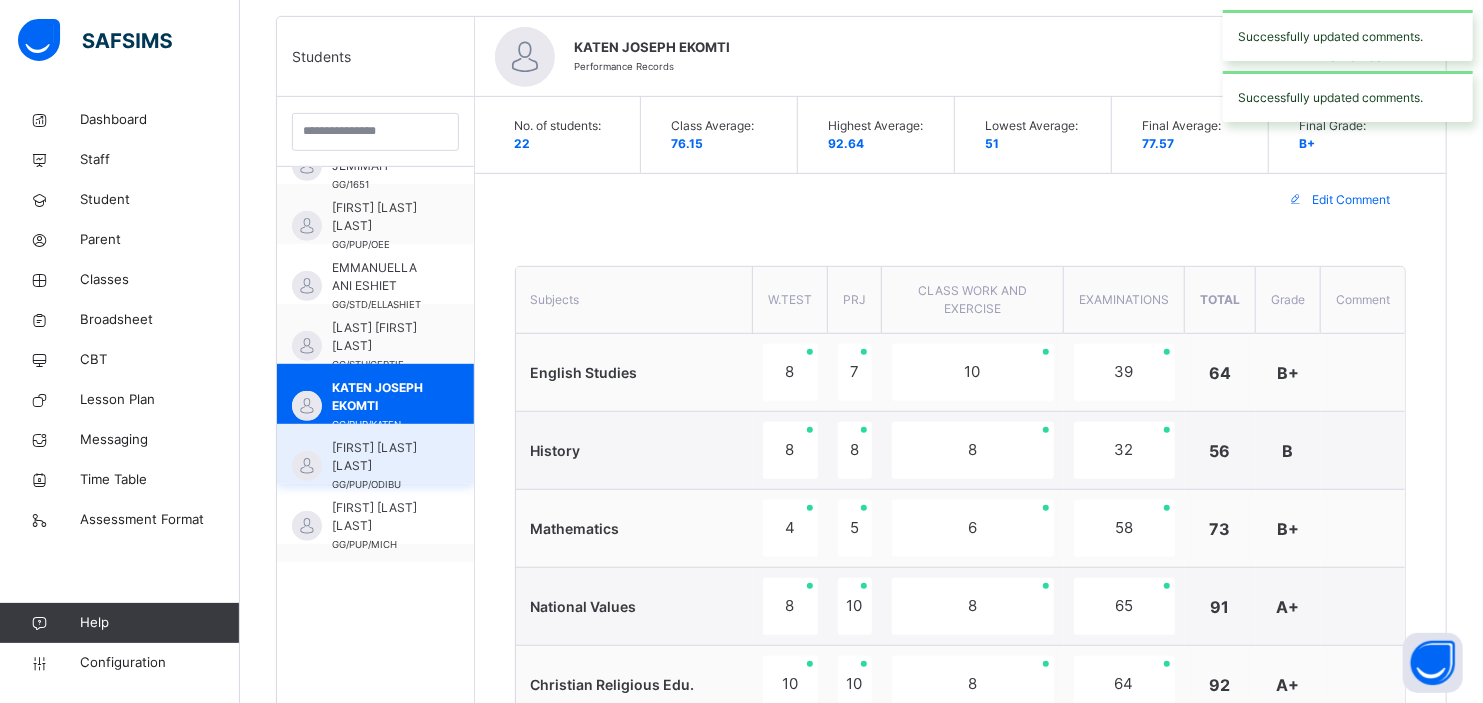 click on "[FIRST] [LAST] [LAST]" at bounding box center [380, 457] 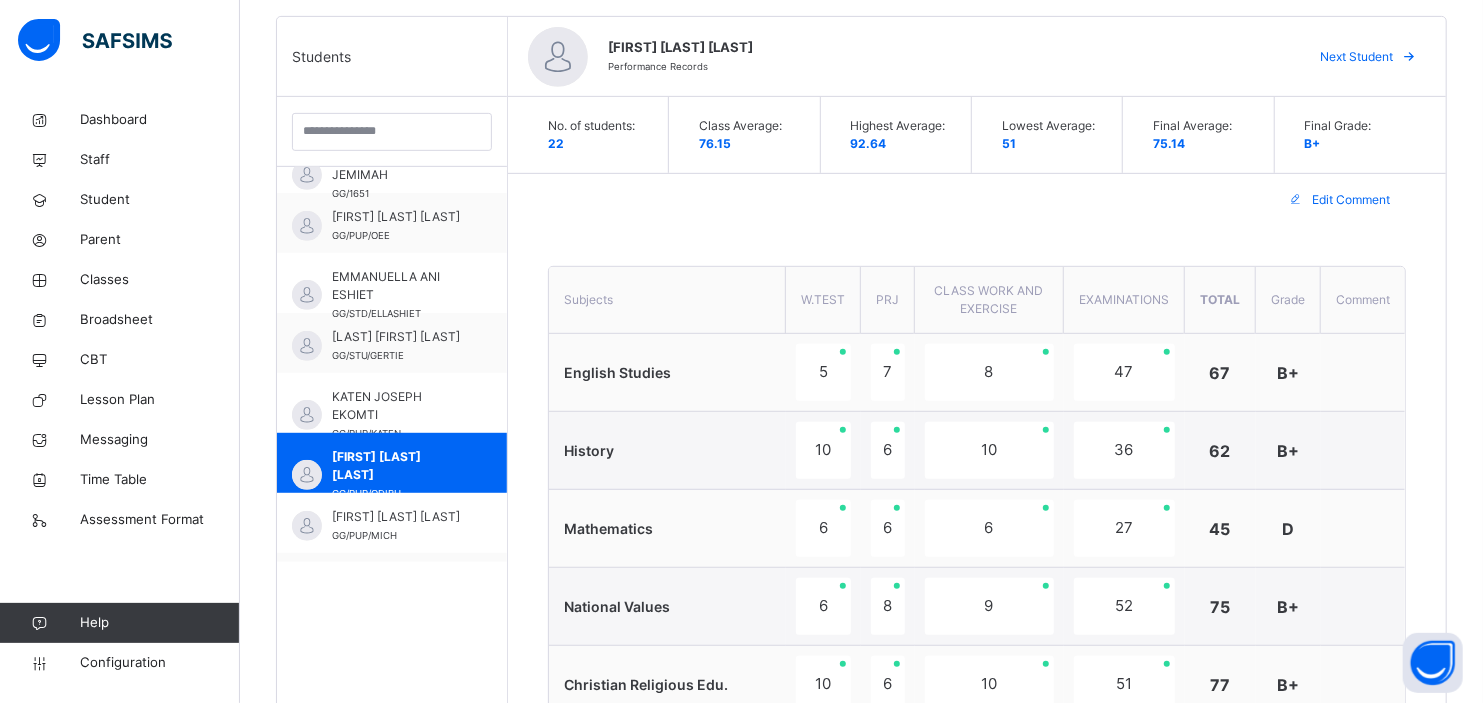 scroll, scrollTop: 523, scrollLeft: 0, axis: vertical 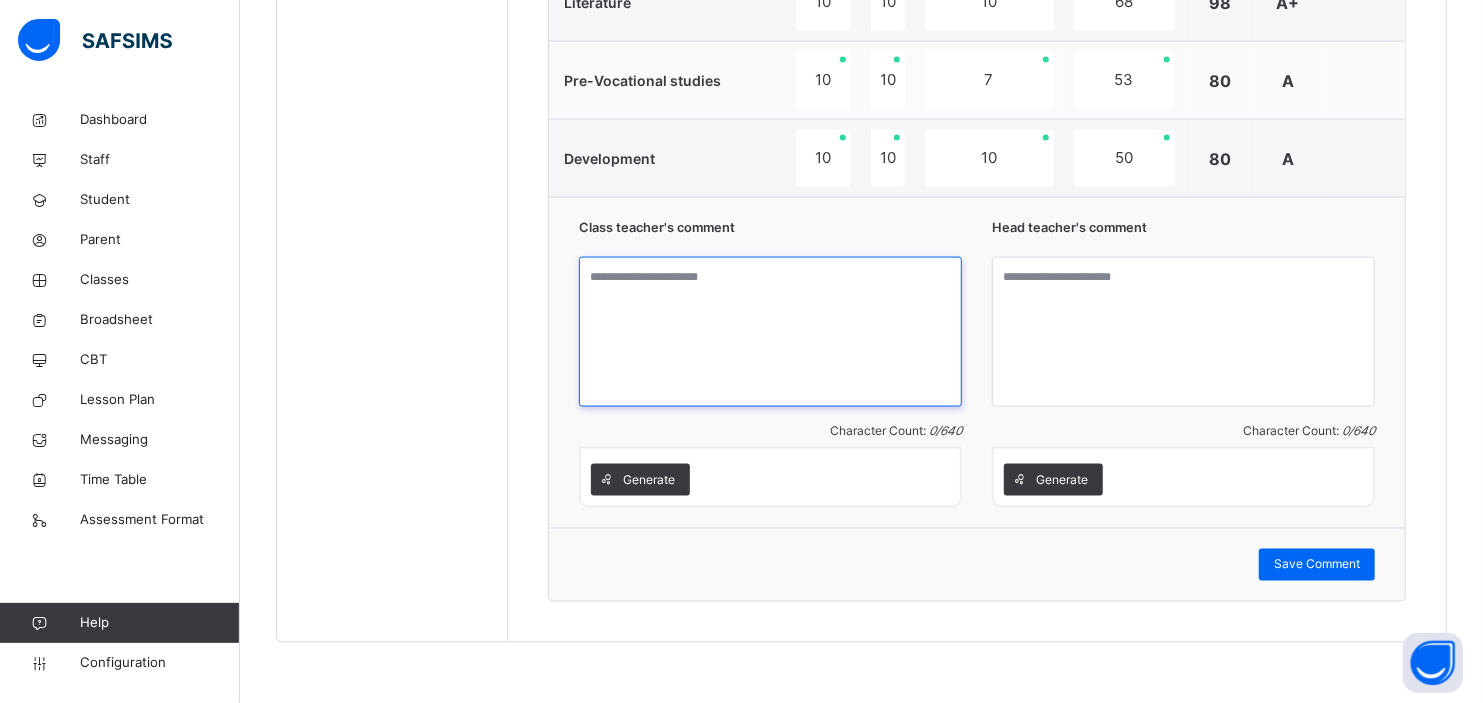 click at bounding box center (770, 332) 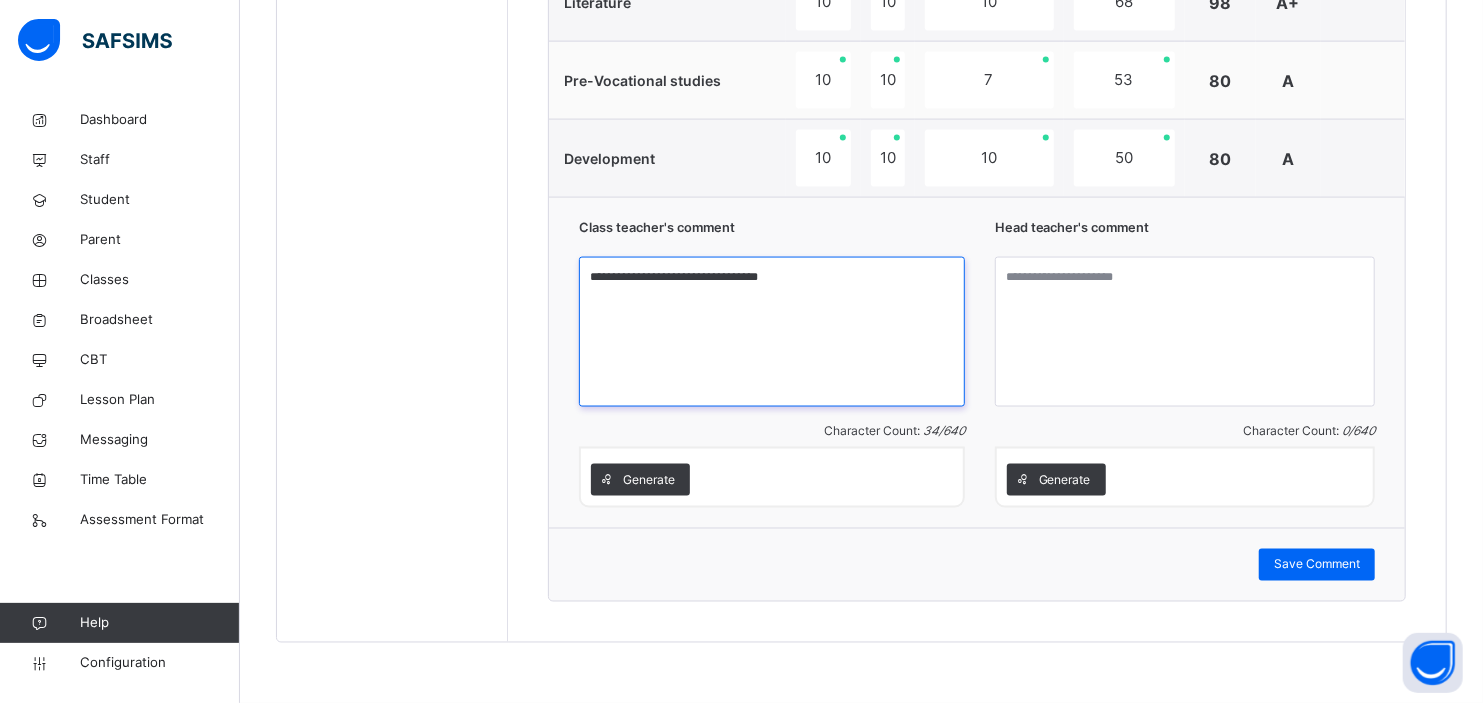 type on "**********" 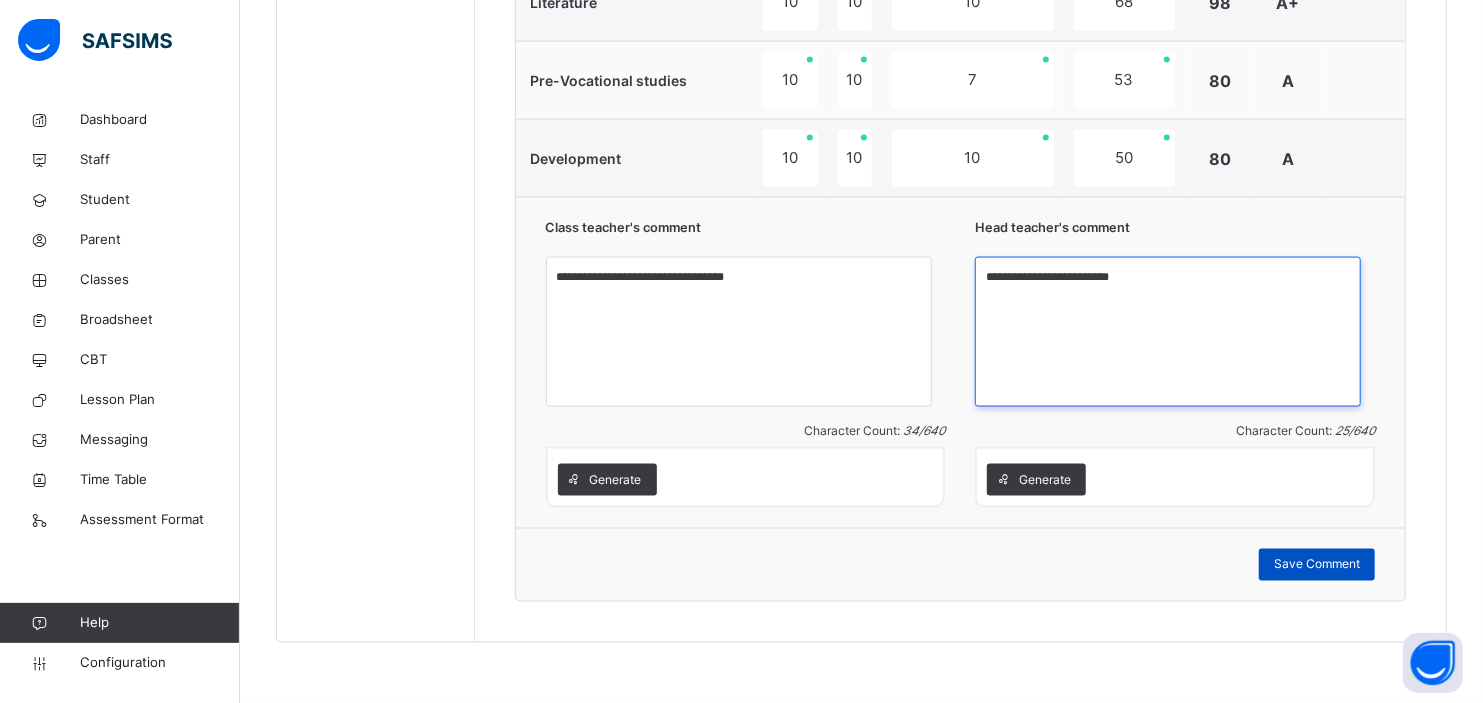 type on "**********" 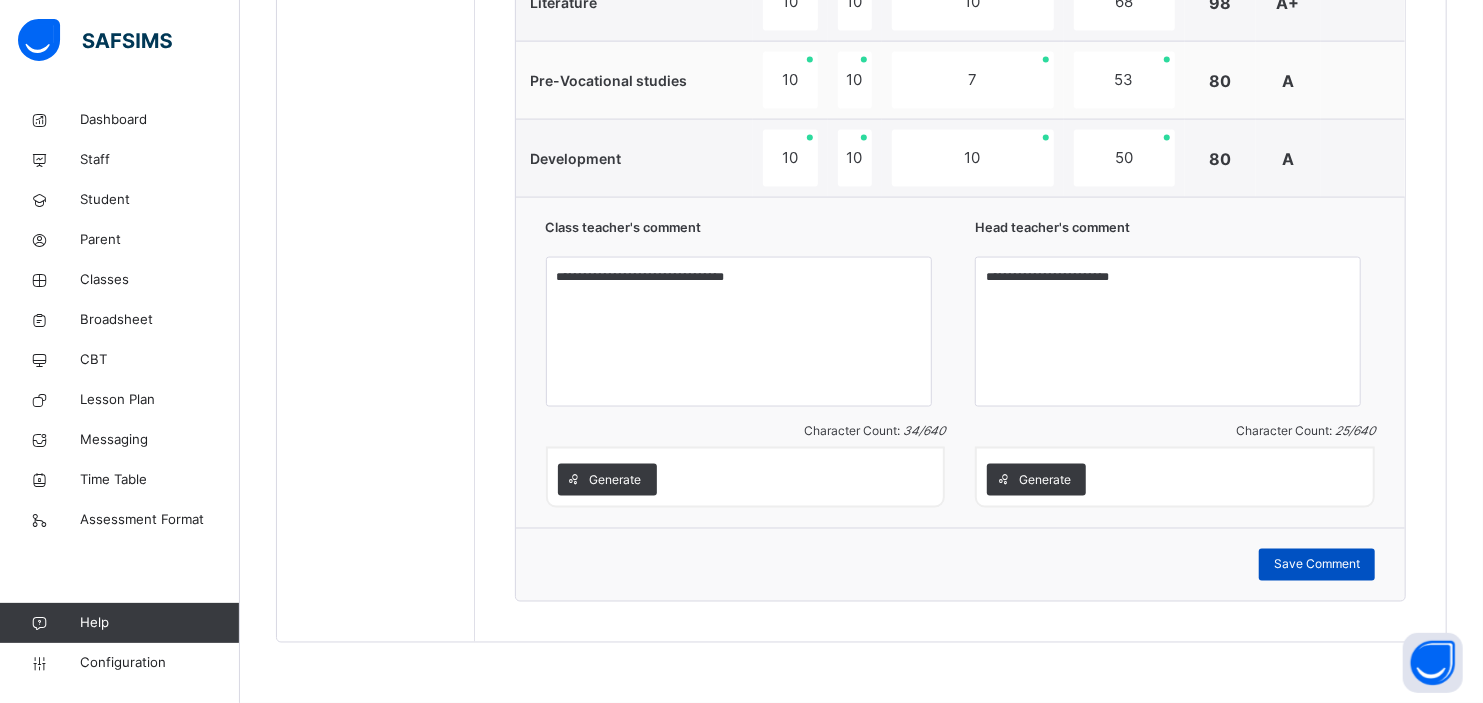click on "Save Comment" at bounding box center [1317, 565] 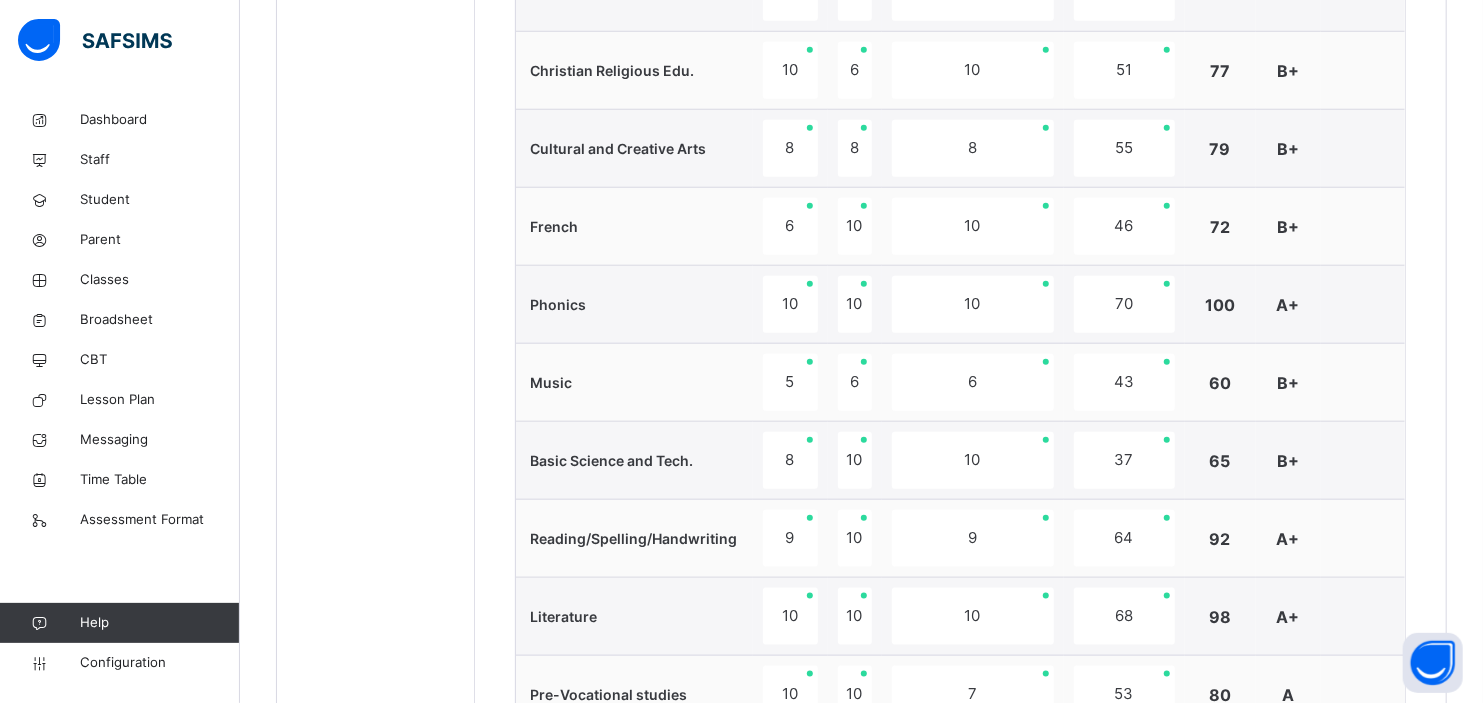 scroll, scrollTop: 503, scrollLeft: 0, axis: vertical 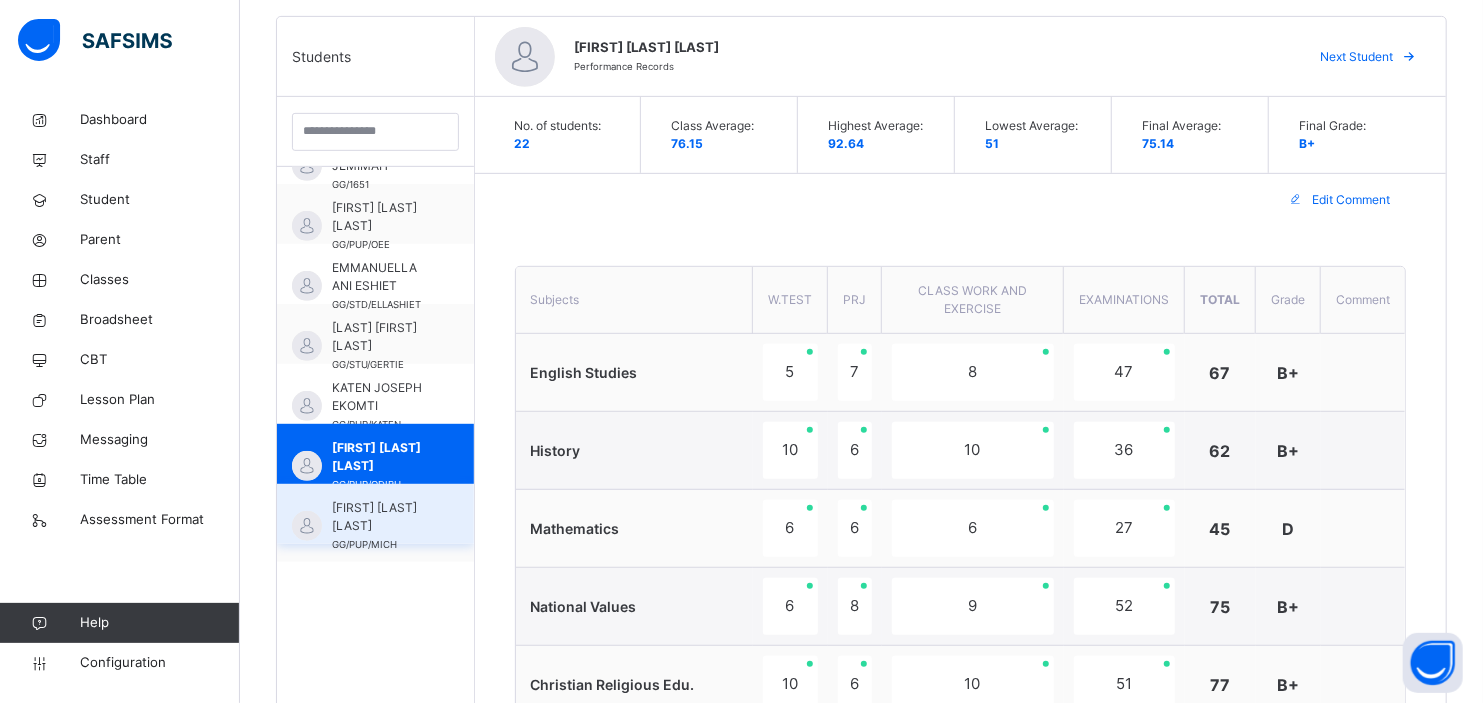 click on "[FIRST] [LAST] [LAST]" at bounding box center [380, 517] 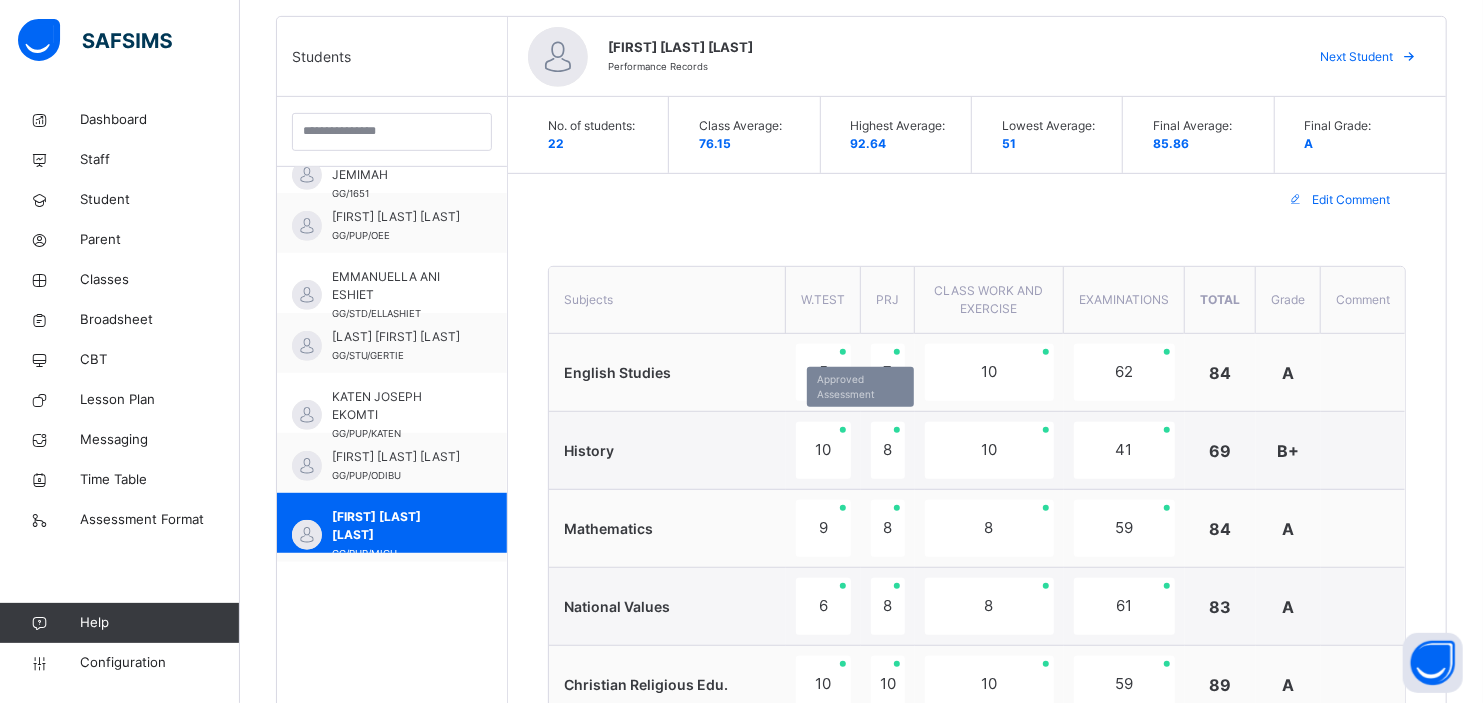 scroll, scrollTop: 523, scrollLeft: 0, axis: vertical 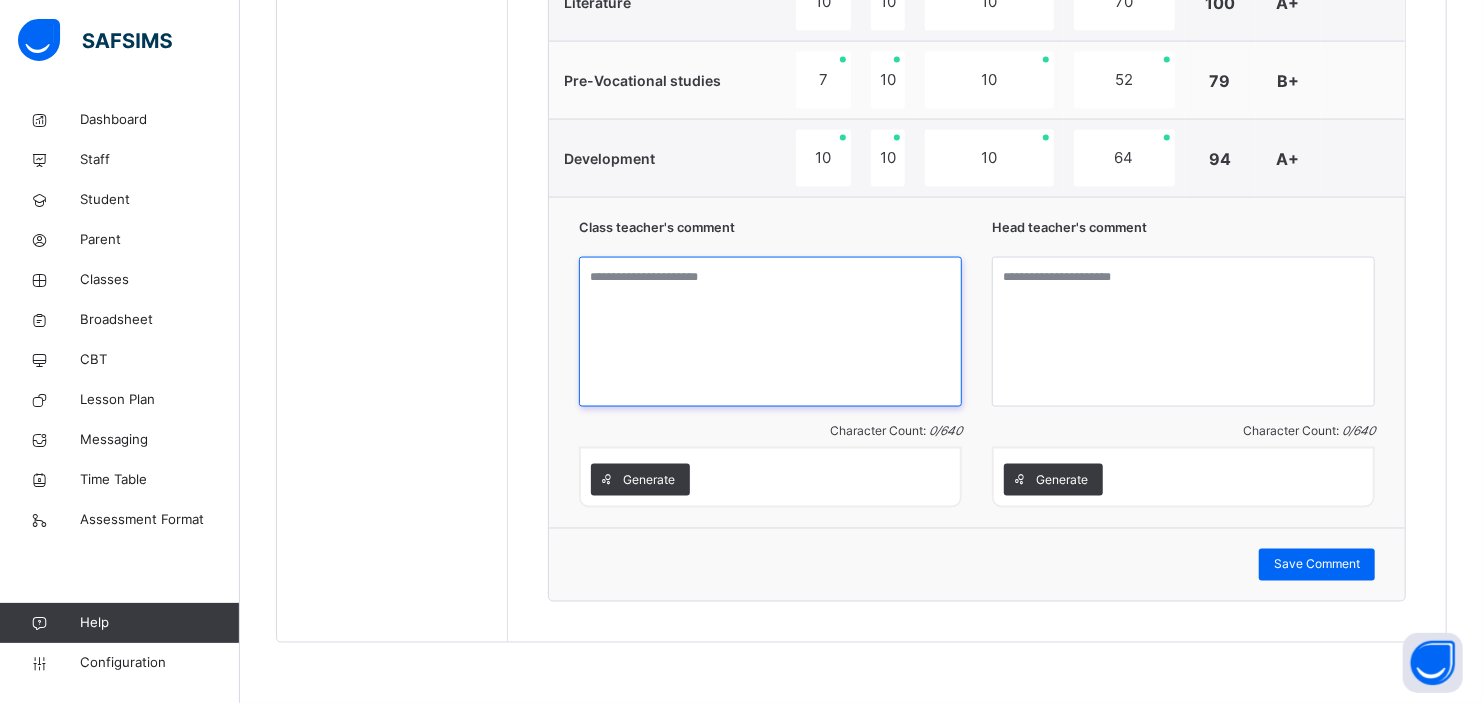click at bounding box center [770, 332] 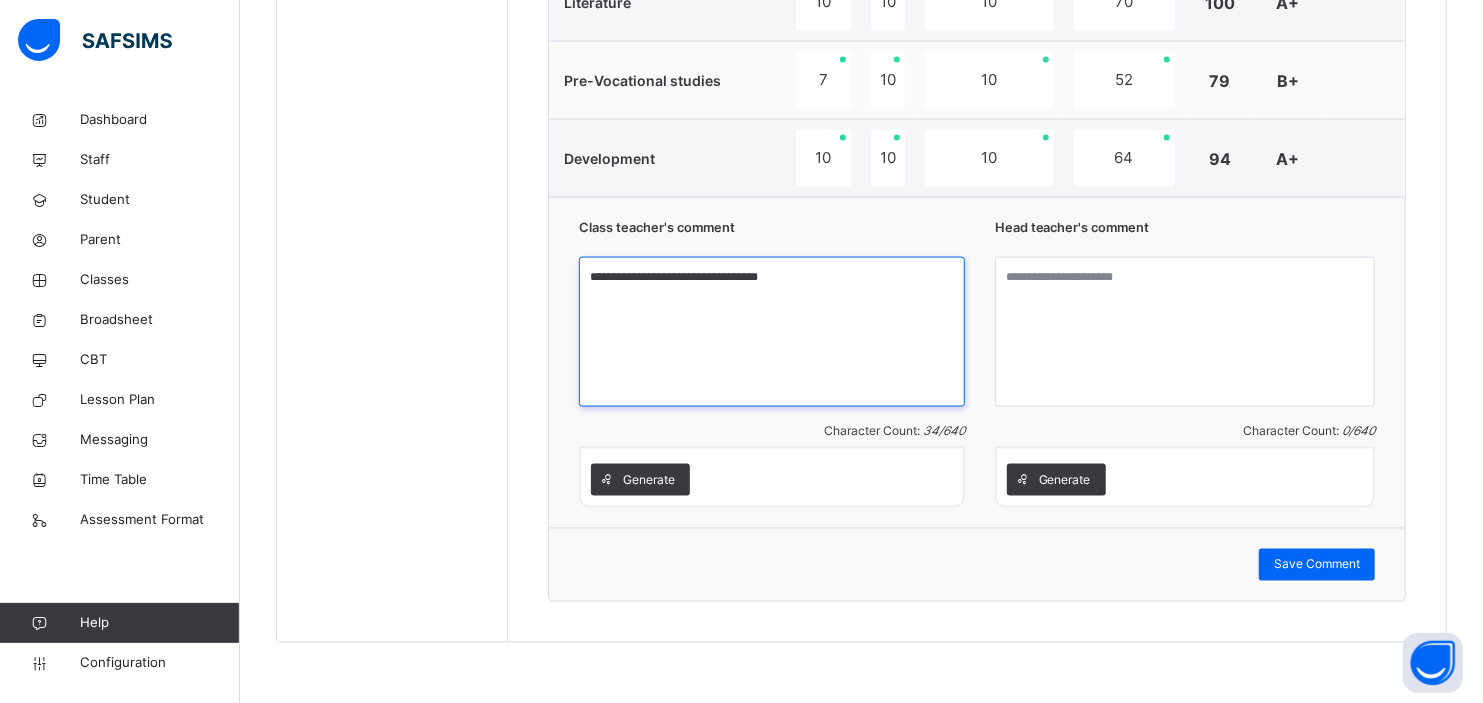 type on "**********" 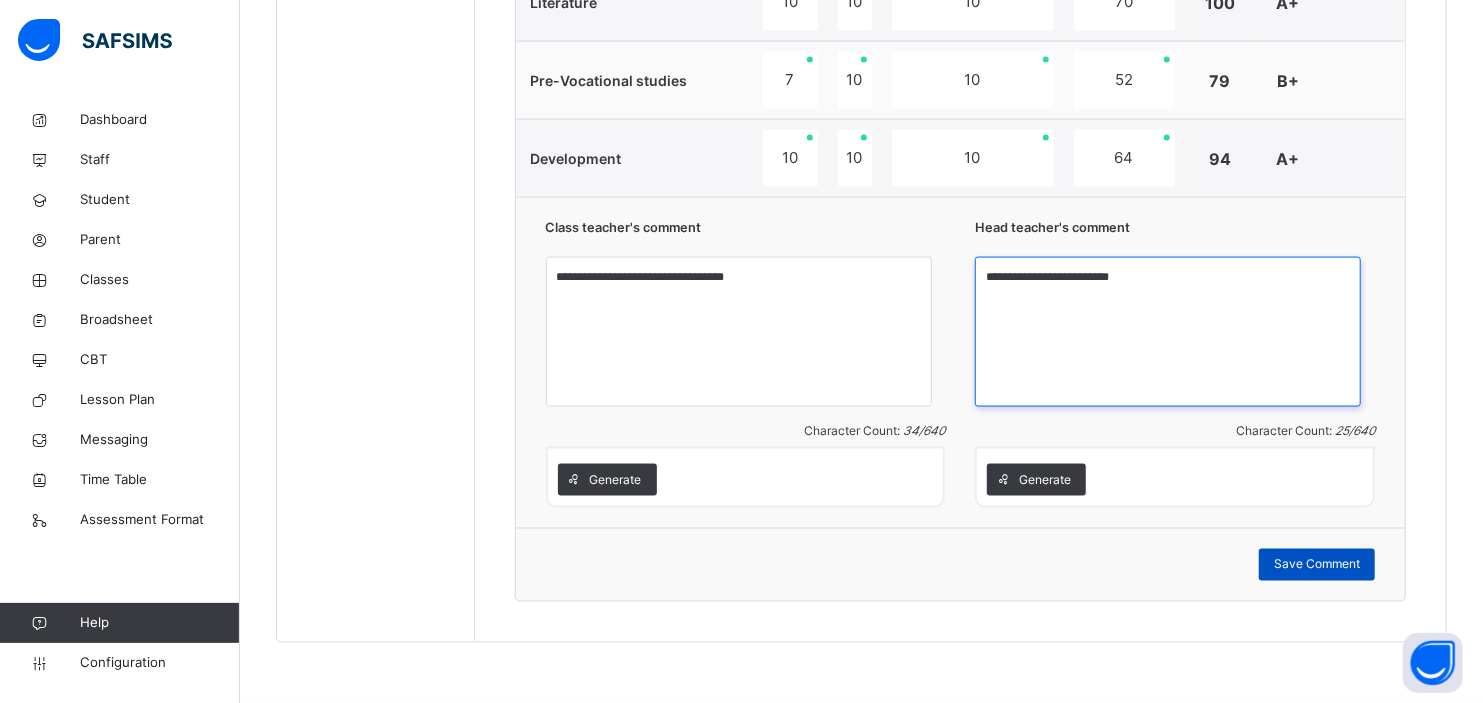type on "**********" 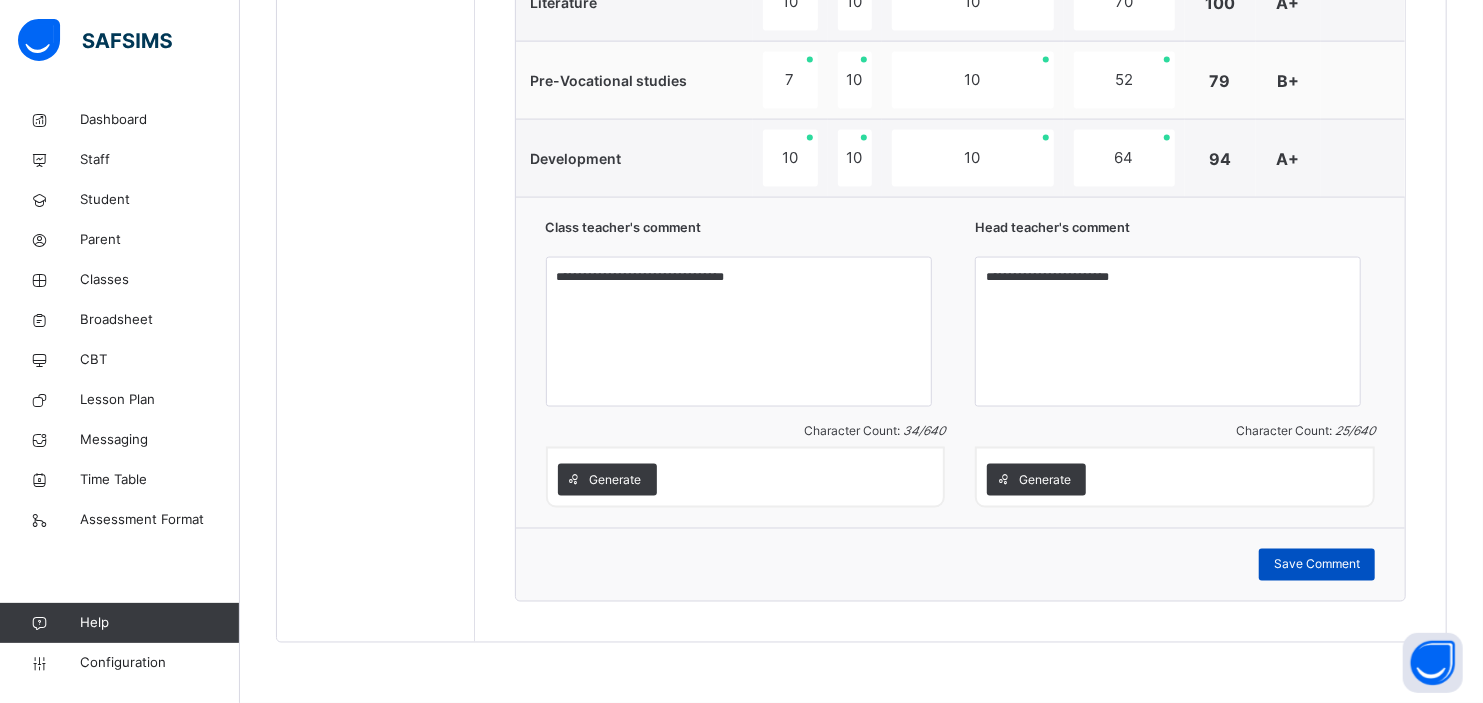 click on "Save Comment" at bounding box center (1317, 565) 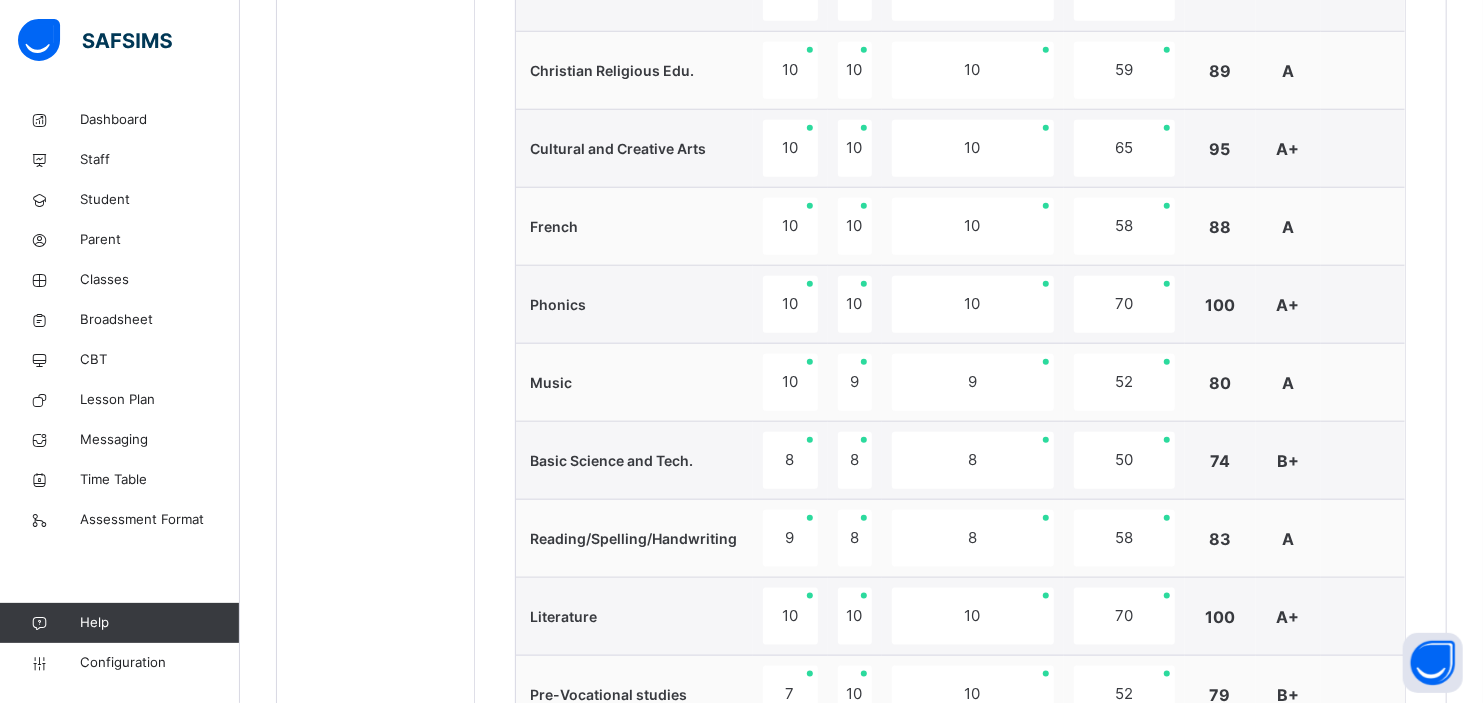 scroll, scrollTop: 503, scrollLeft: 0, axis: vertical 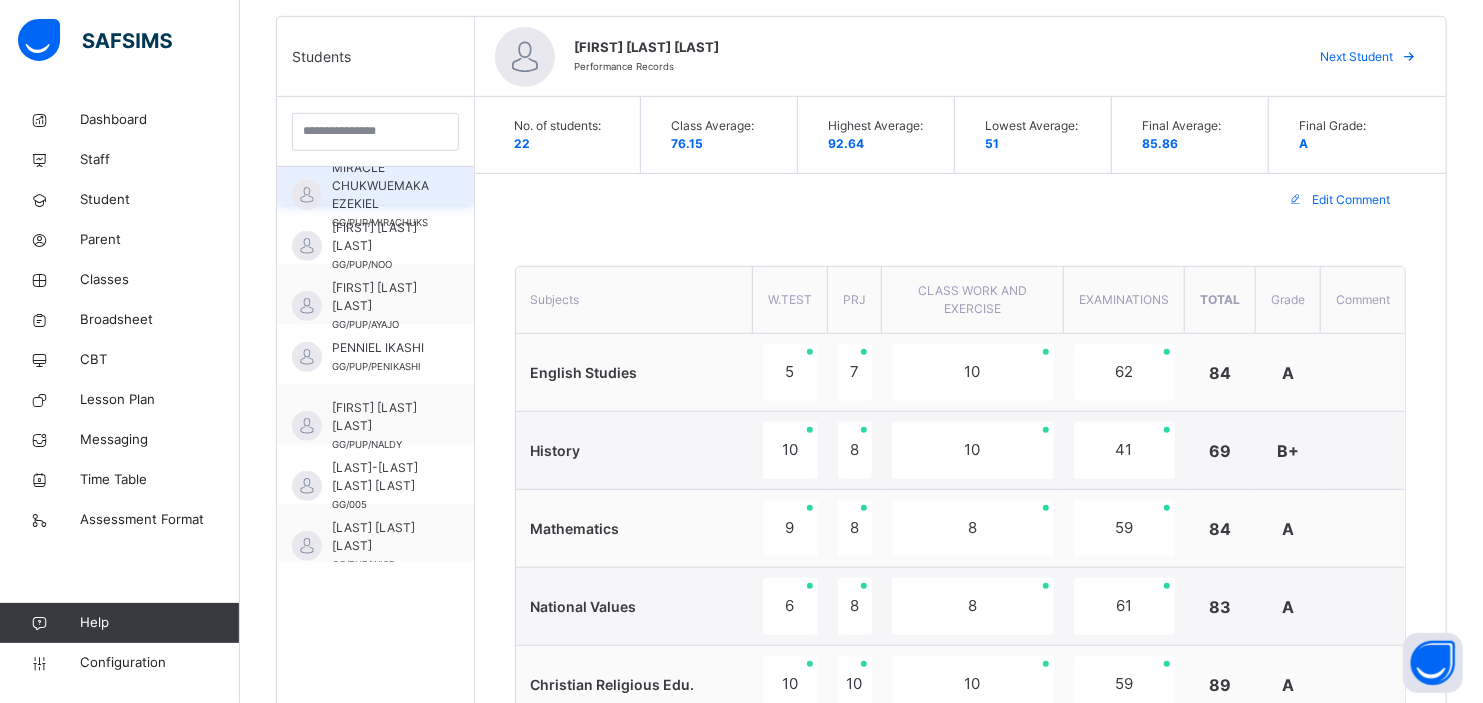 click on "MIRACLE CHUKWUEMAKA EZEKIEL" at bounding box center [380, 186] 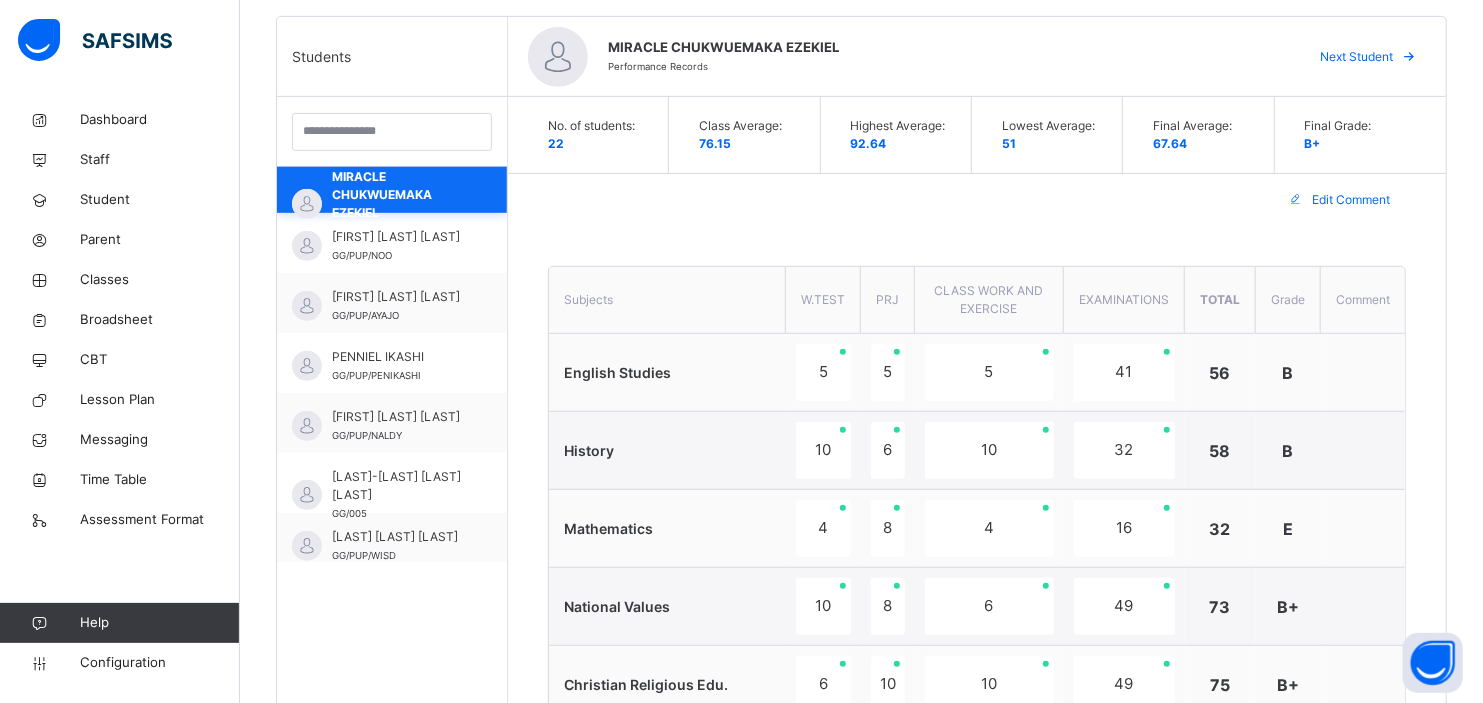 scroll, scrollTop: 923, scrollLeft: 0, axis: vertical 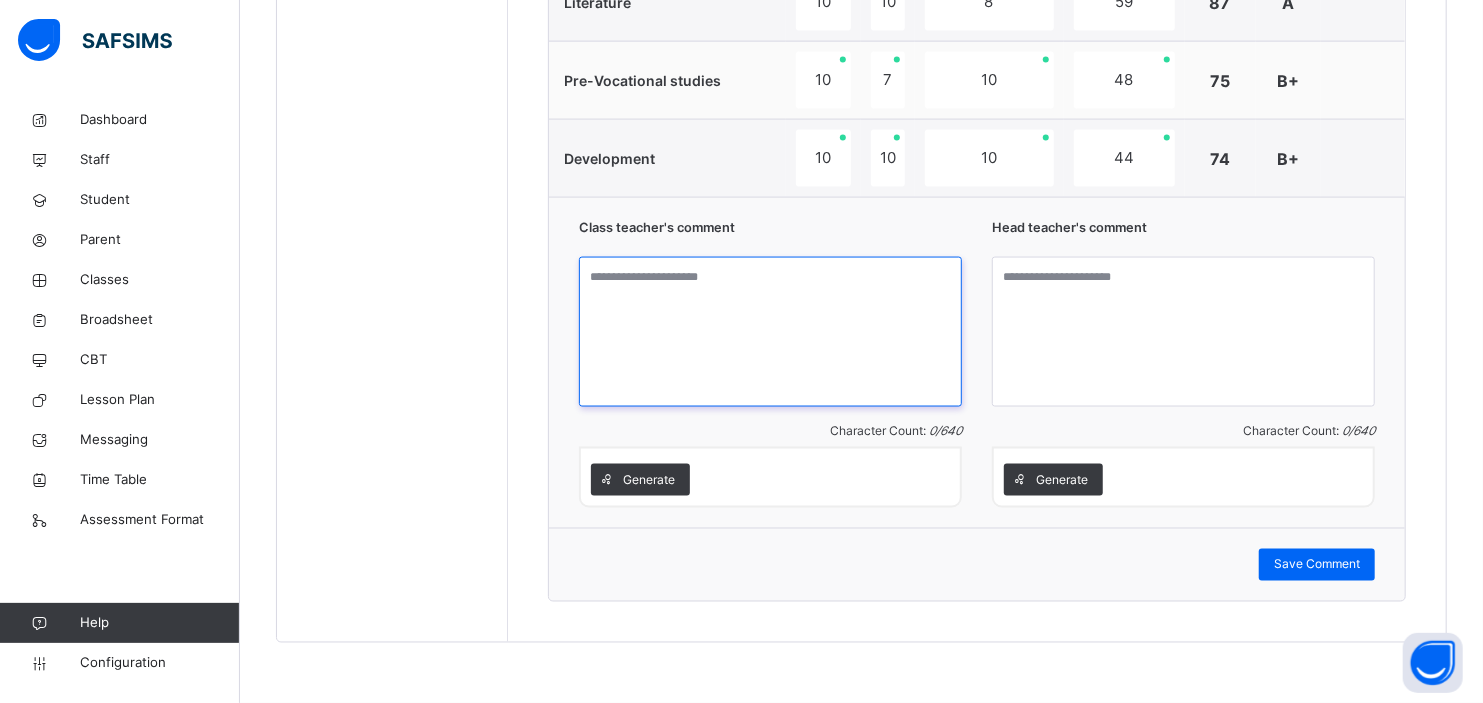 click at bounding box center (770, 332) 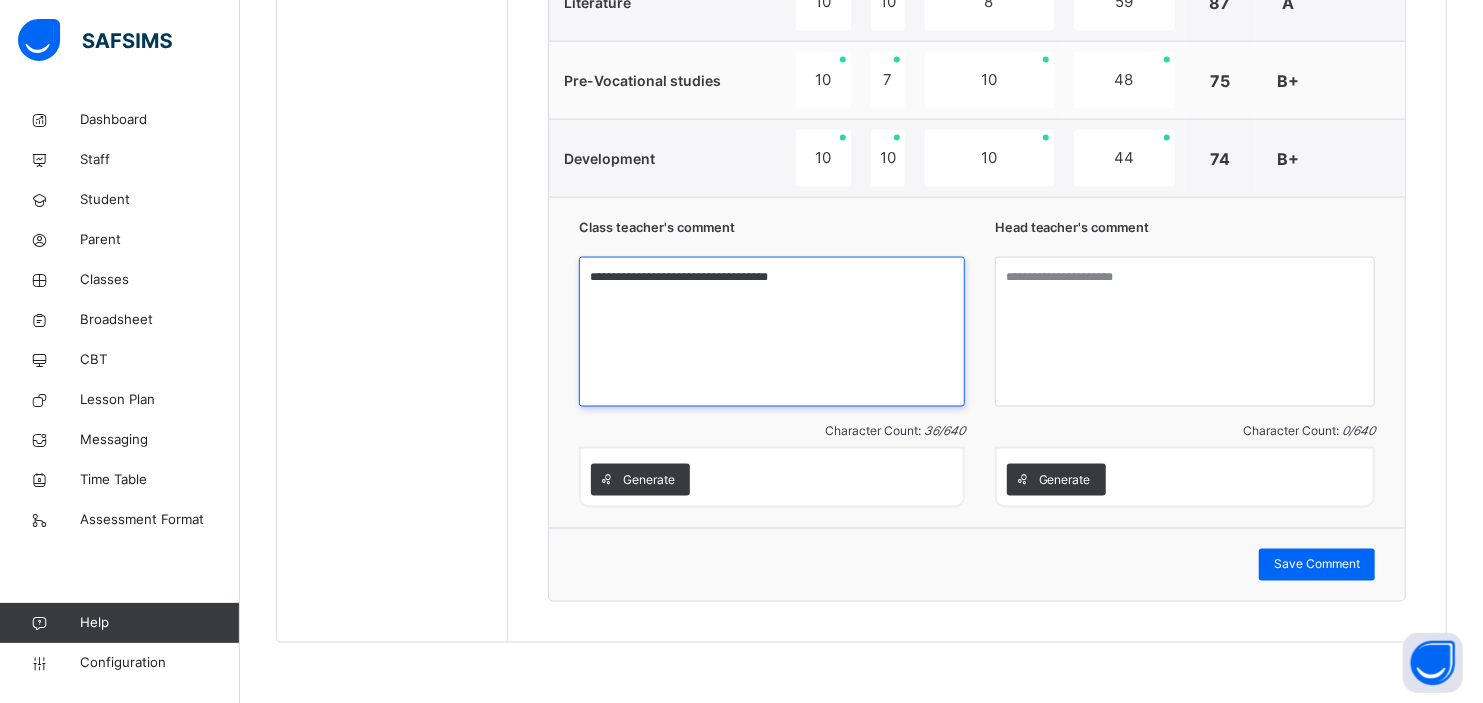 type on "**********" 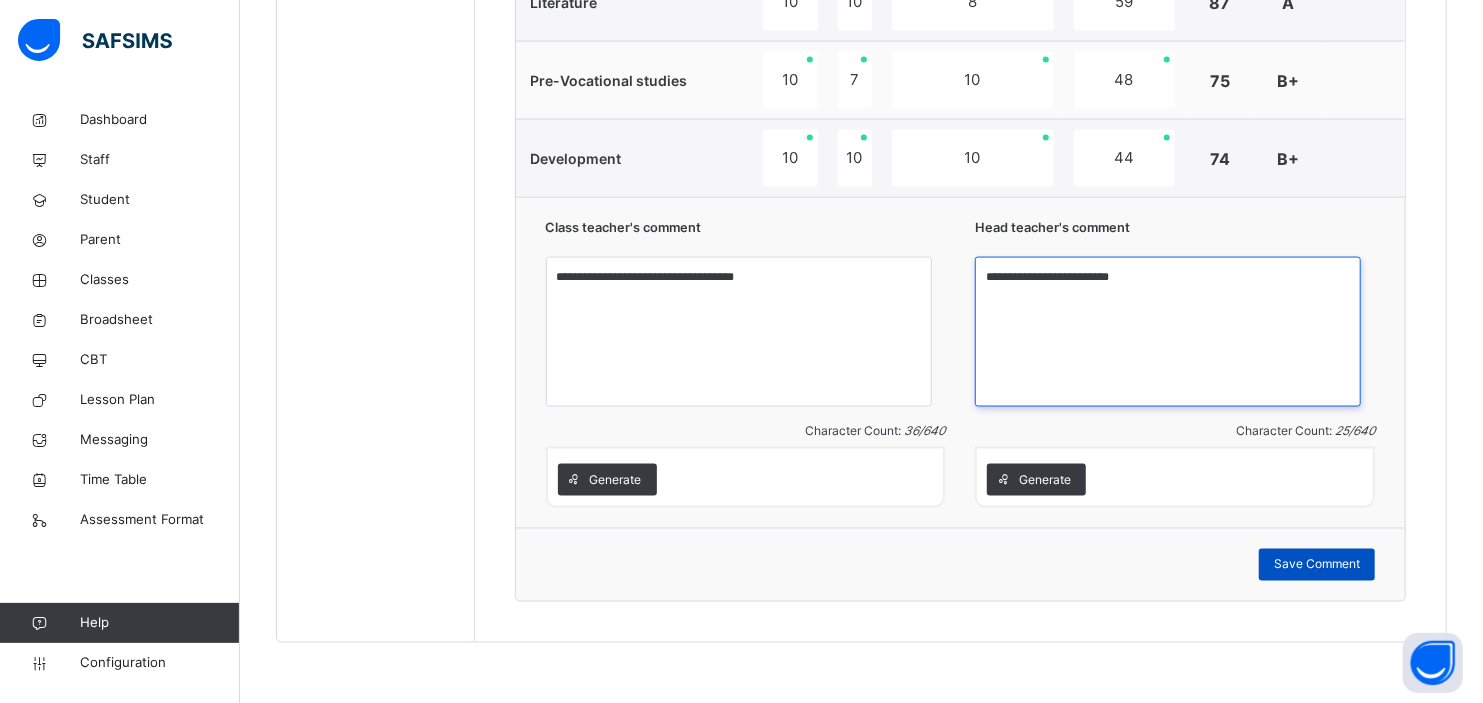 type on "**********" 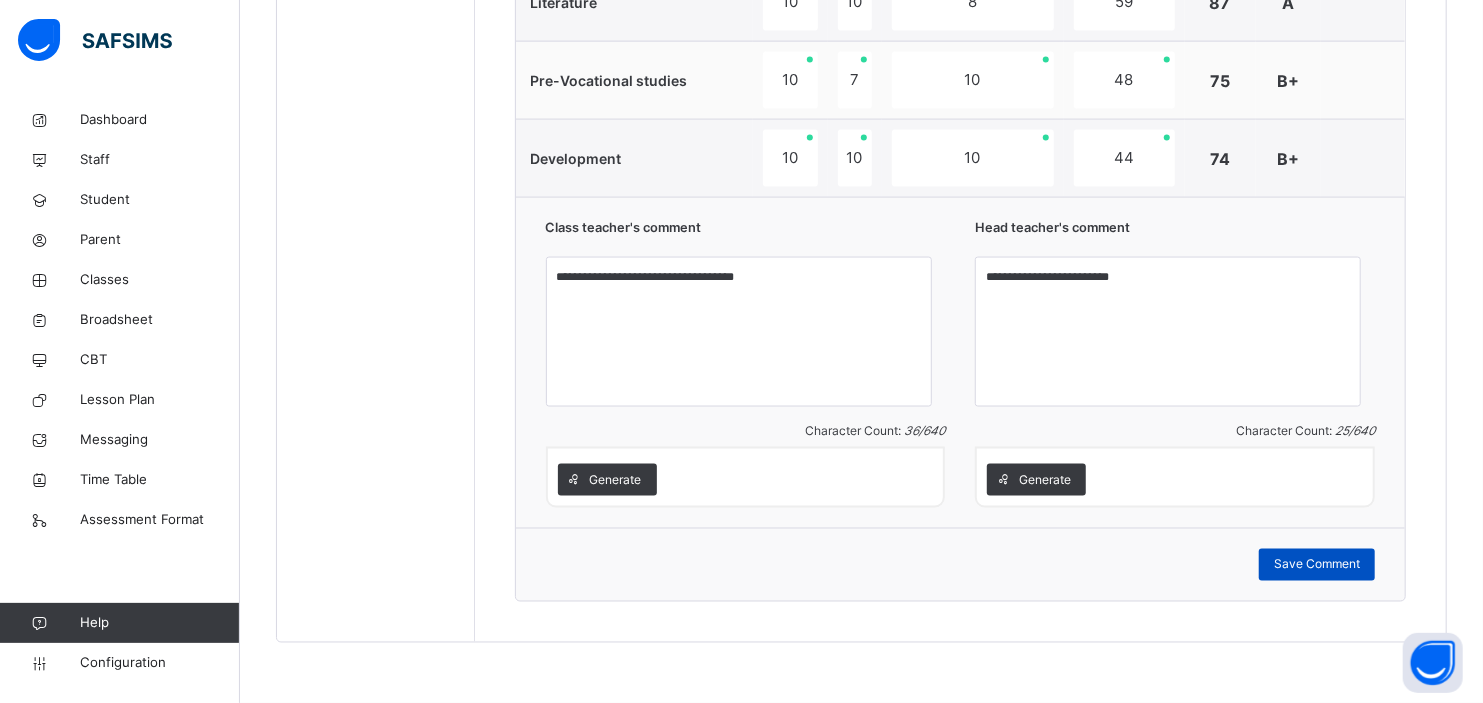 click on "Save Comment" at bounding box center [1317, 565] 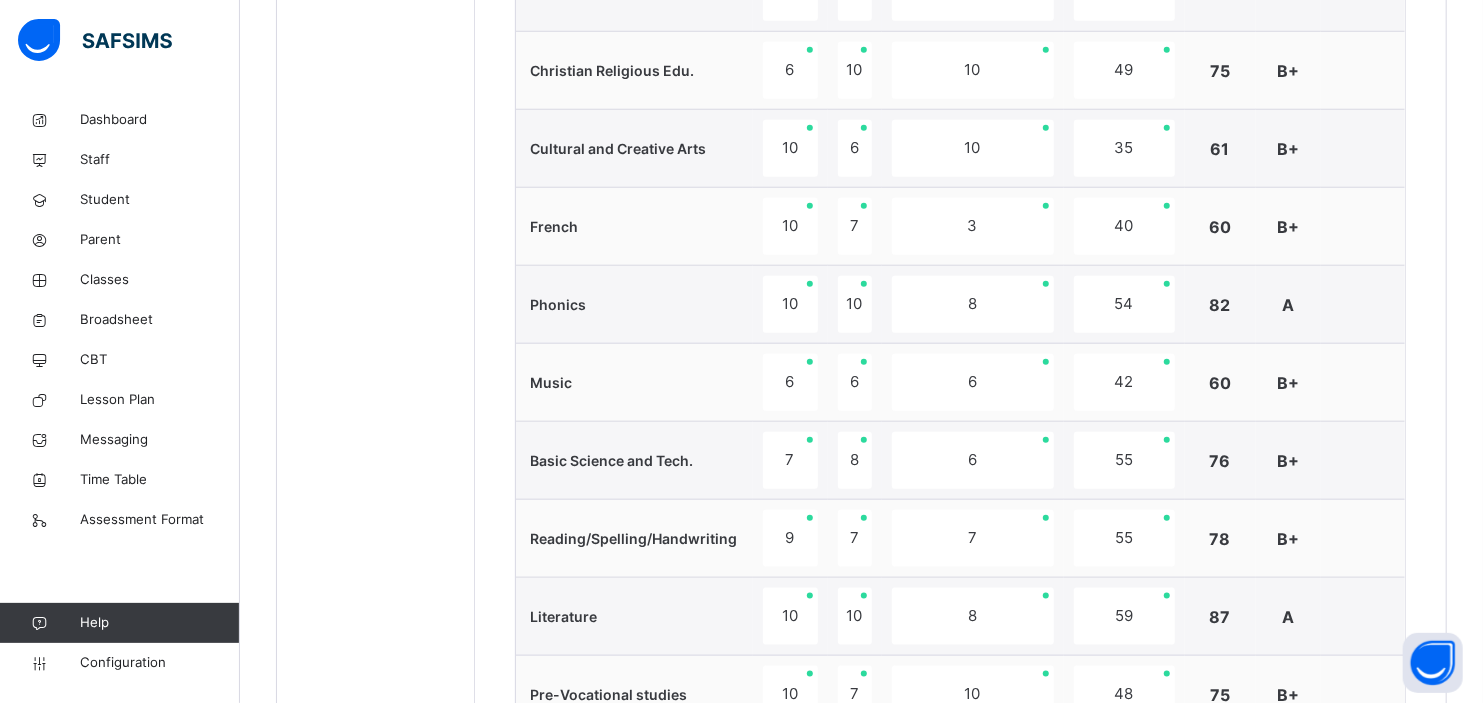 scroll, scrollTop: 503, scrollLeft: 0, axis: vertical 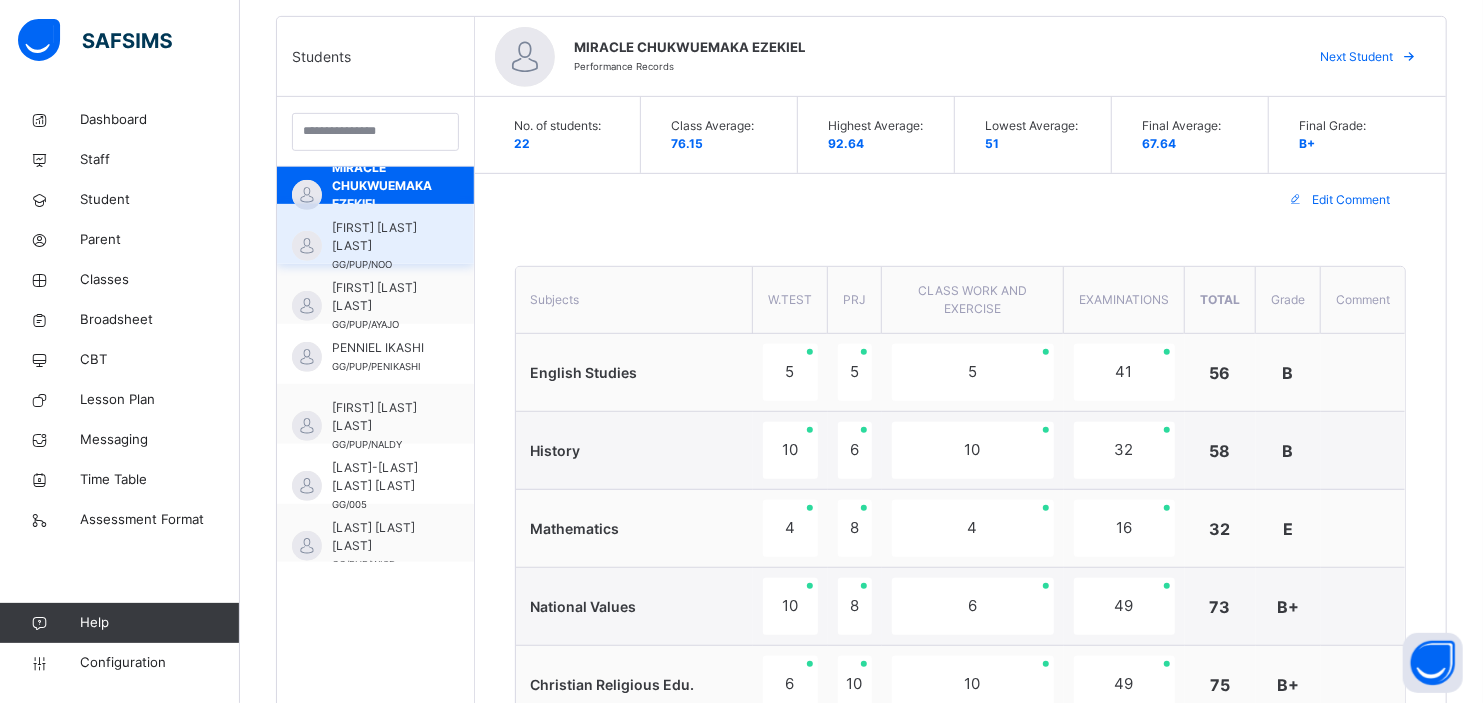 click on "[FIRST] [LAST] [LAST] [LAST]/[LAST]/[LAST]" at bounding box center (380, 246) 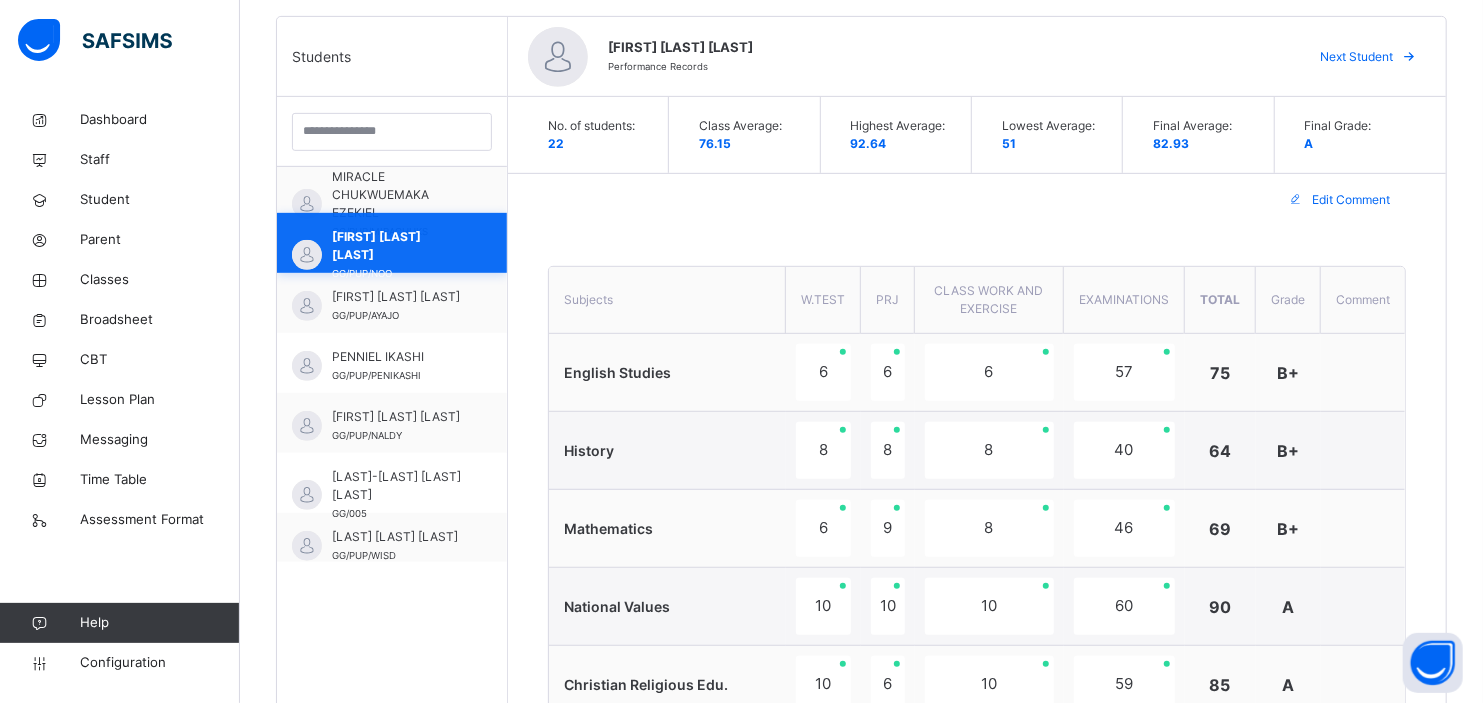 scroll, scrollTop: 923, scrollLeft: 0, axis: vertical 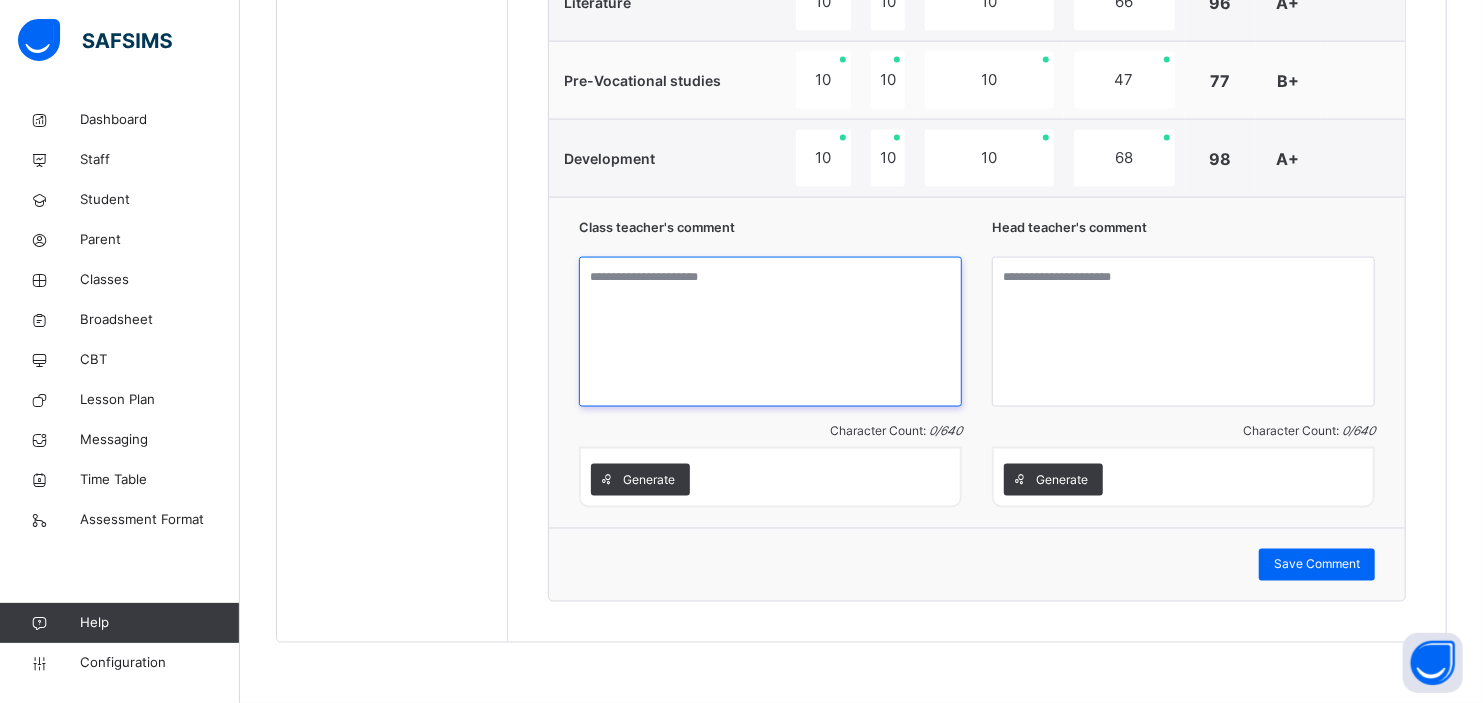 click at bounding box center (770, 332) 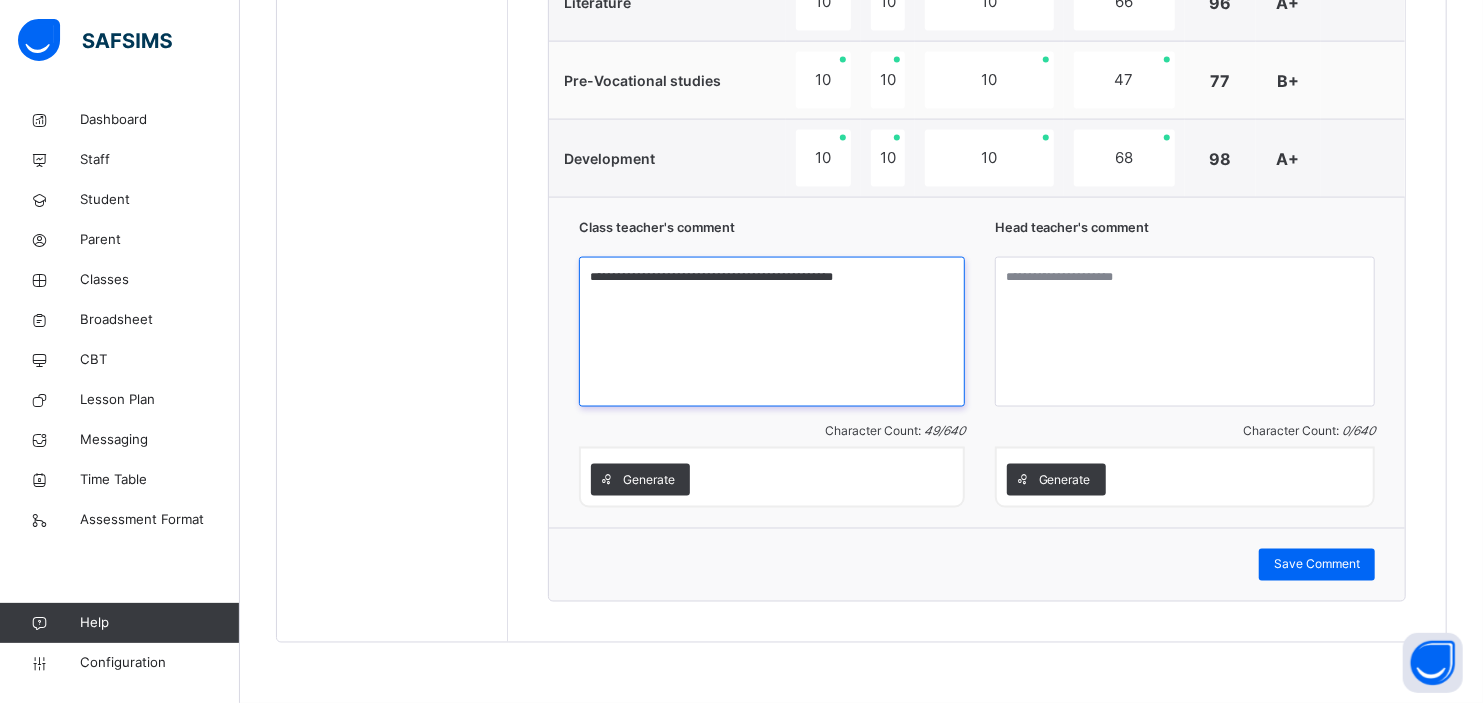 type on "**********" 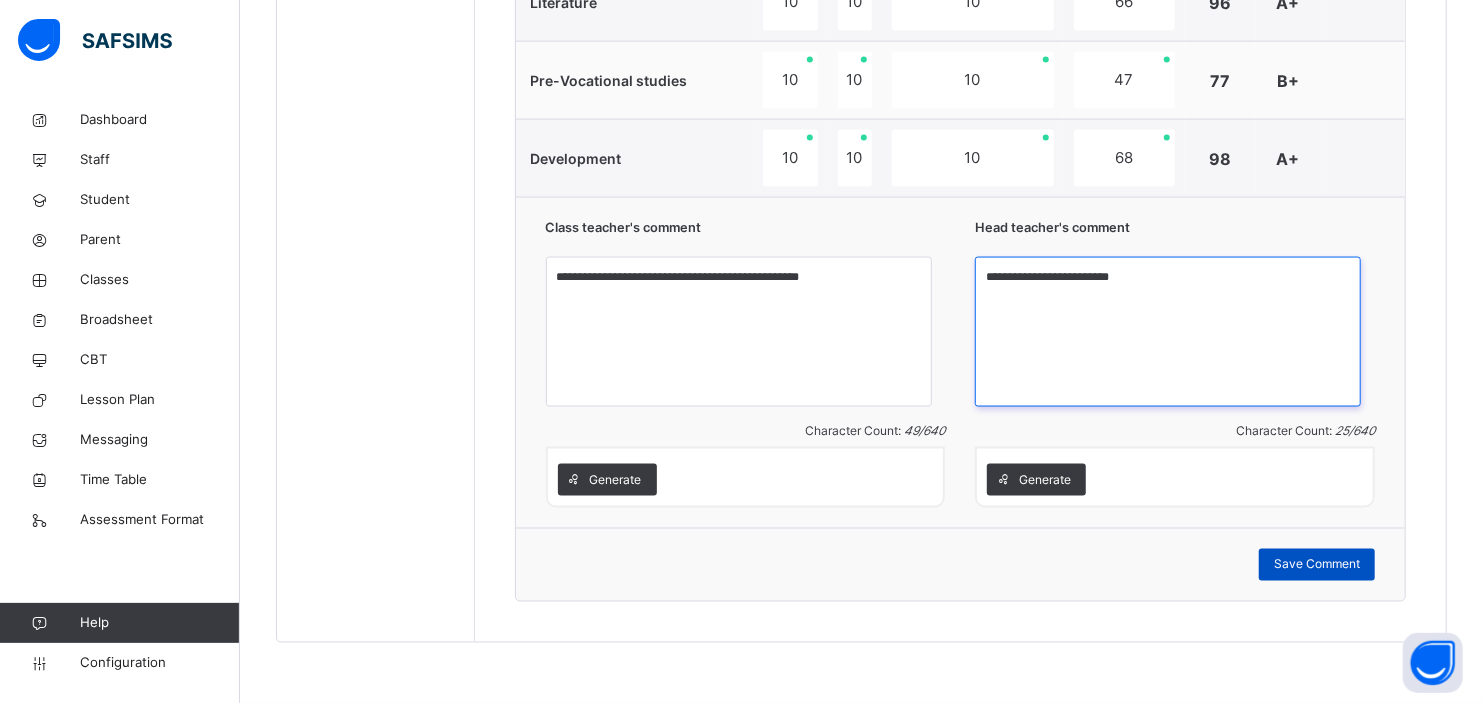 type on "**********" 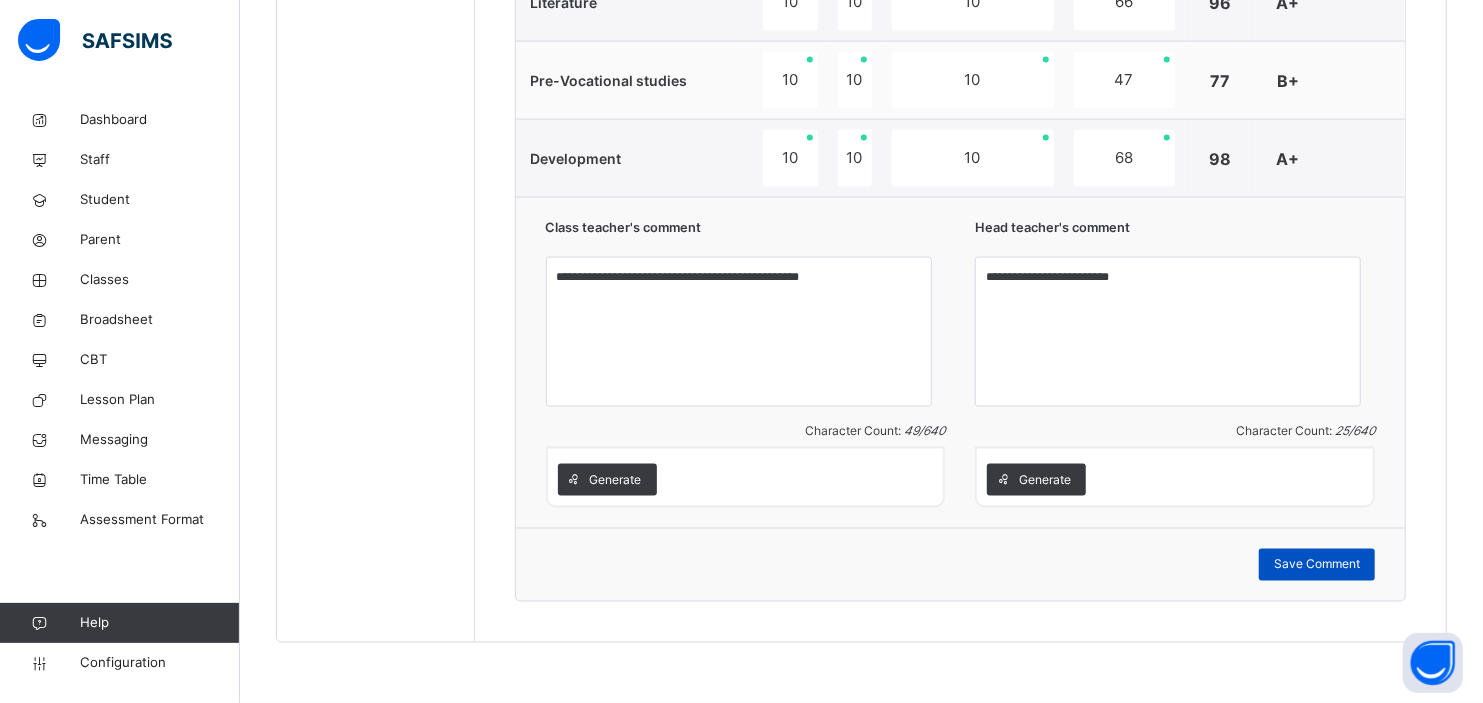 click on "Save Comment" at bounding box center [1317, 565] 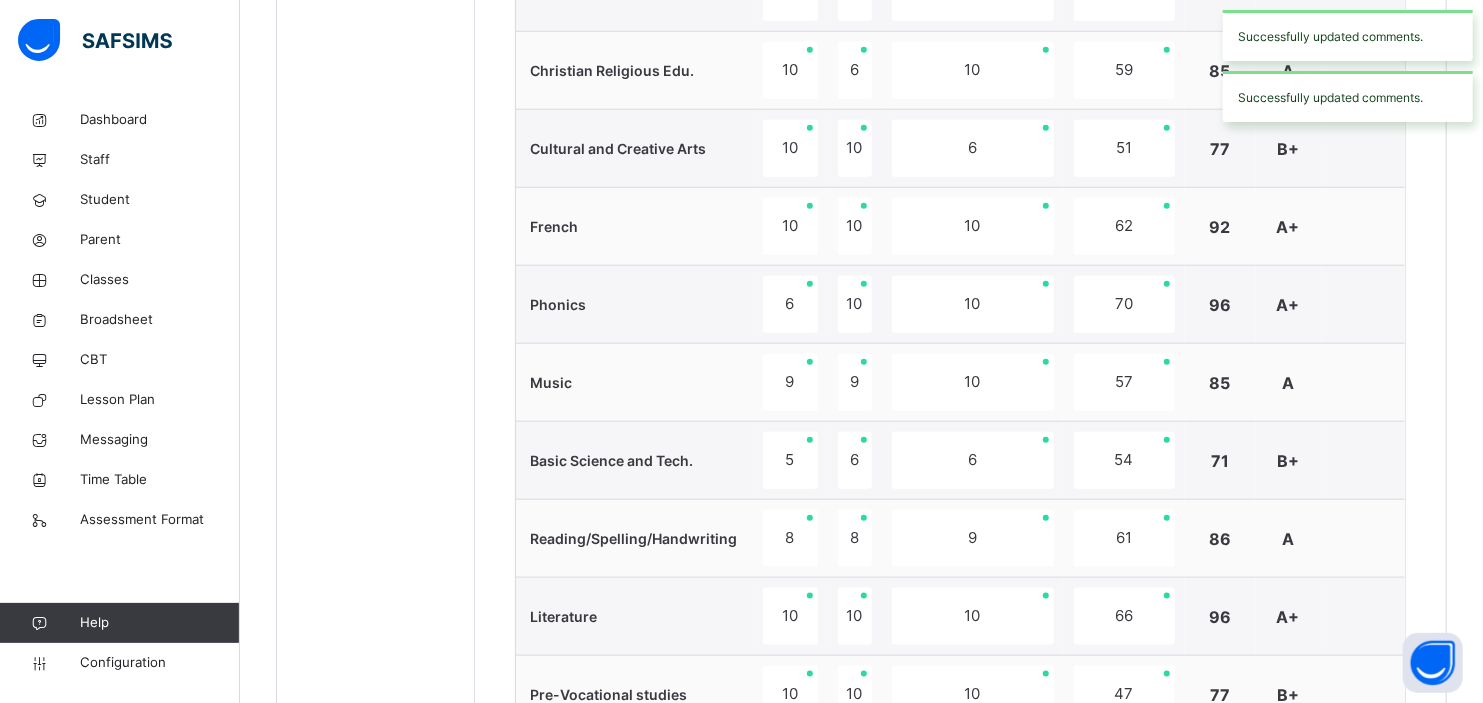 scroll, scrollTop: 503, scrollLeft: 0, axis: vertical 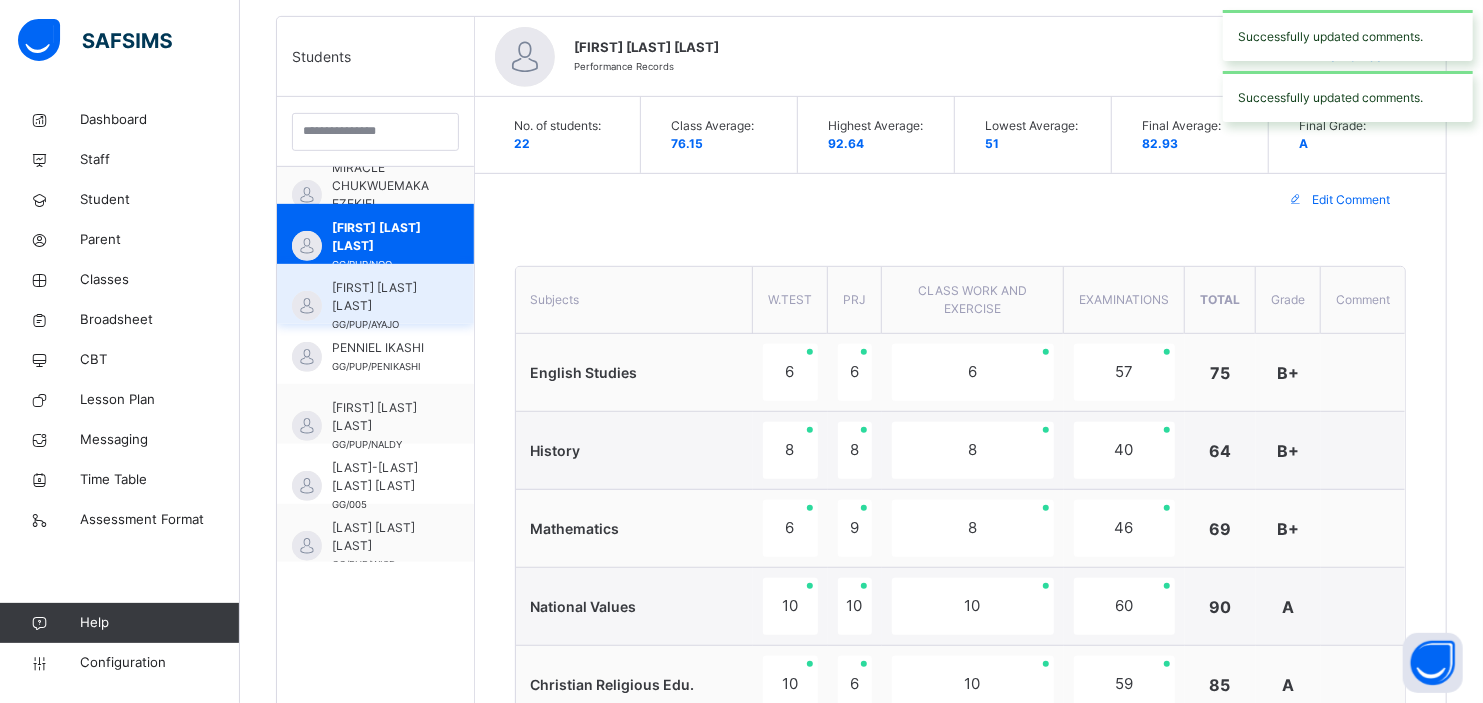 click on "[FIRST] [LAST] [LAST]" at bounding box center [380, 297] 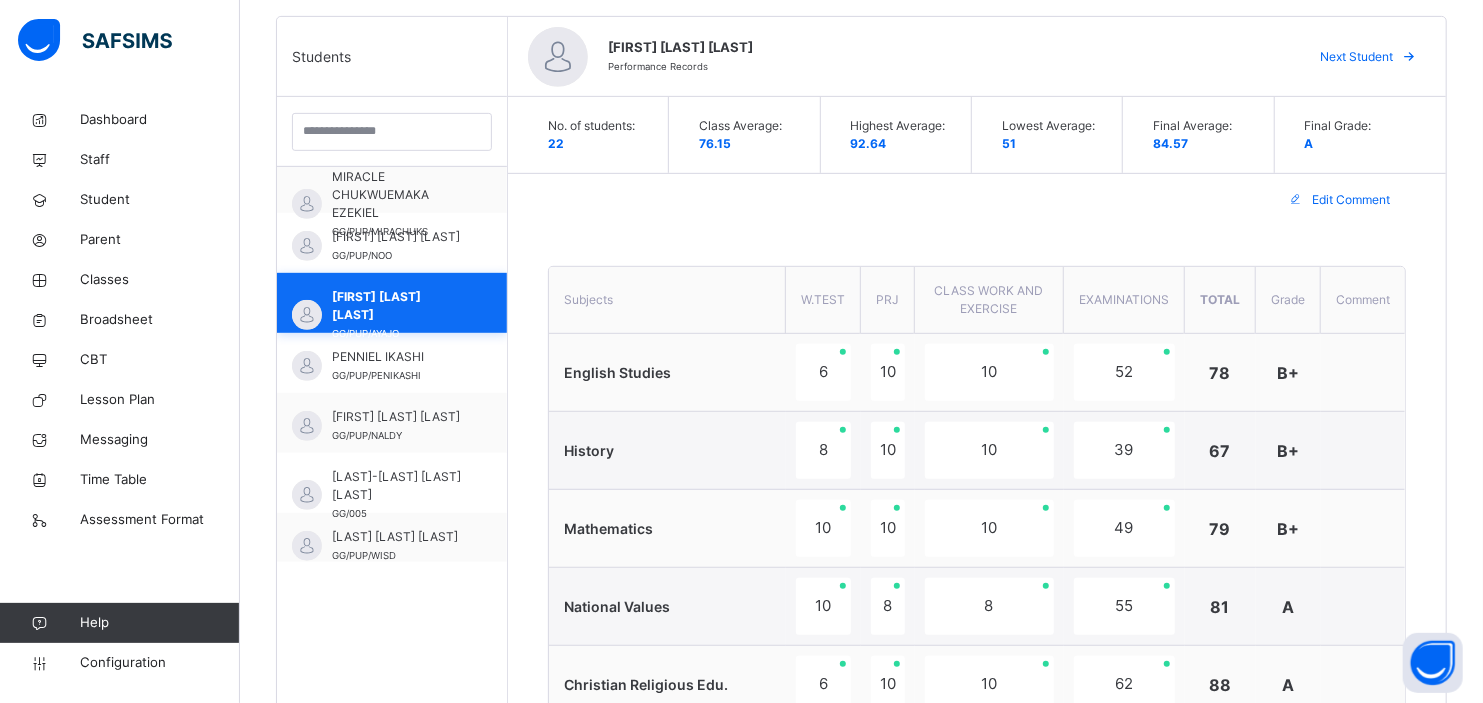 scroll, scrollTop: 923, scrollLeft: 0, axis: vertical 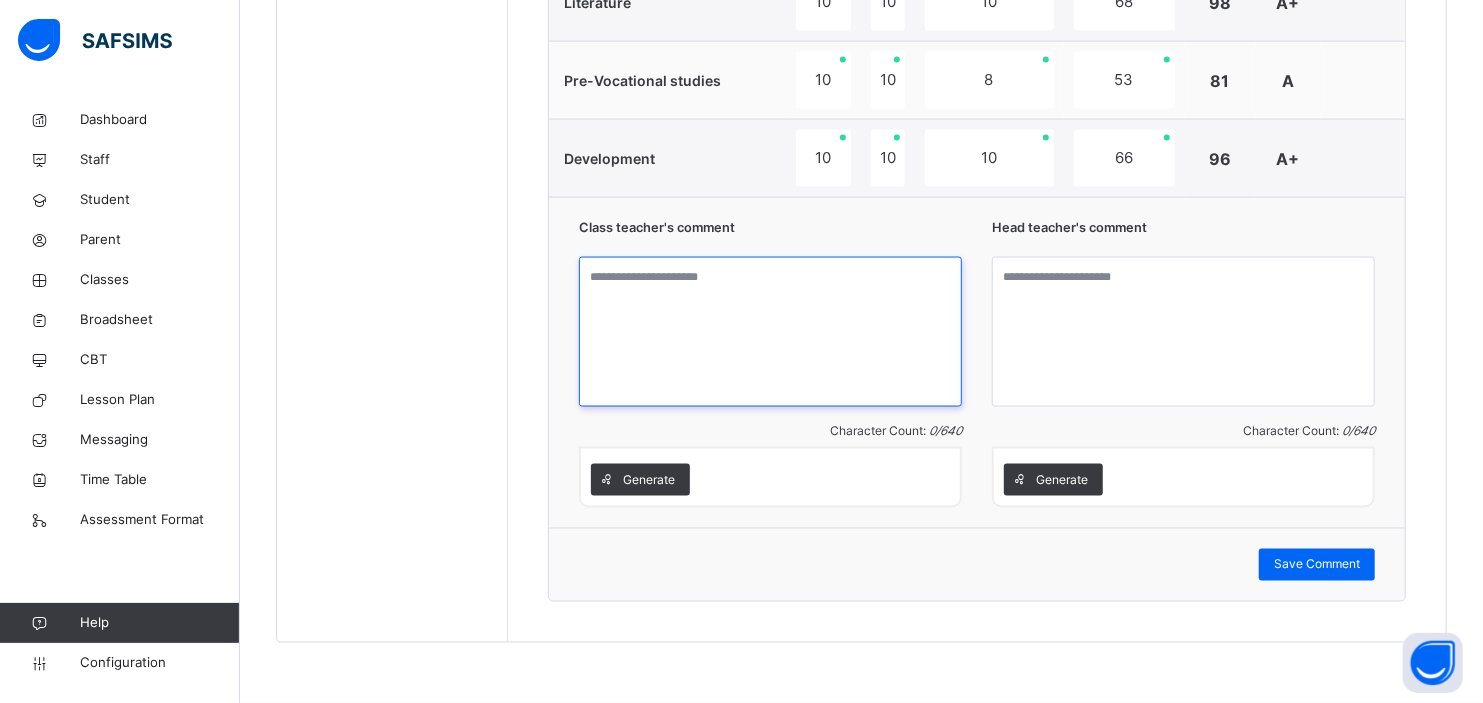 click at bounding box center (770, 332) 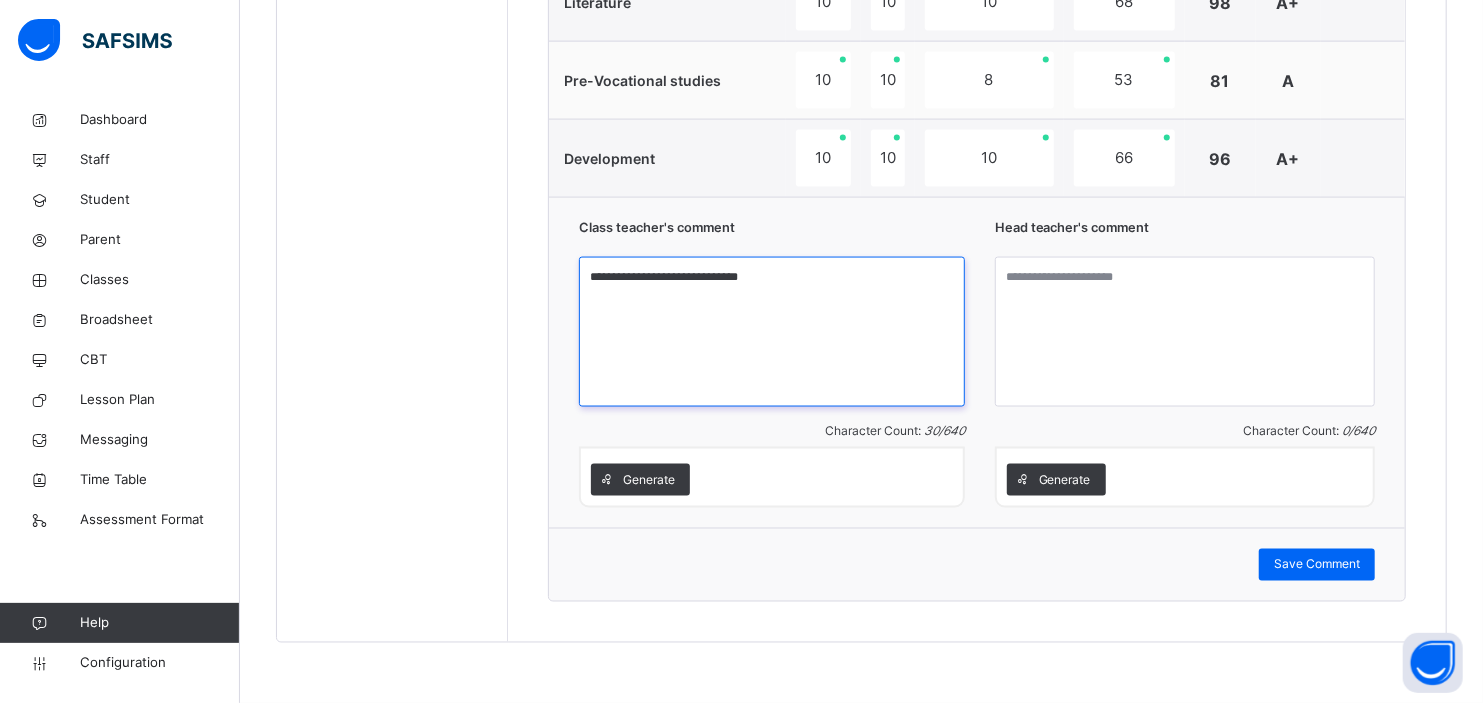 type on "**********" 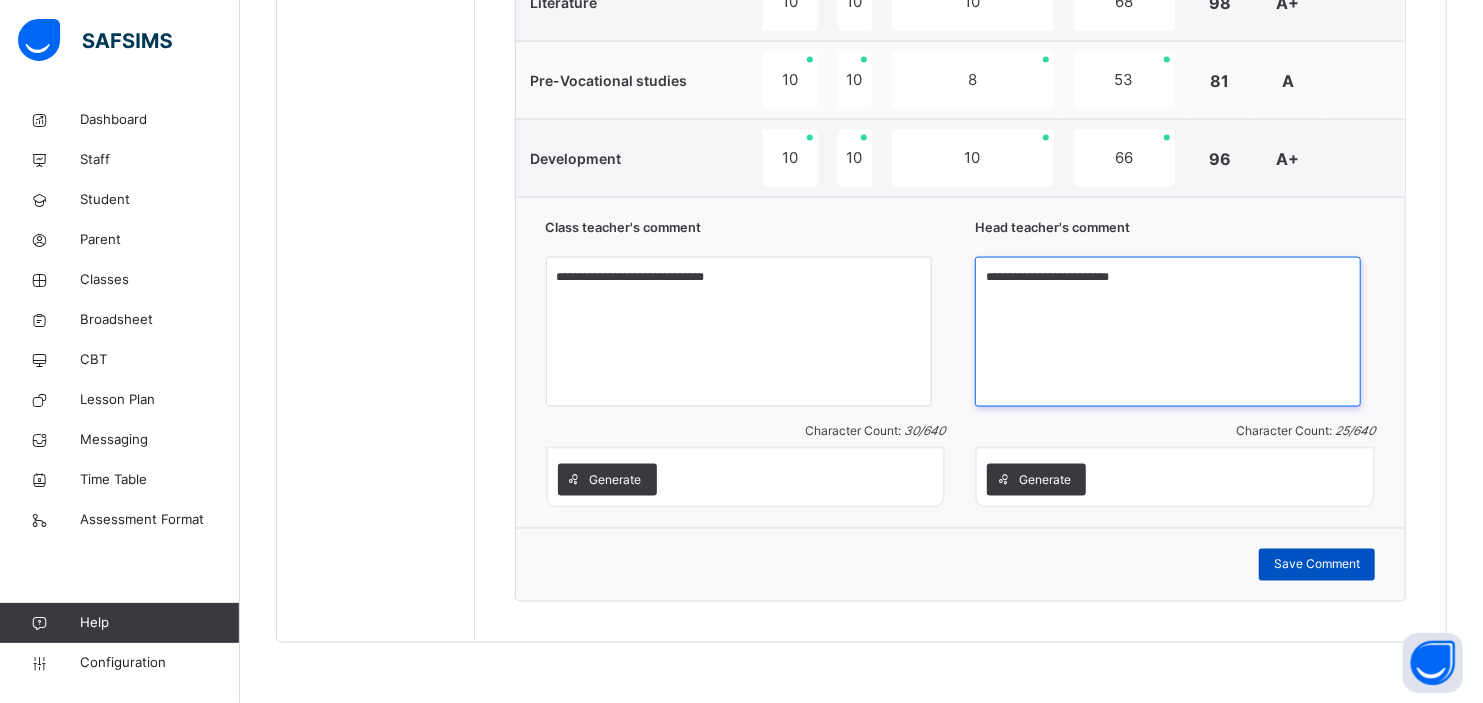type on "**********" 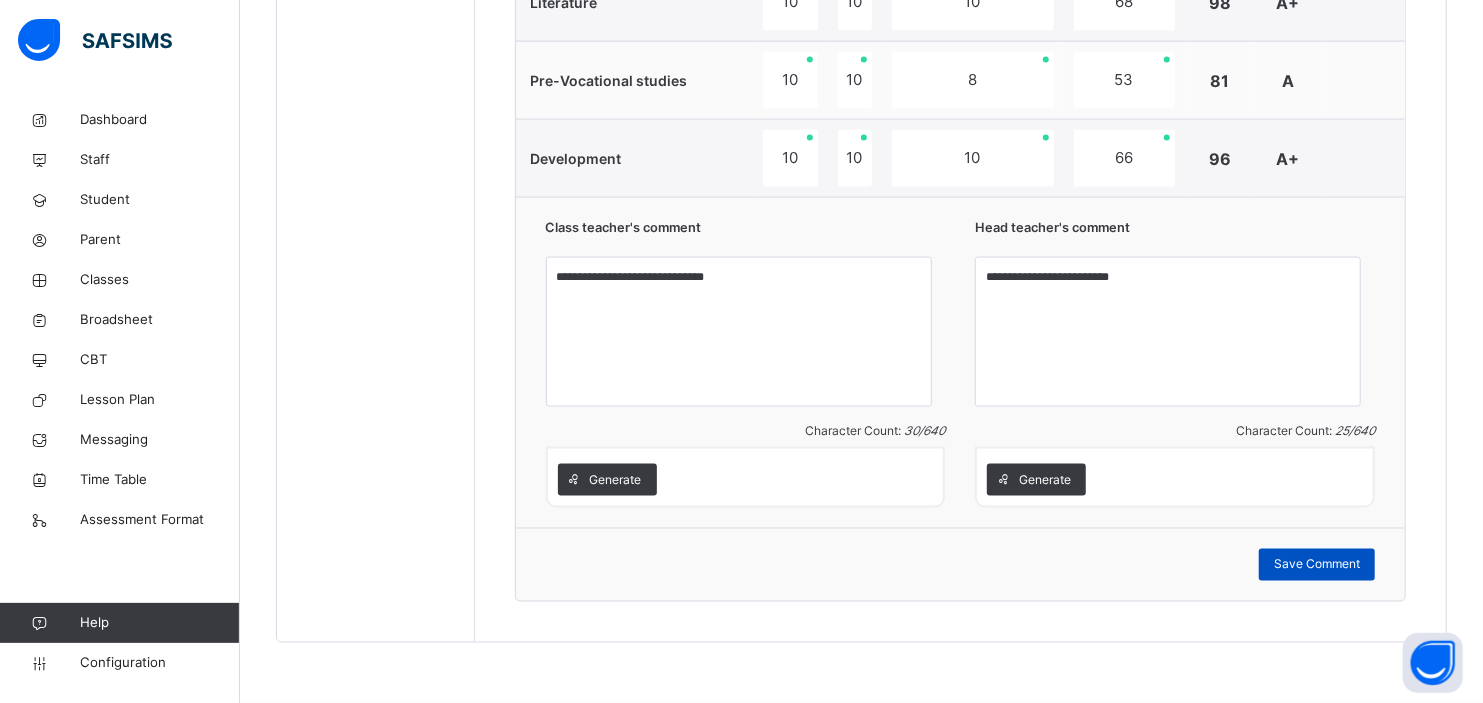 click on "Save Comment" at bounding box center [1317, 565] 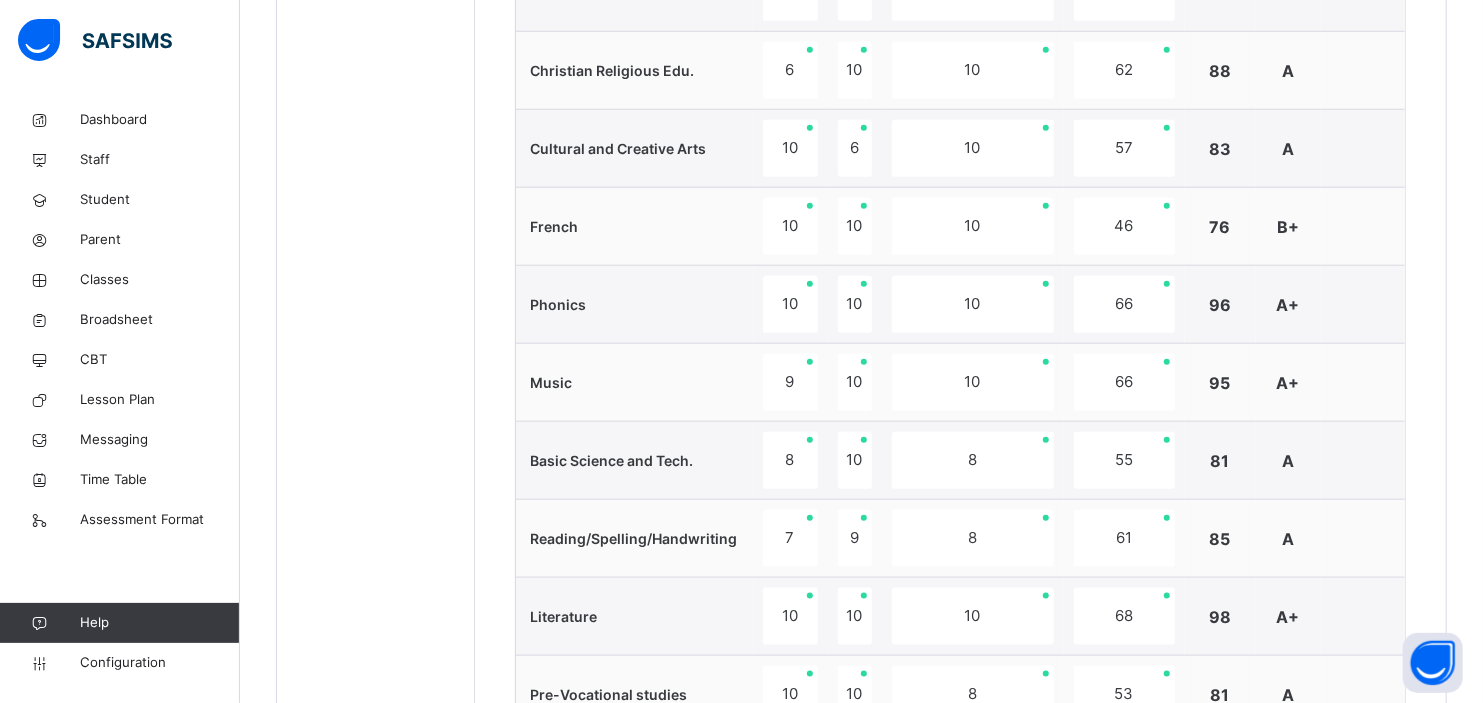 scroll, scrollTop: 503, scrollLeft: 0, axis: vertical 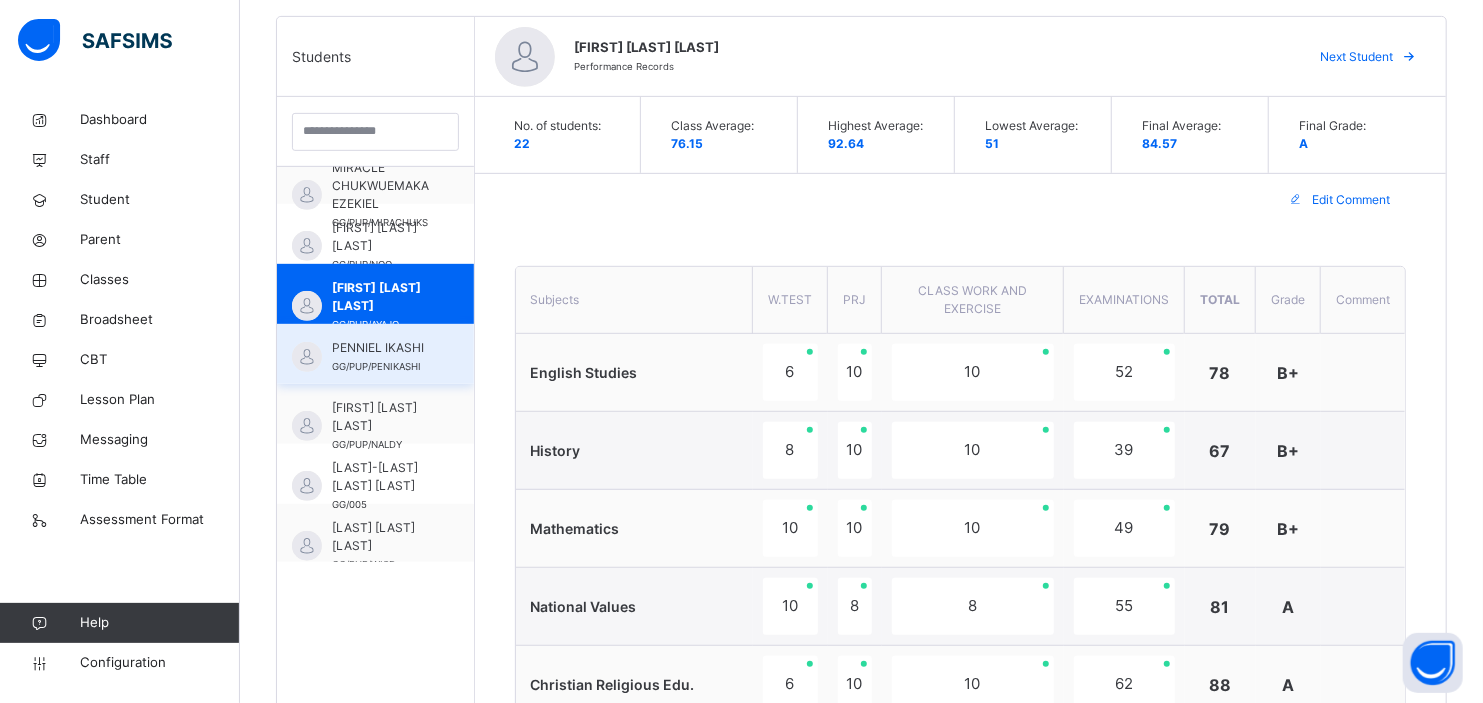 click on "[FIRST] [LAST] [LAST]/[LAST]/[LAST]" at bounding box center [380, 357] 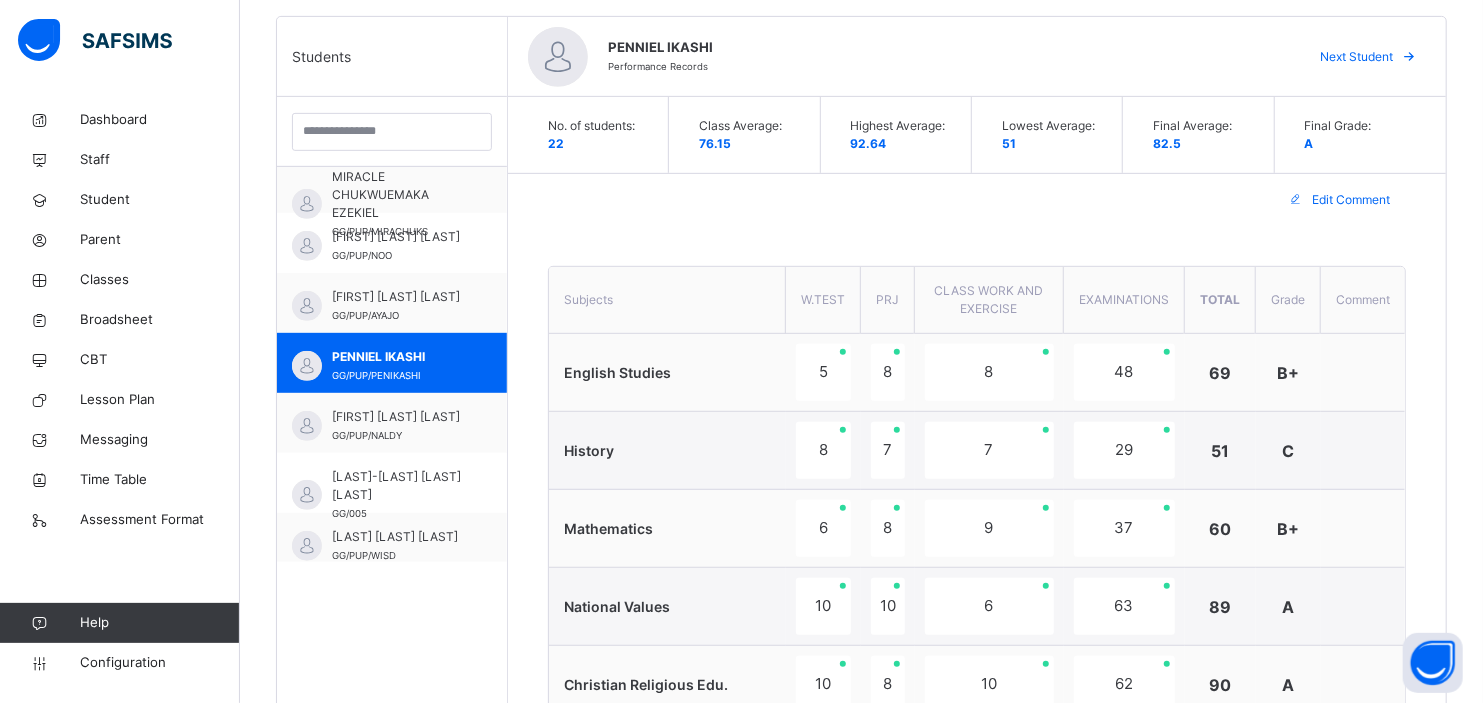 scroll, scrollTop: 923, scrollLeft: 0, axis: vertical 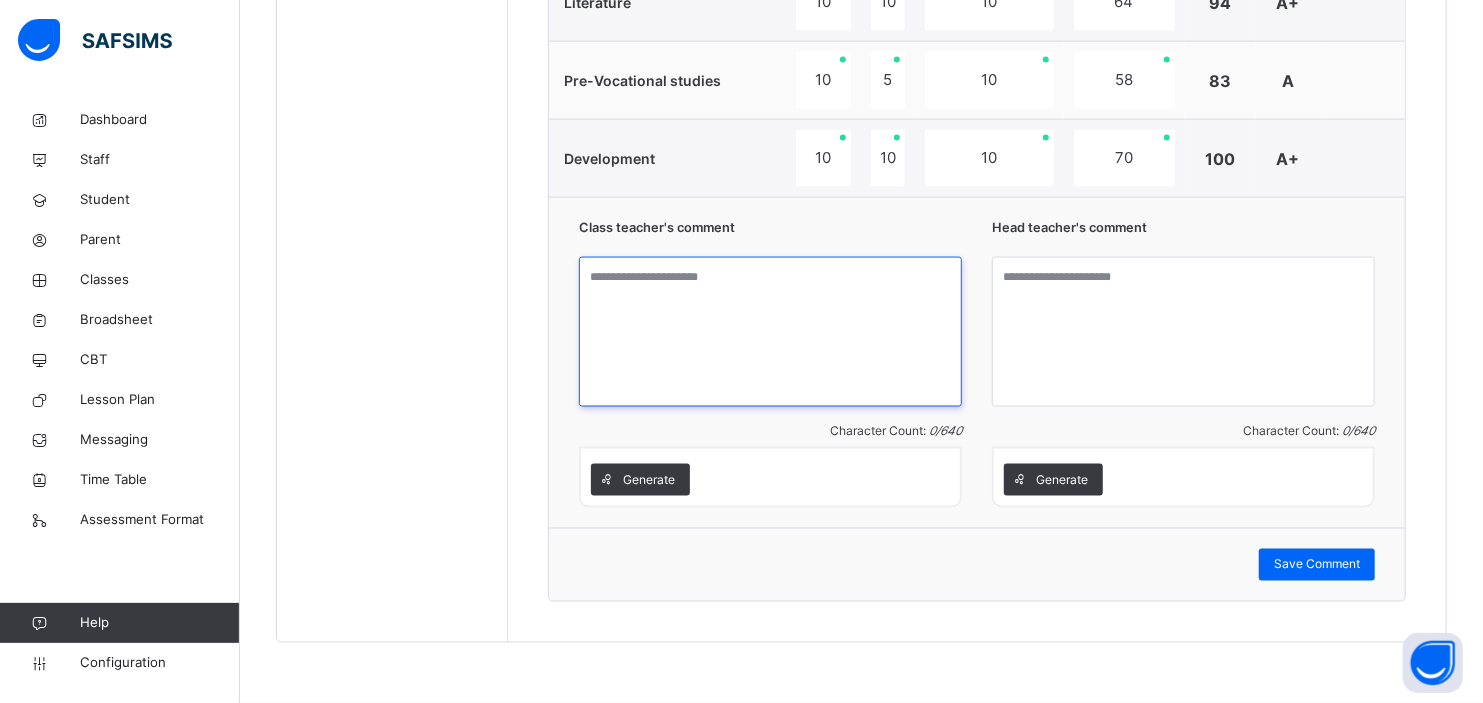 click at bounding box center (770, 332) 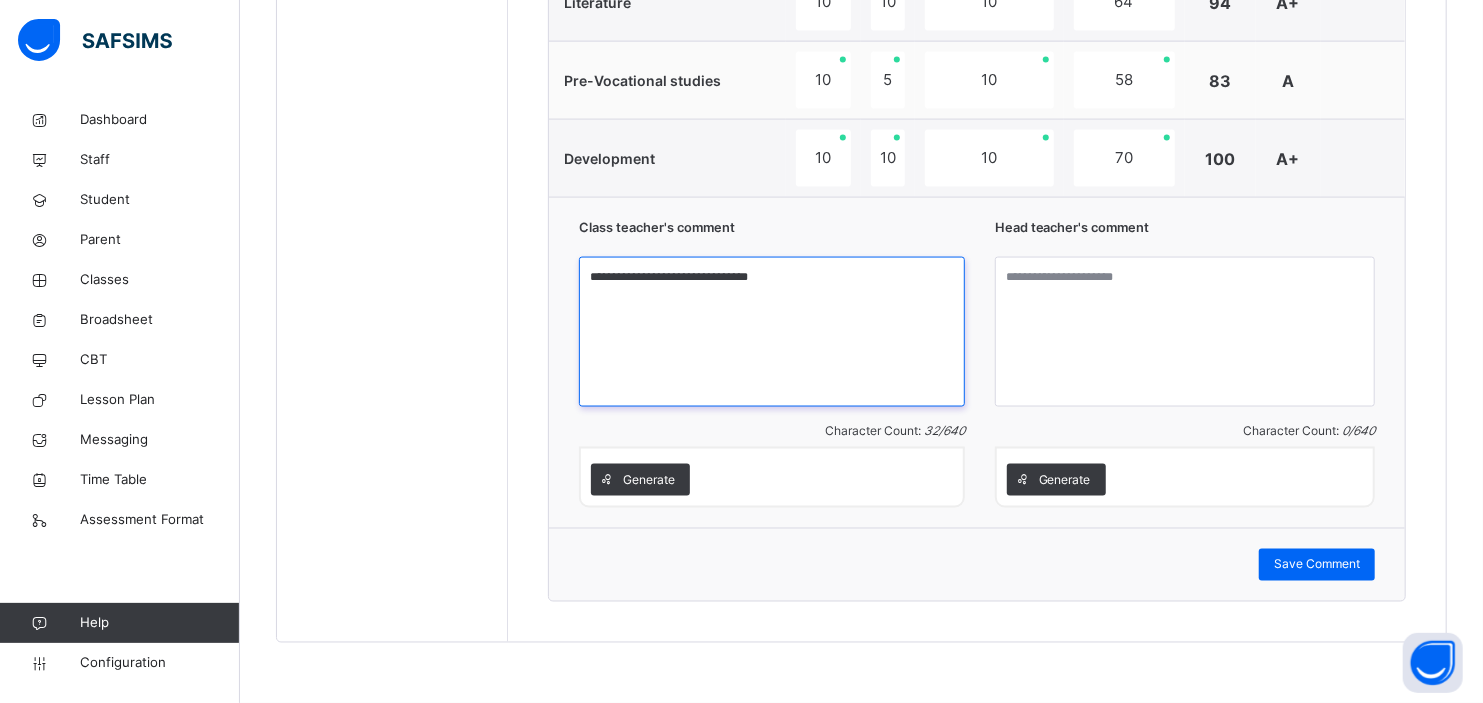 type on "**********" 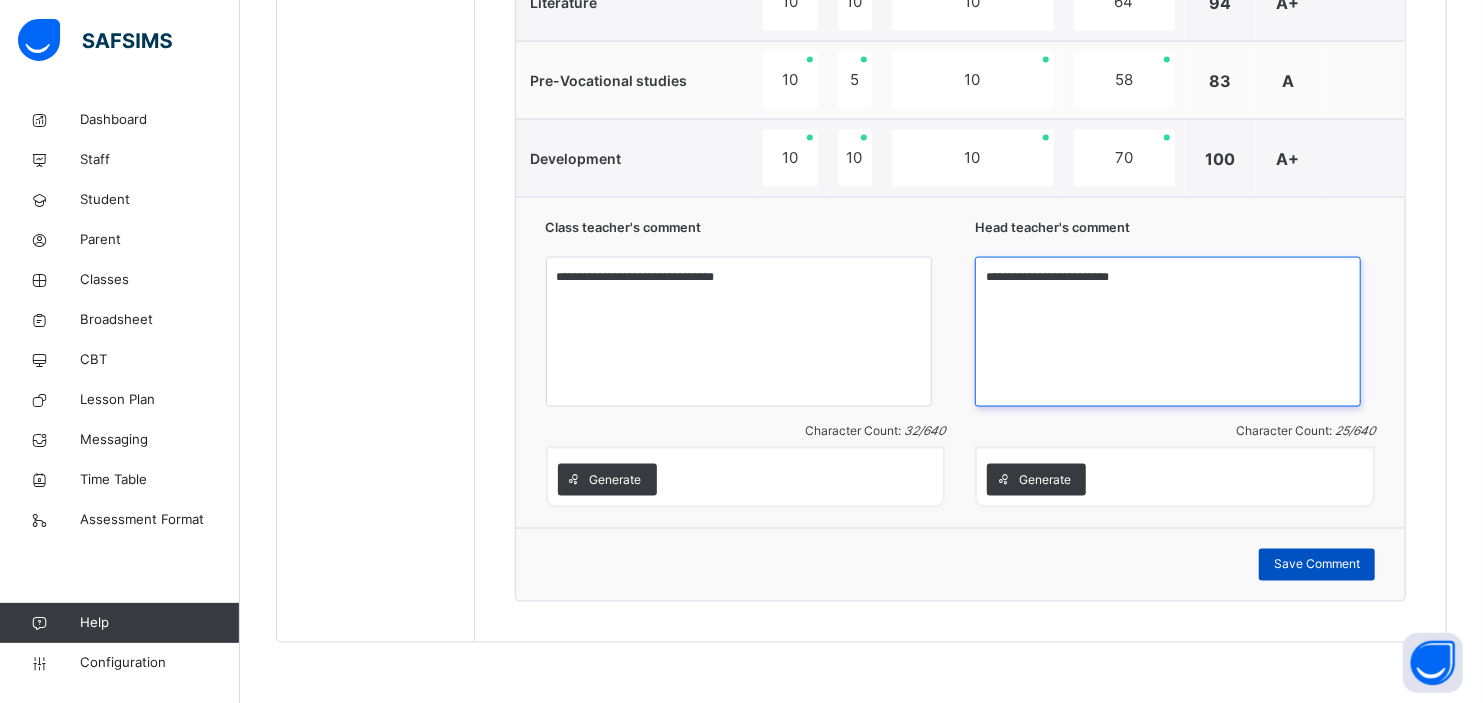 type on "**********" 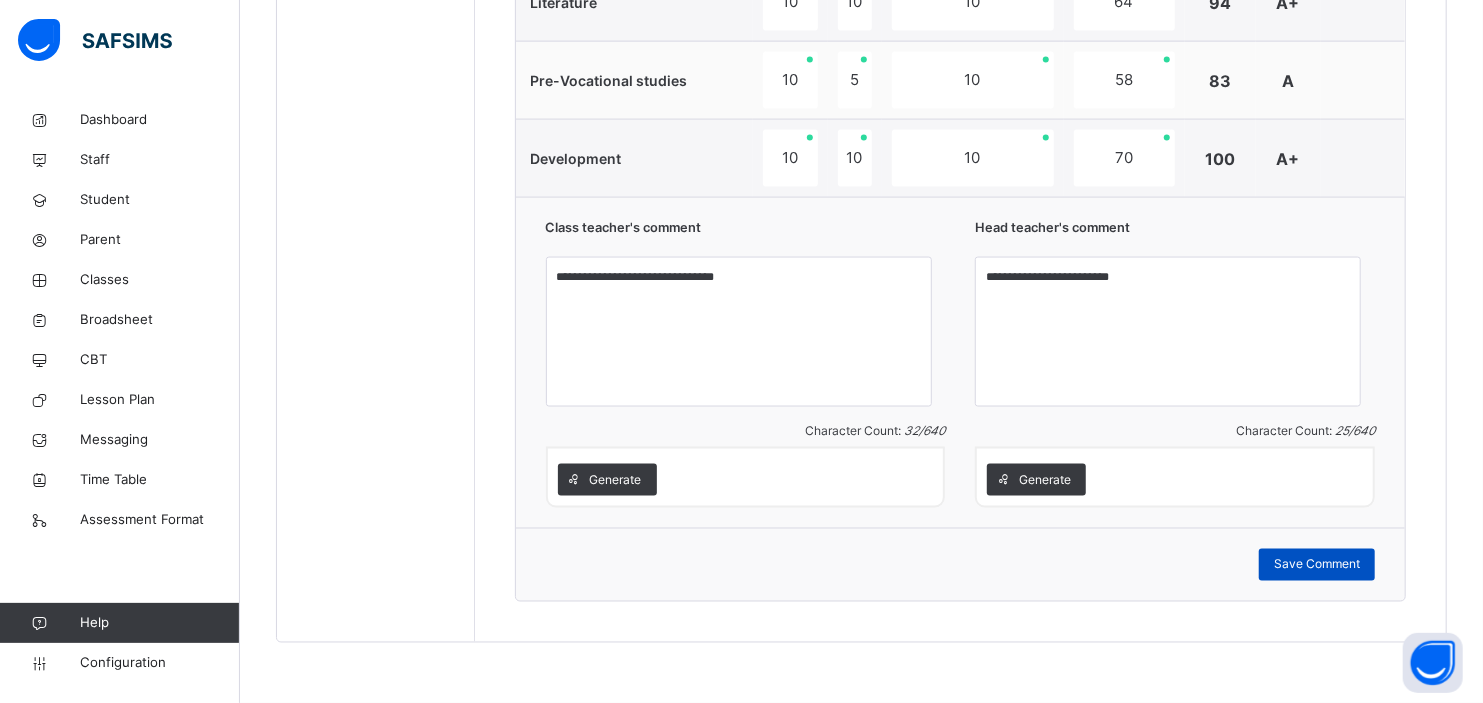 click on "Save Comment" at bounding box center [1317, 565] 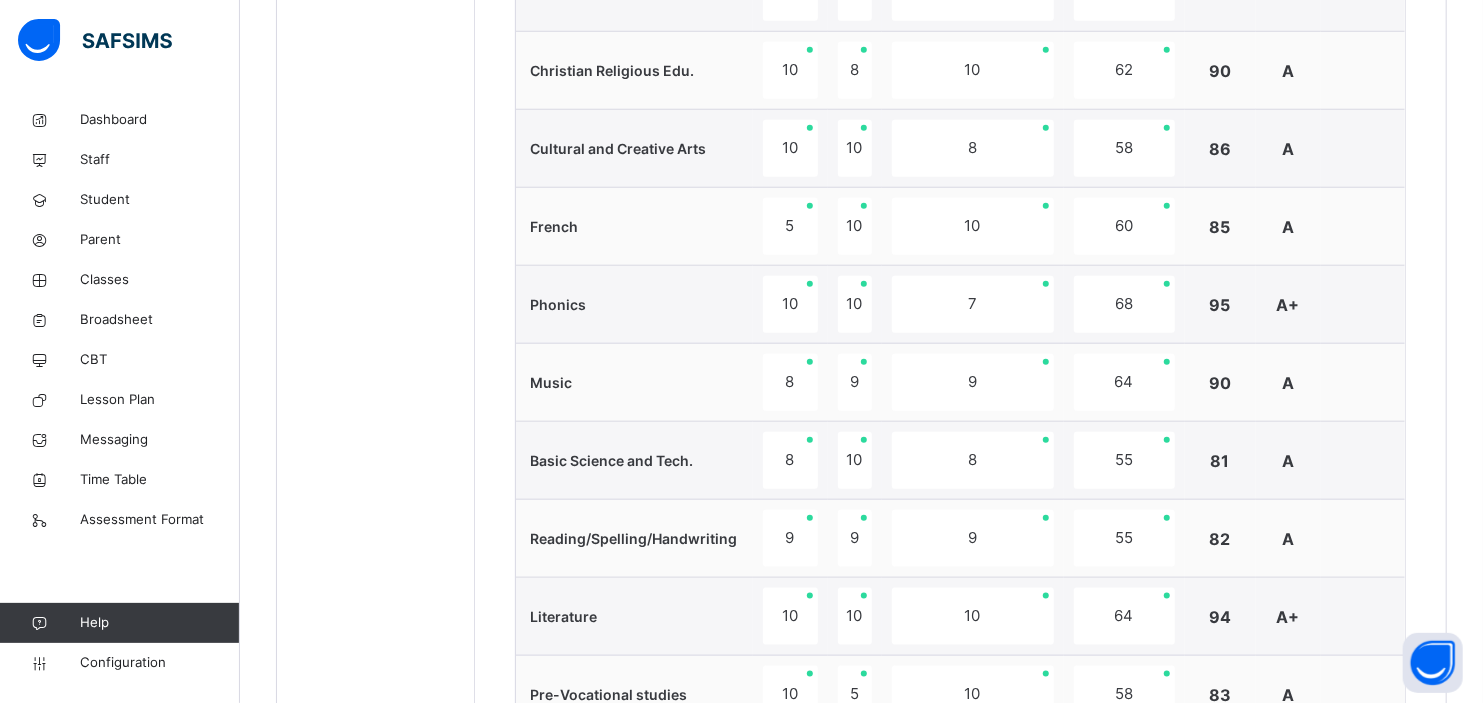 scroll, scrollTop: 503, scrollLeft: 0, axis: vertical 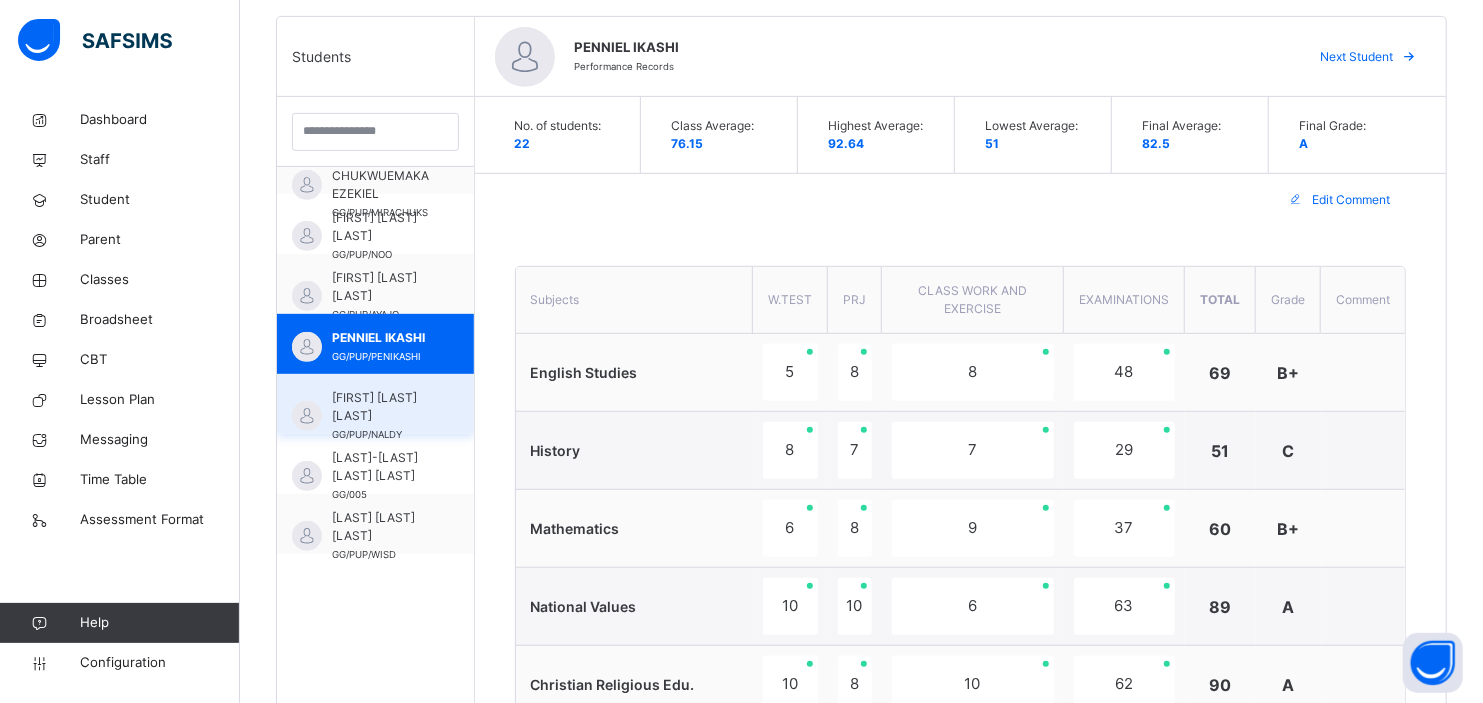 click on "[FIRST] [LAST] [LAST]" at bounding box center [380, 407] 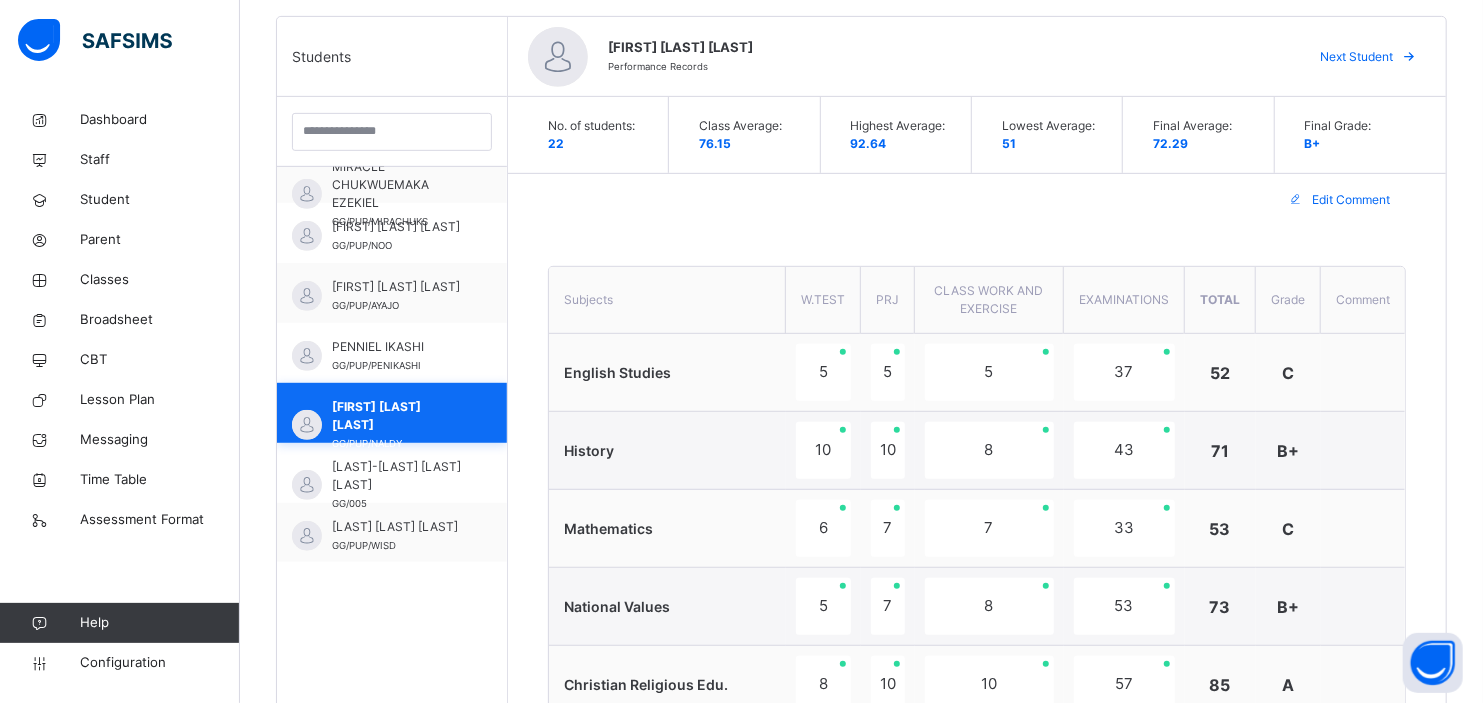 scroll, scrollTop: 933, scrollLeft: 0, axis: vertical 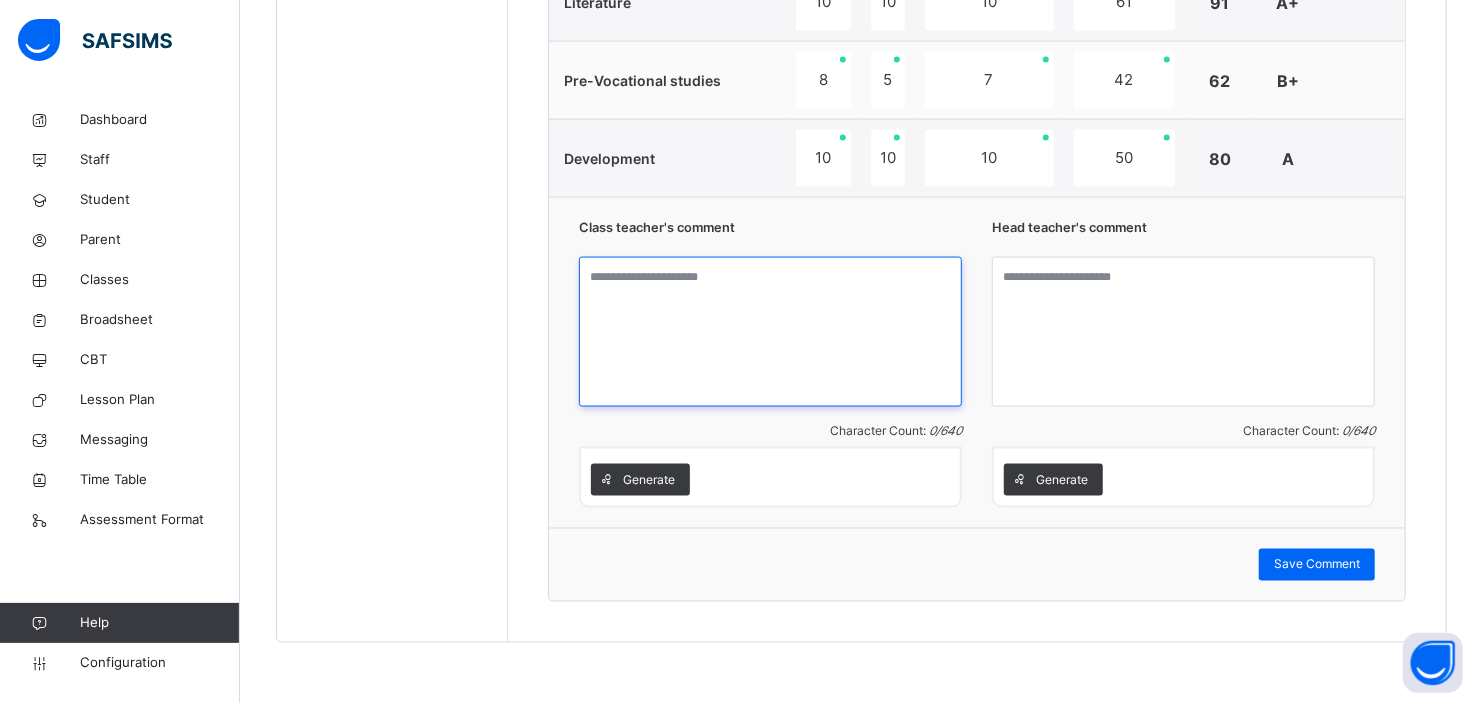 click at bounding box center [770, 332] 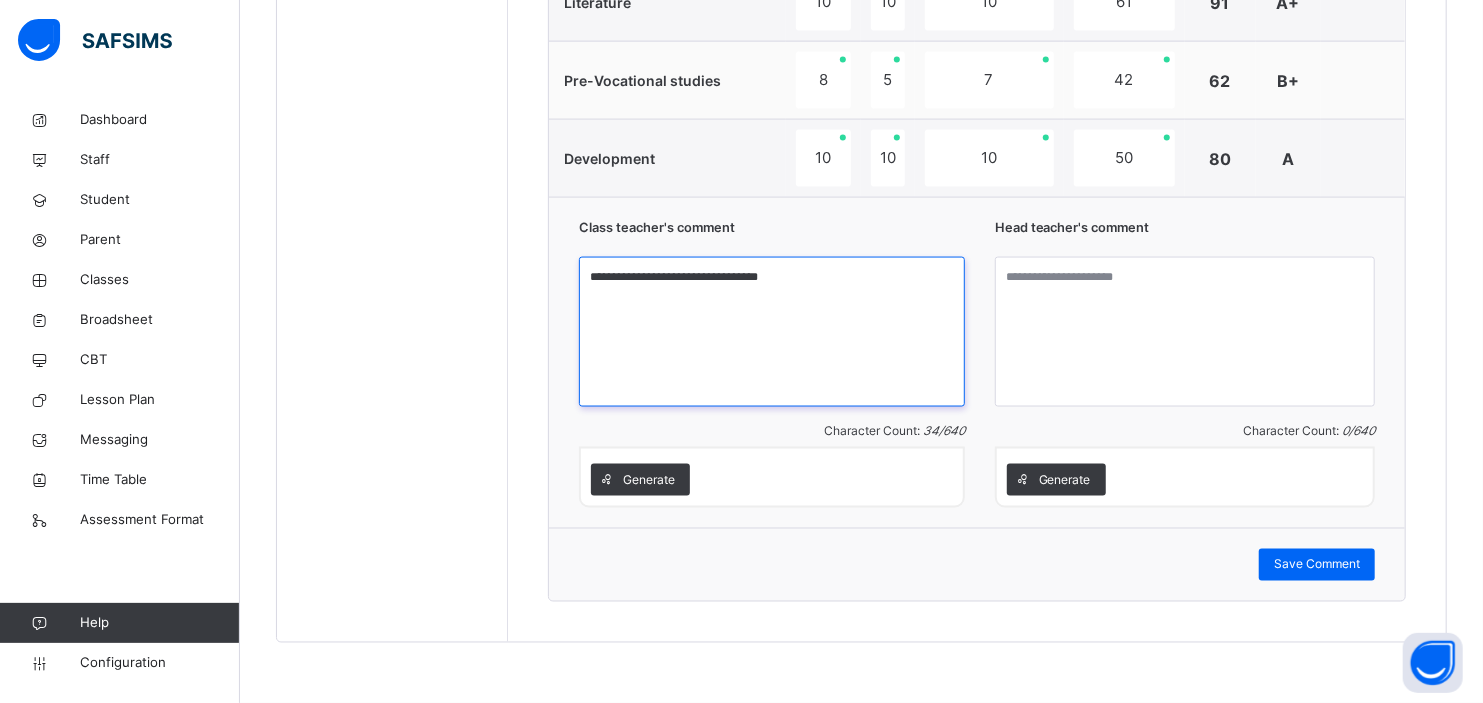 type on "**********" 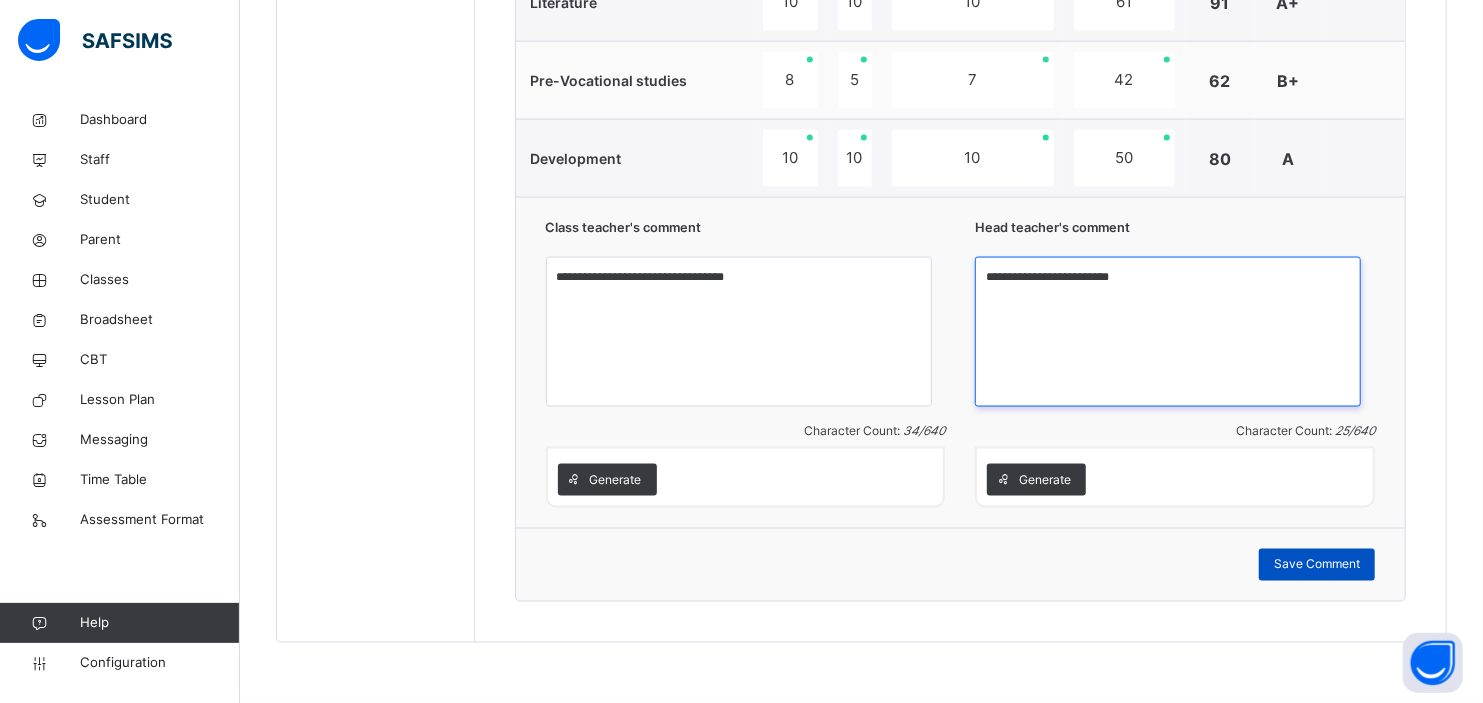 type on "**********" 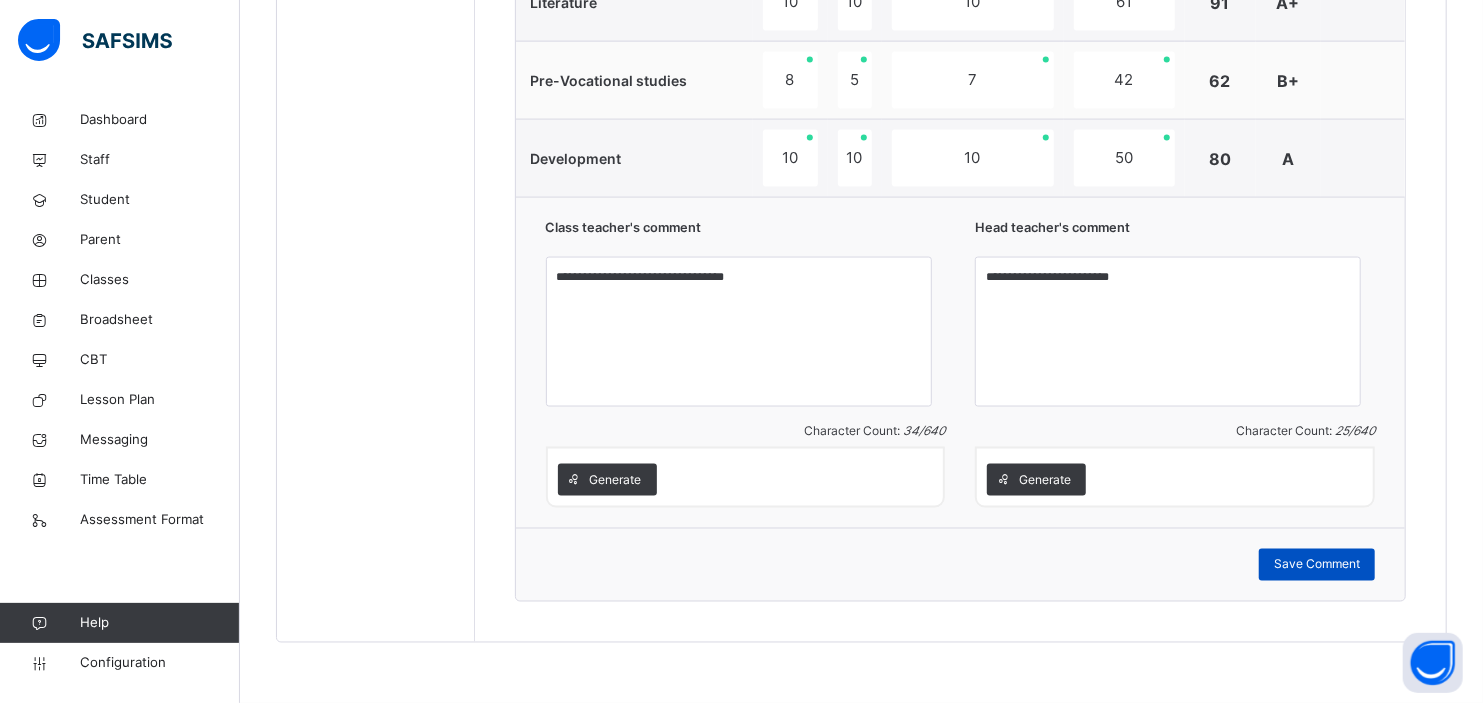 click on "Save Comment" at bounding box center [1317, 565] 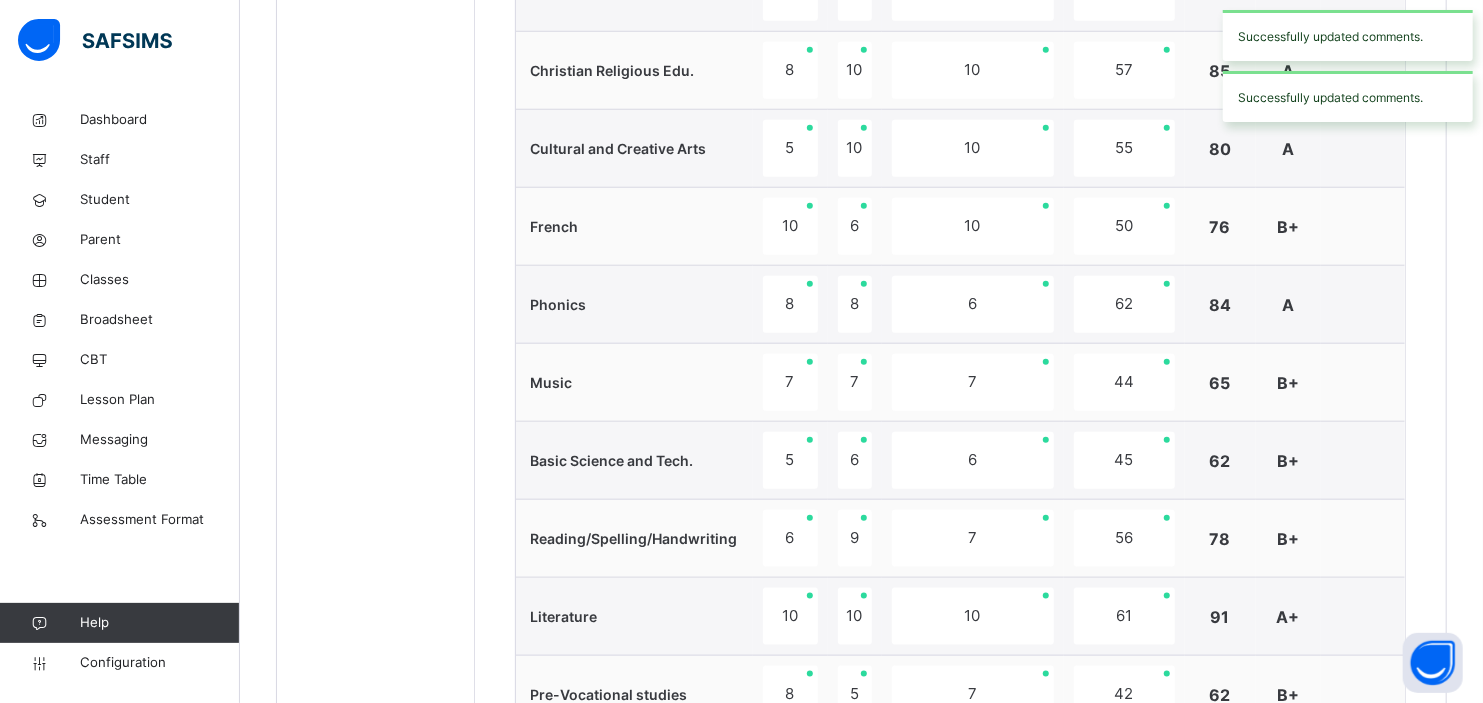 scroll, scrollTop: 503, scrollLeft: 0, axis: vertical 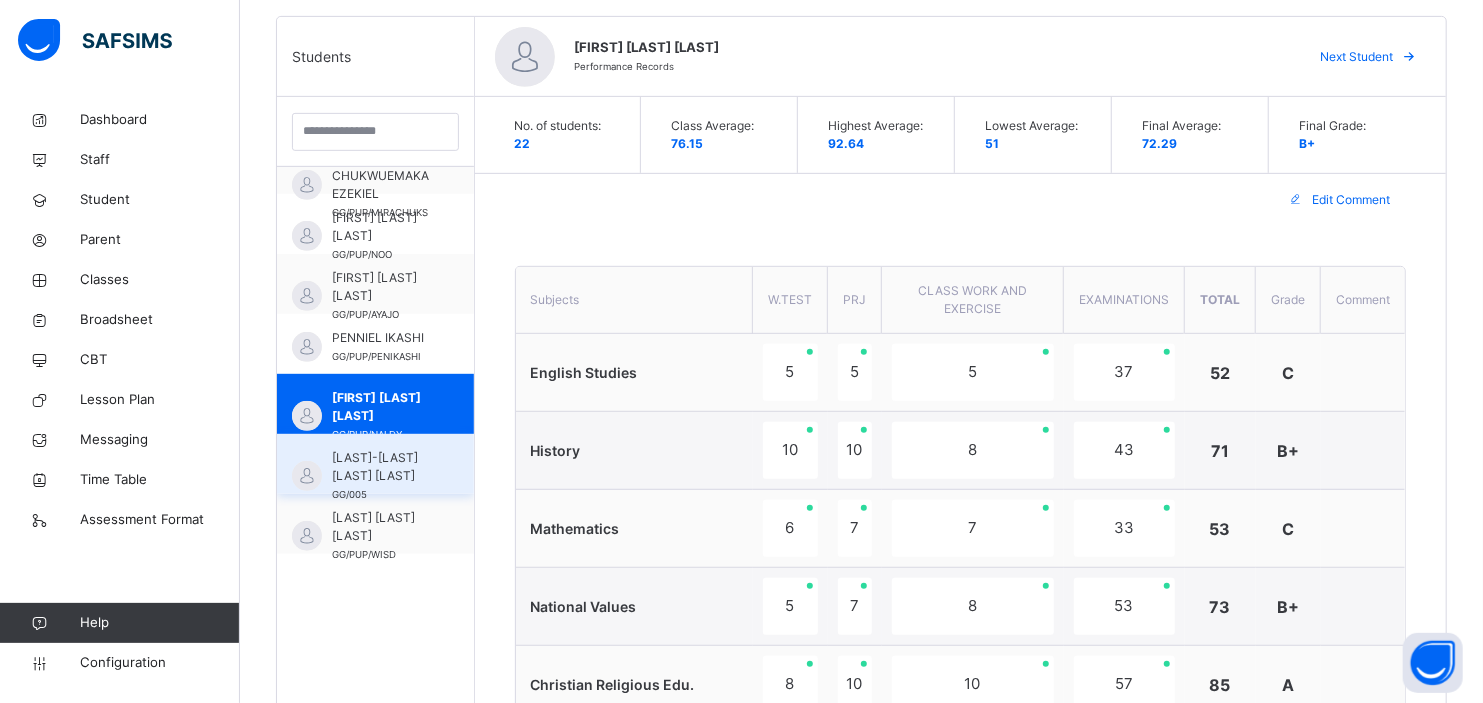 click on "[LAST]-[LAST] [LAST] [LAST]" at bounding box center [380, 467] 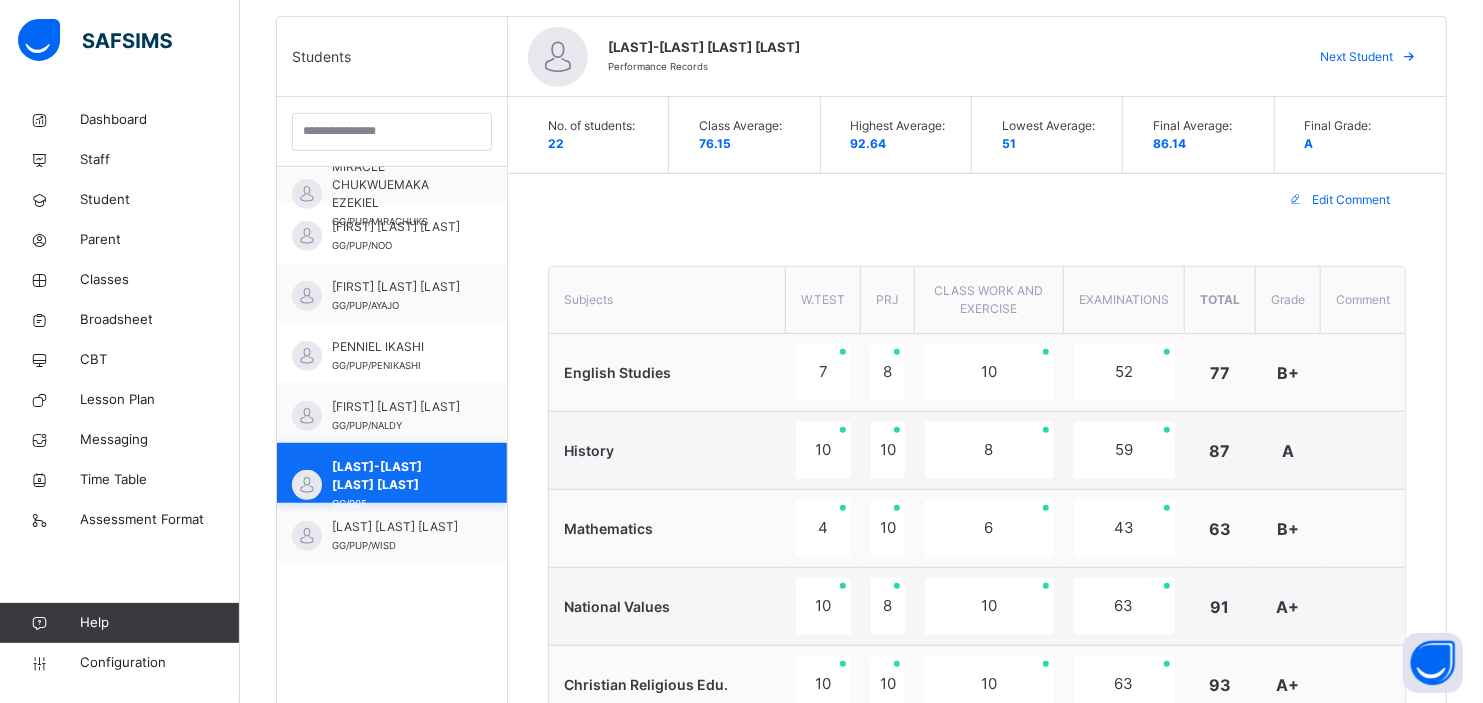 scroll, scrollTop: 933, scrollLeft: 0, axis: vertical 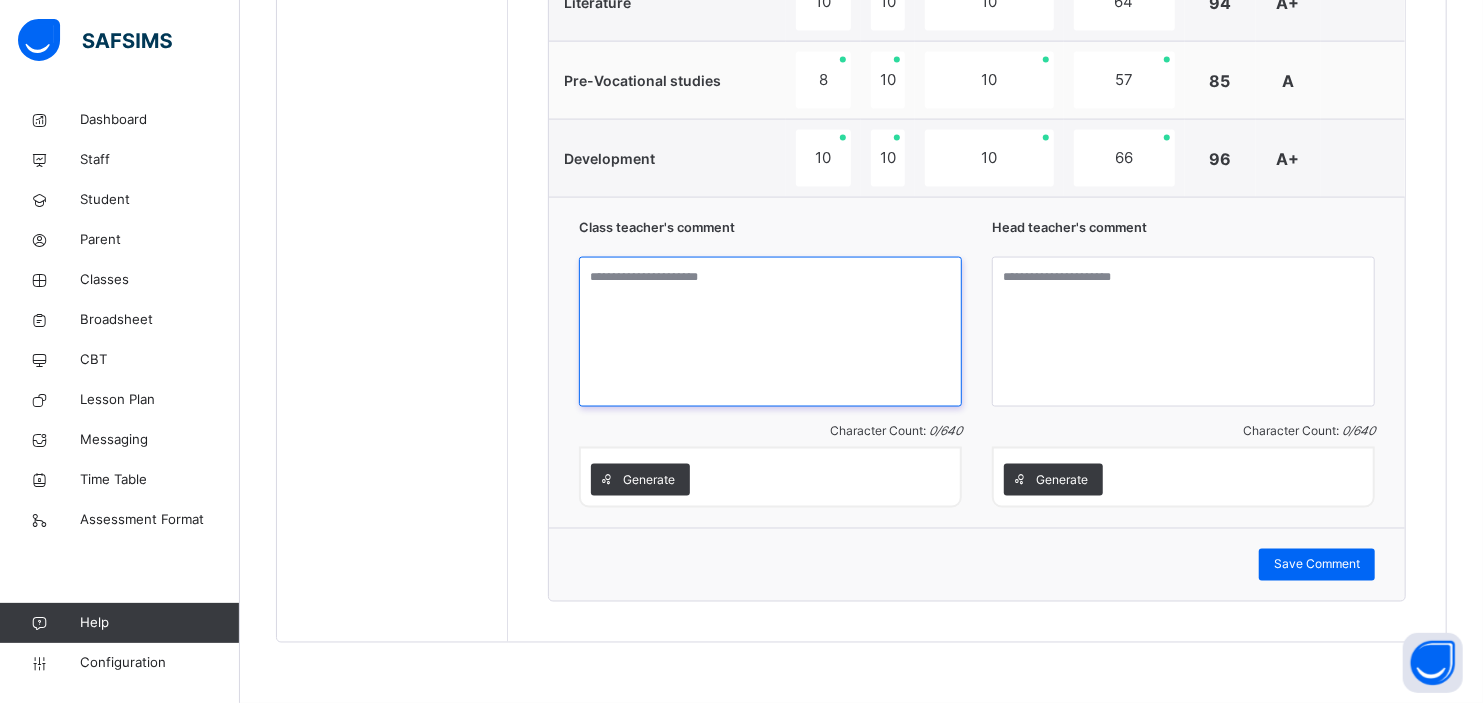 click at bounding box center [770, 332] 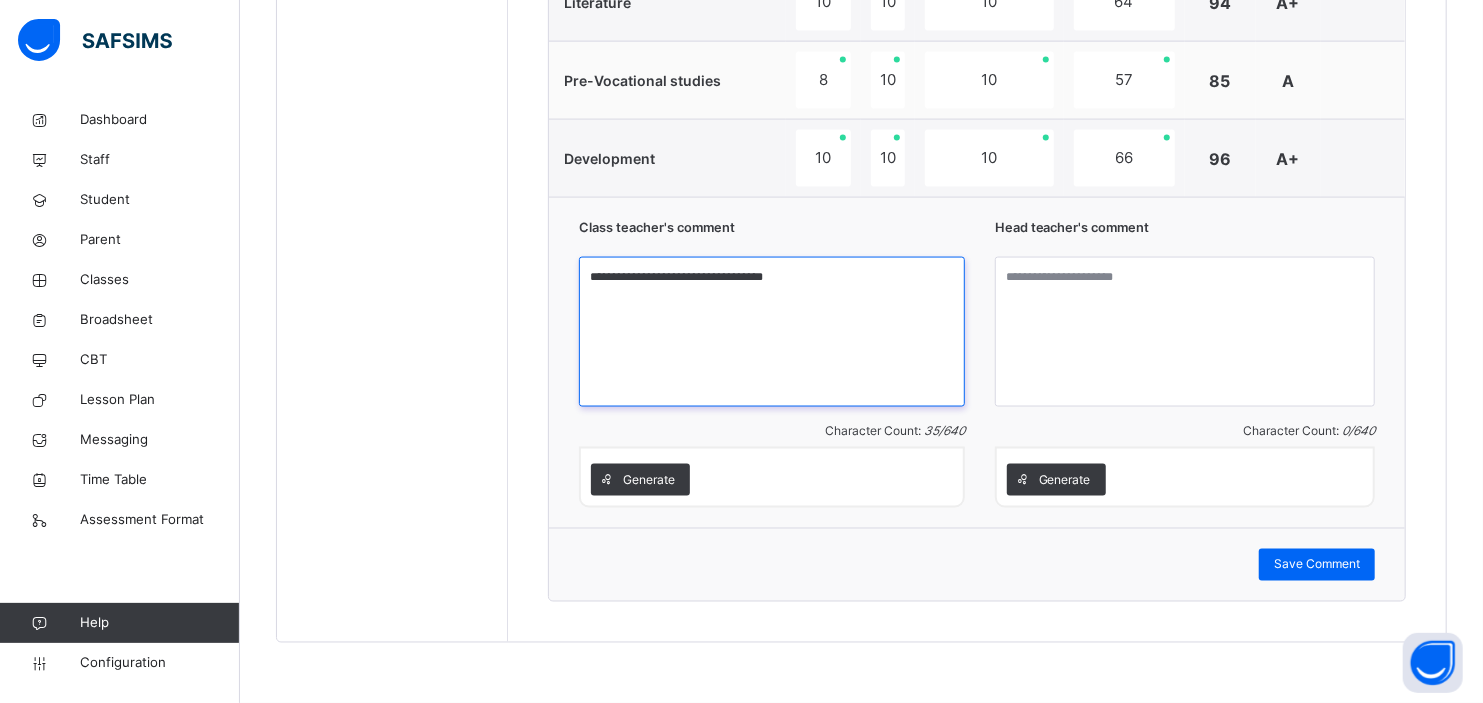 type on "**********" 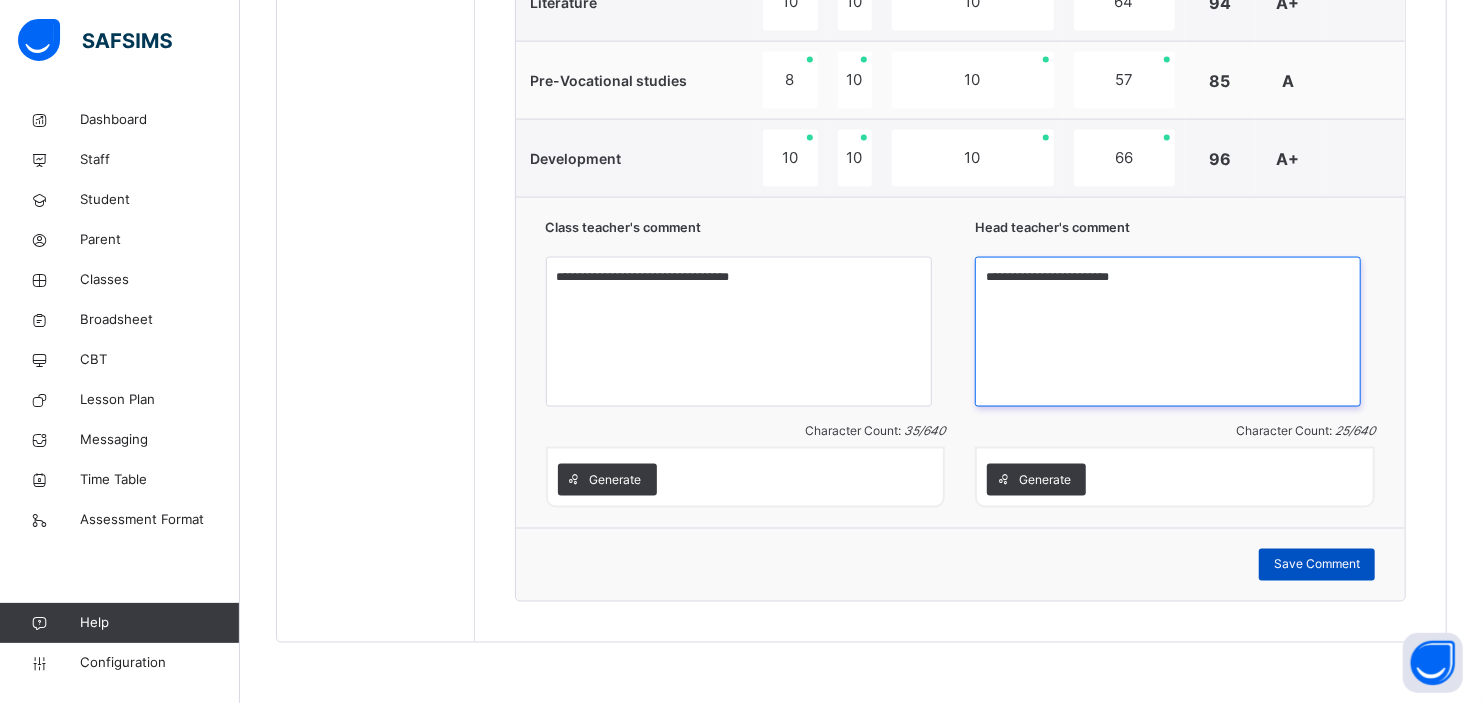 type on "**********" 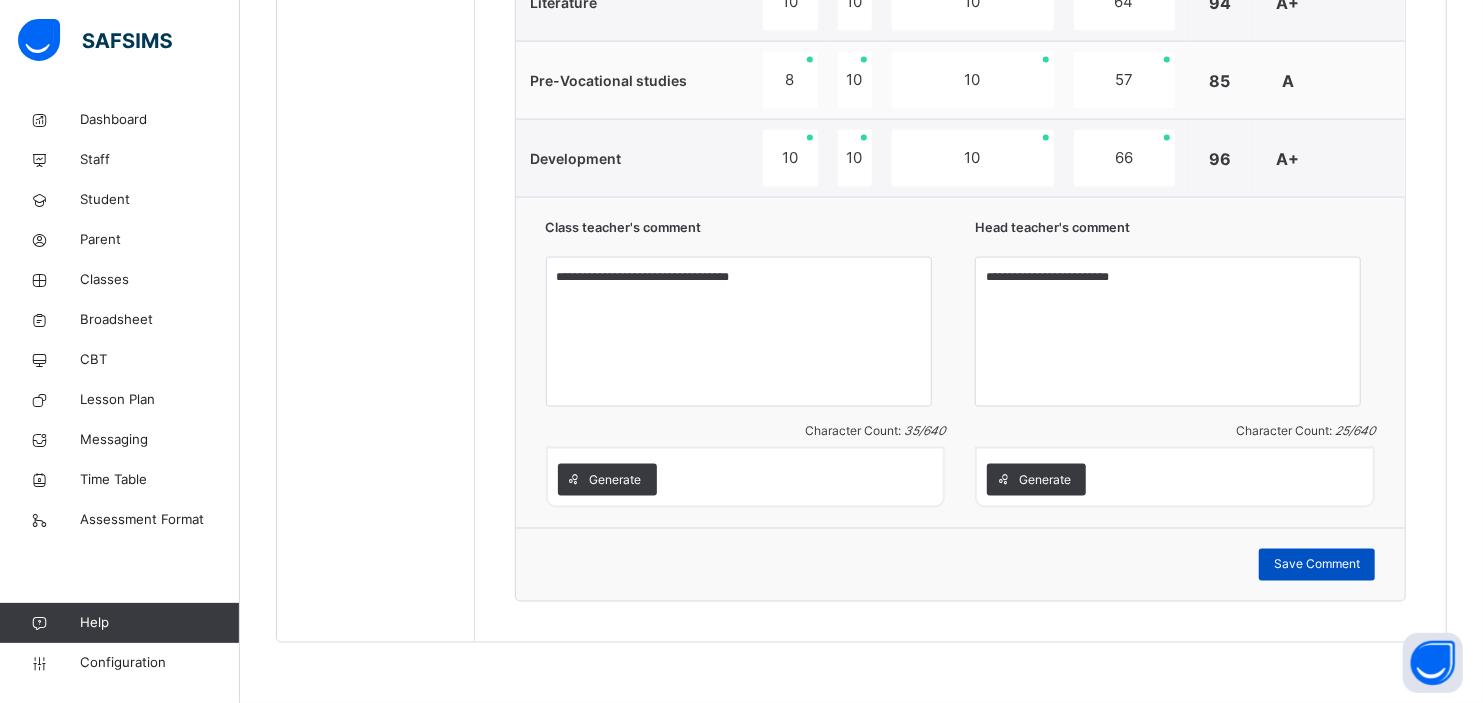 click on "Save Comment" at bounding box center (1317, 565) 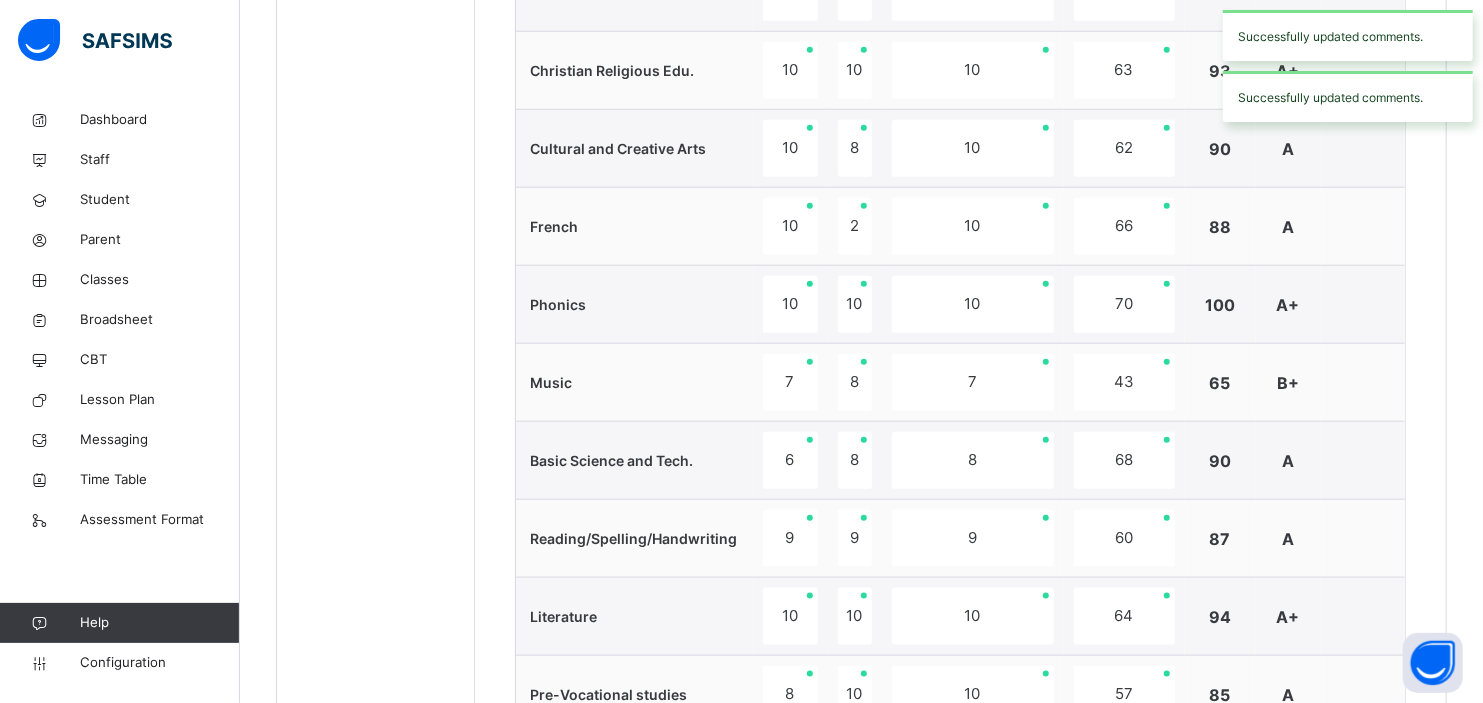scroll, scrollTop: 503, scrollLeft: 0, axis: vertical 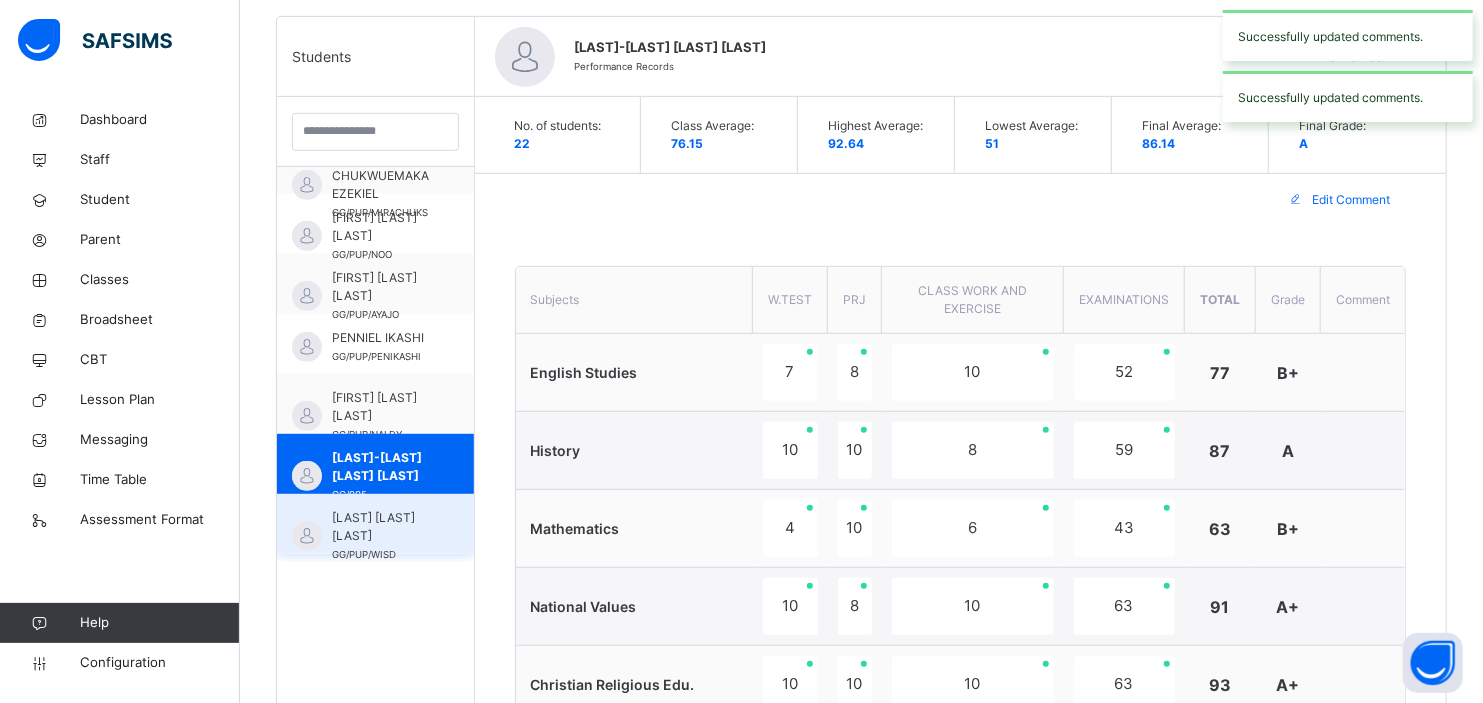 click on "[LAST] [LAST] [LAST]" at bounding box center (380, 527) 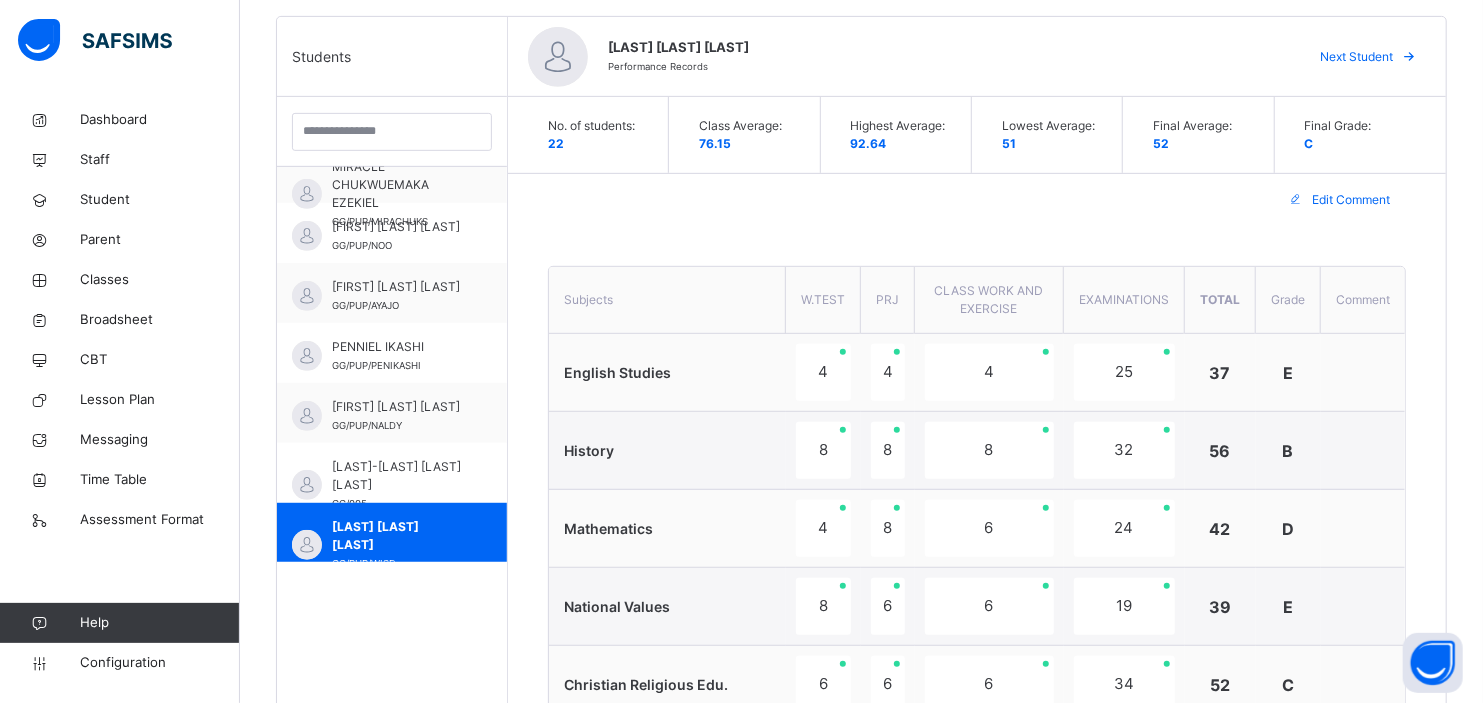scroll, scrollTop: 933, scrollLeft: 0, axis: vertical 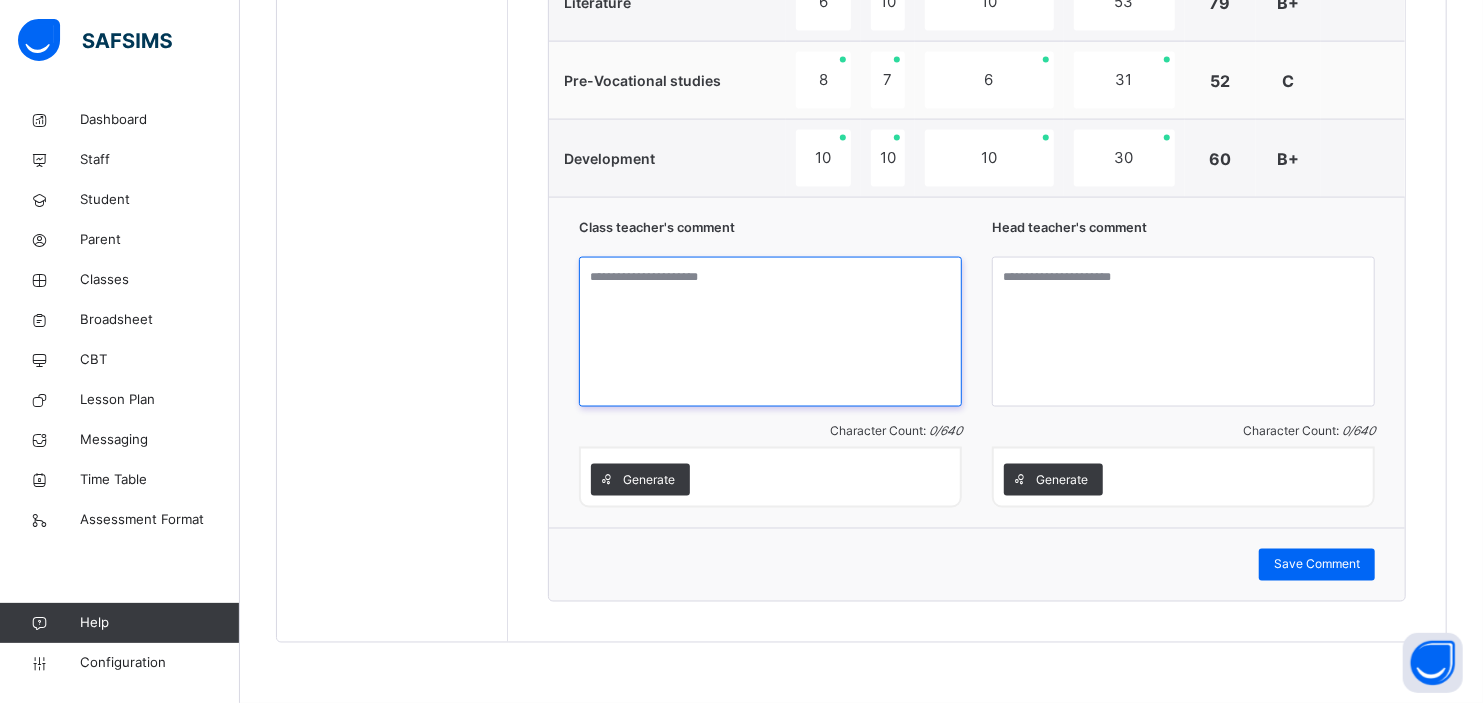 click at bounding box center (770, 332) 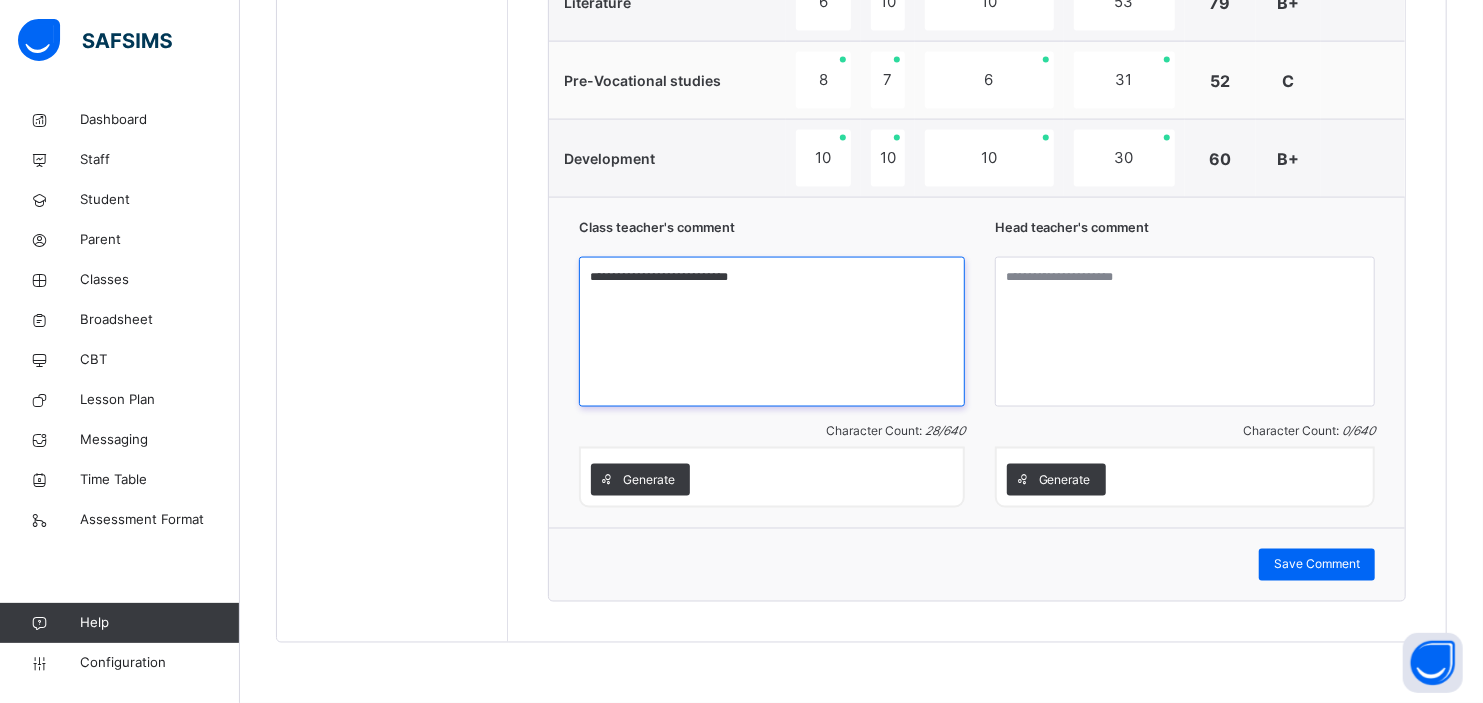 type on "**********" 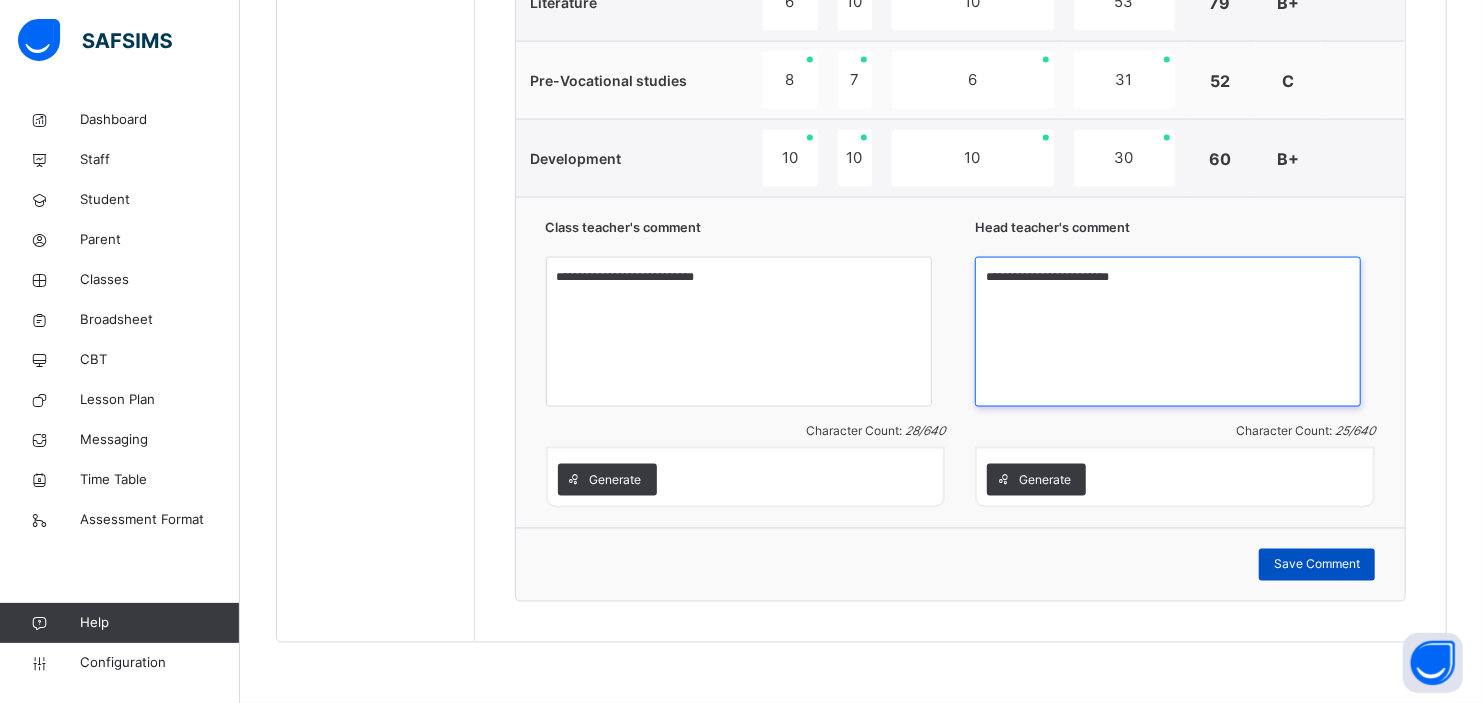 type on "**********" 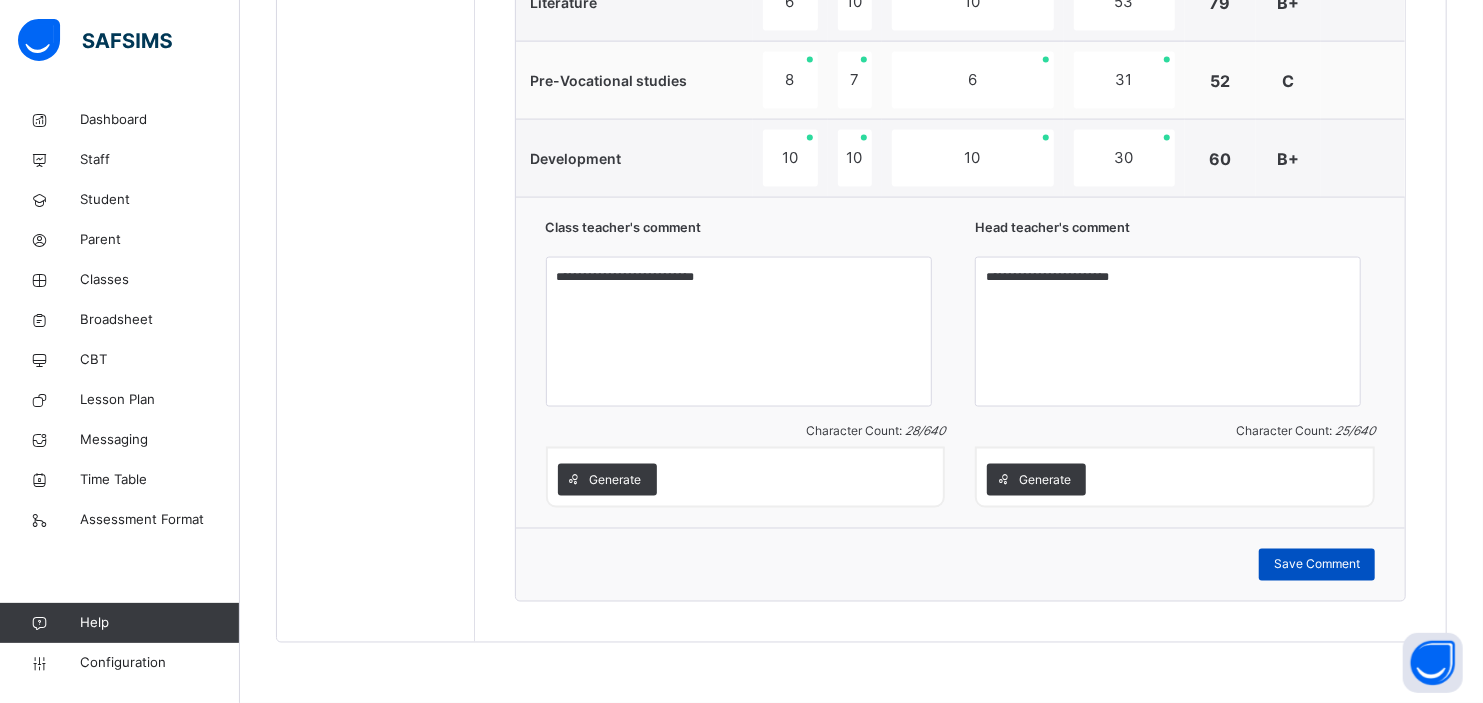 click on "Save Comment" at bounding box center [1317, 565] 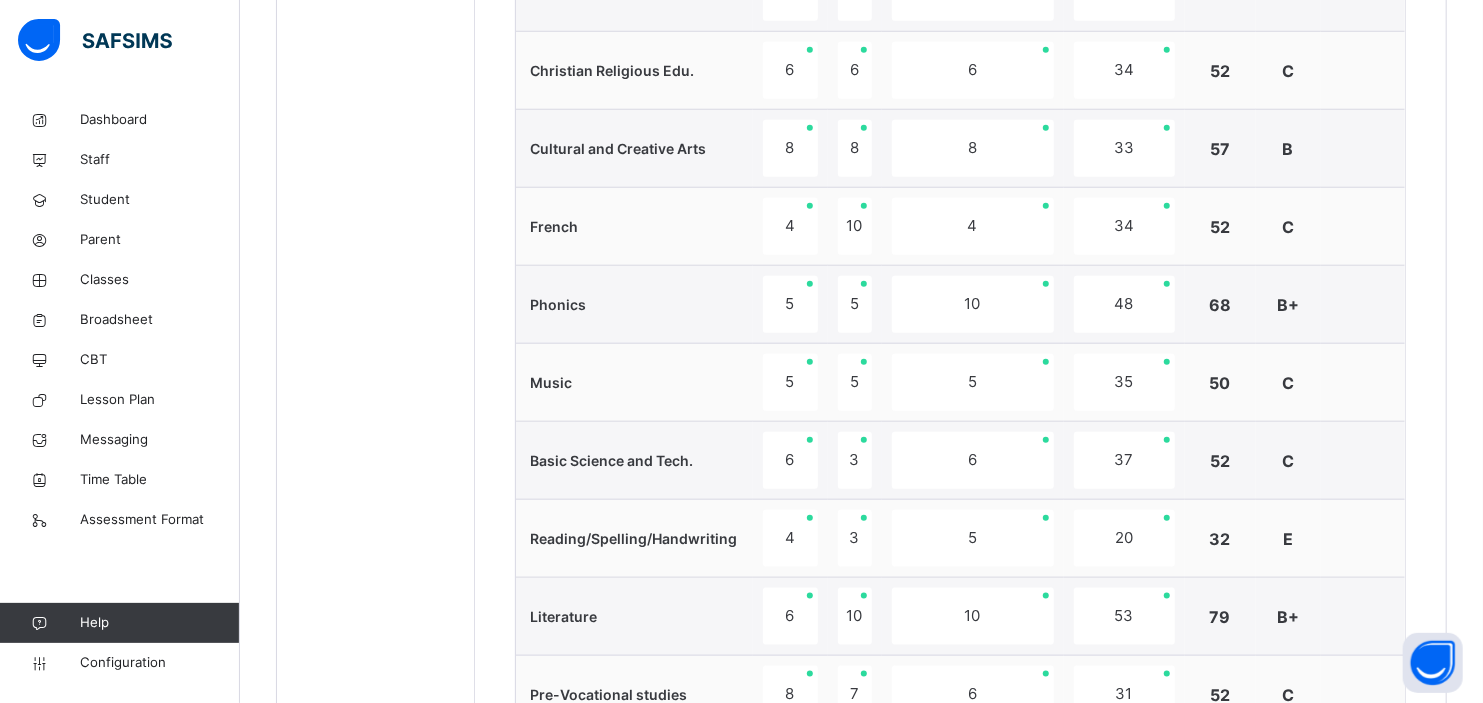 scroll, scrollTop: 503, scrollLeft: 0, axis: vertical 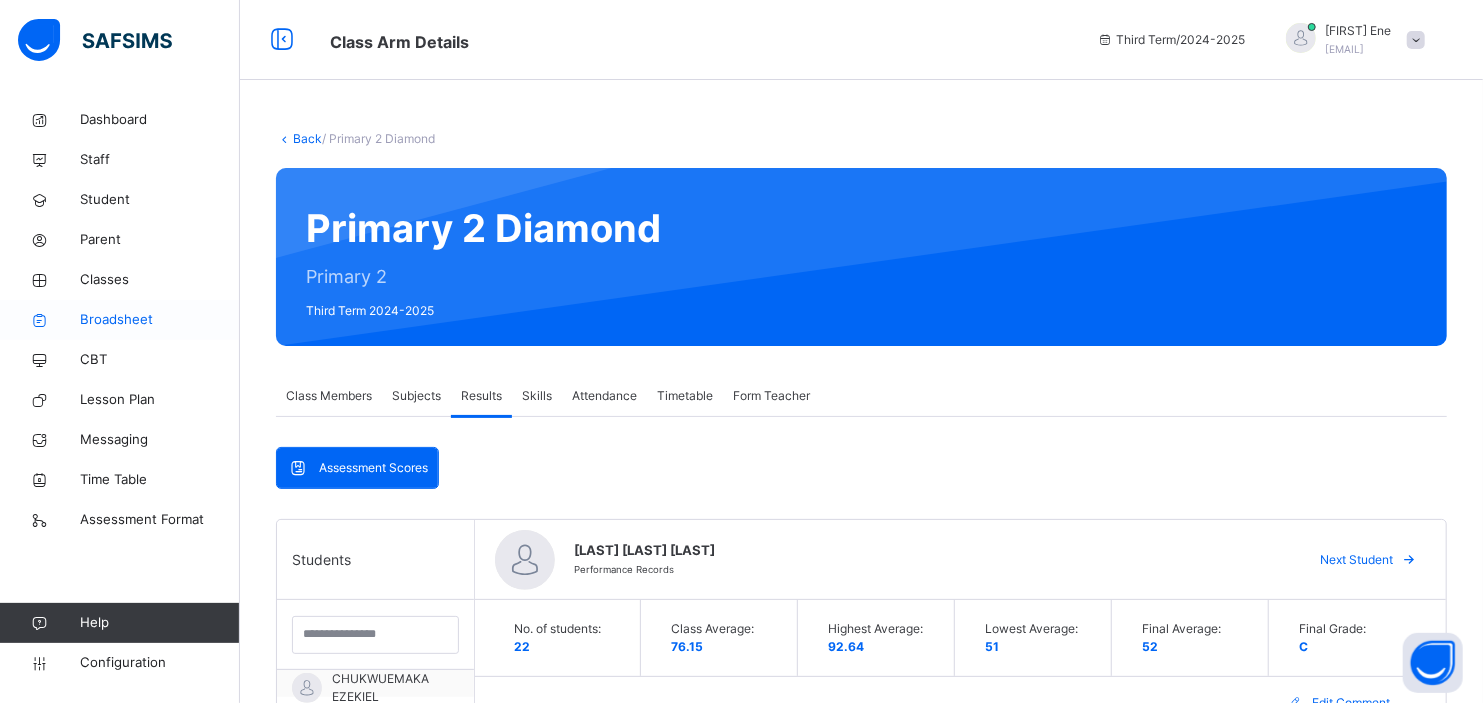 click on "Broadsheet" at bounding box center (160, 320) 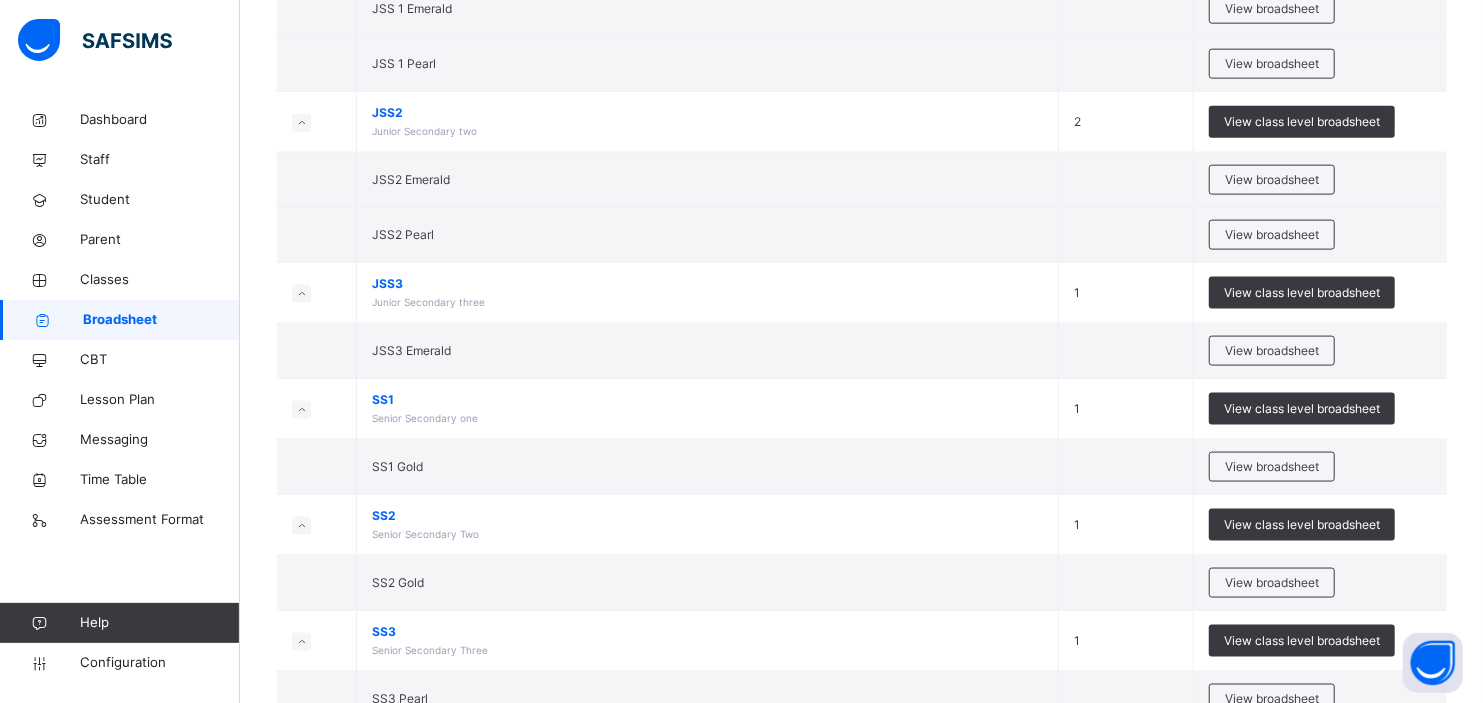 scroll, scrollTop: 1554, scrollLeft: 0, axis: vertical 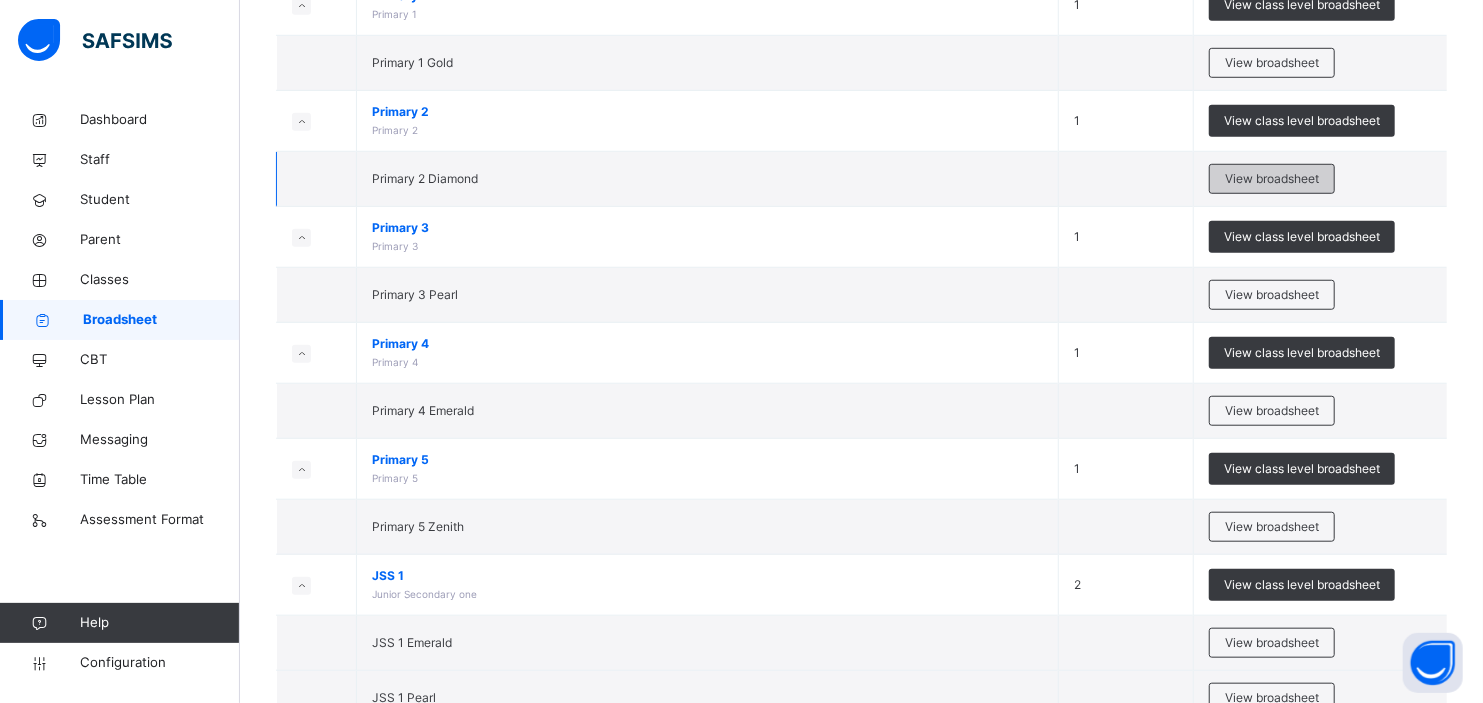 click on "View broadsheet" at bounding box center [1272, 179] 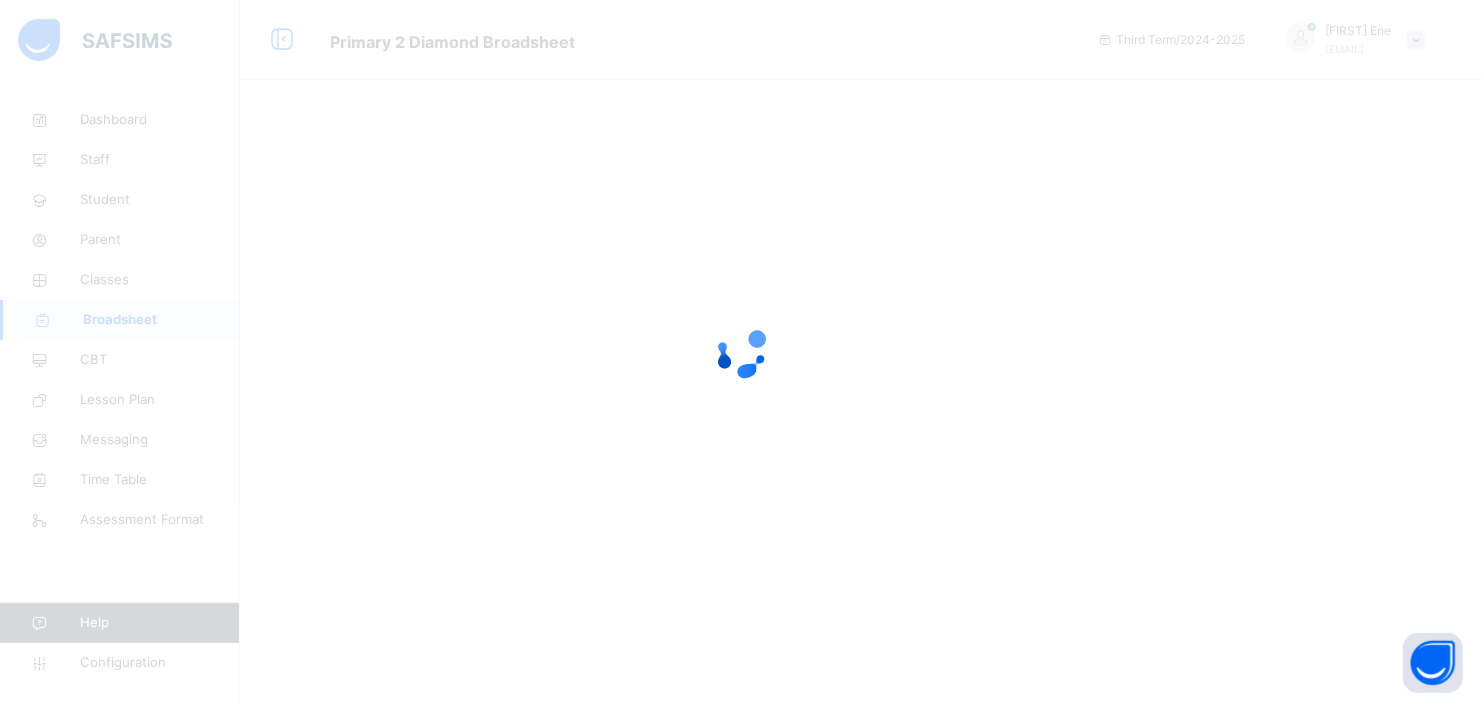scroll, scrollTop: 0, scrollLeft: 0, axis: both 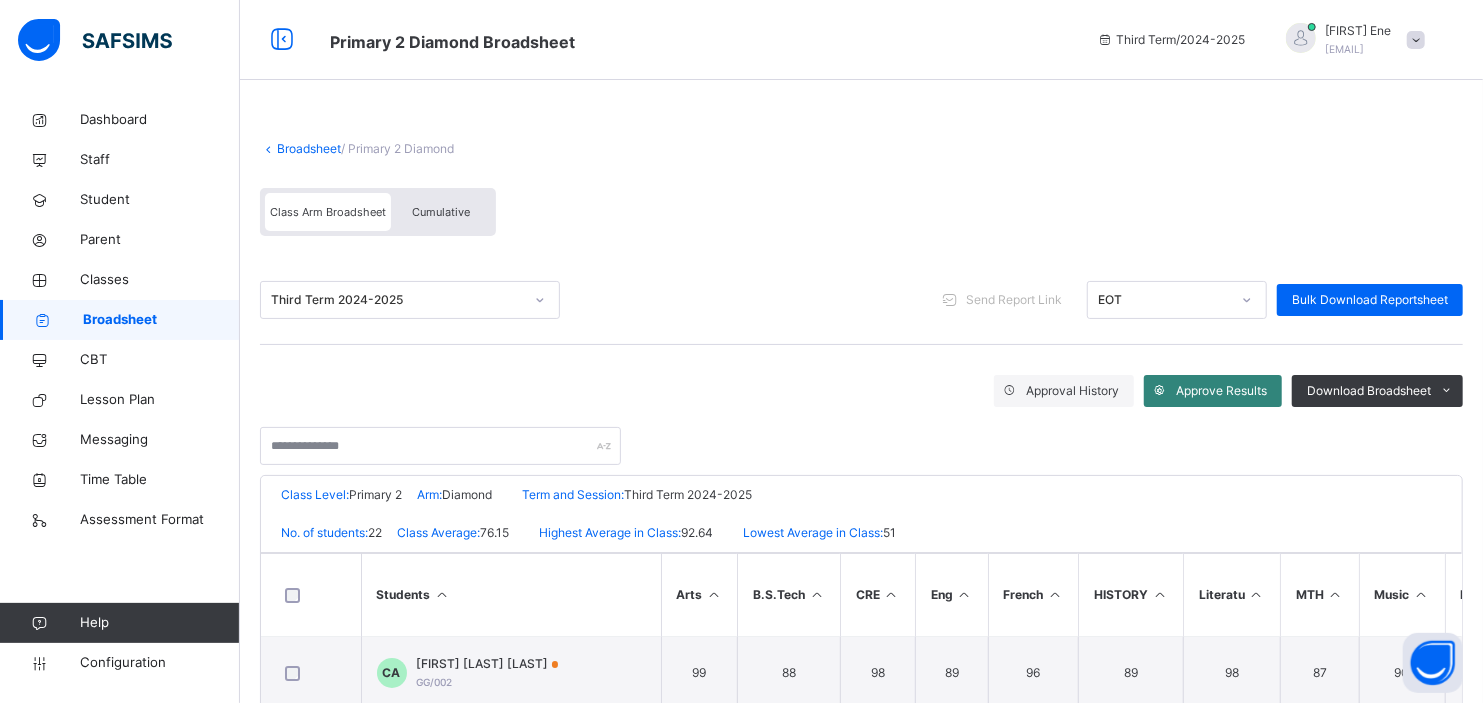 click on "Approve Results" at bounding box center (1221, 391) 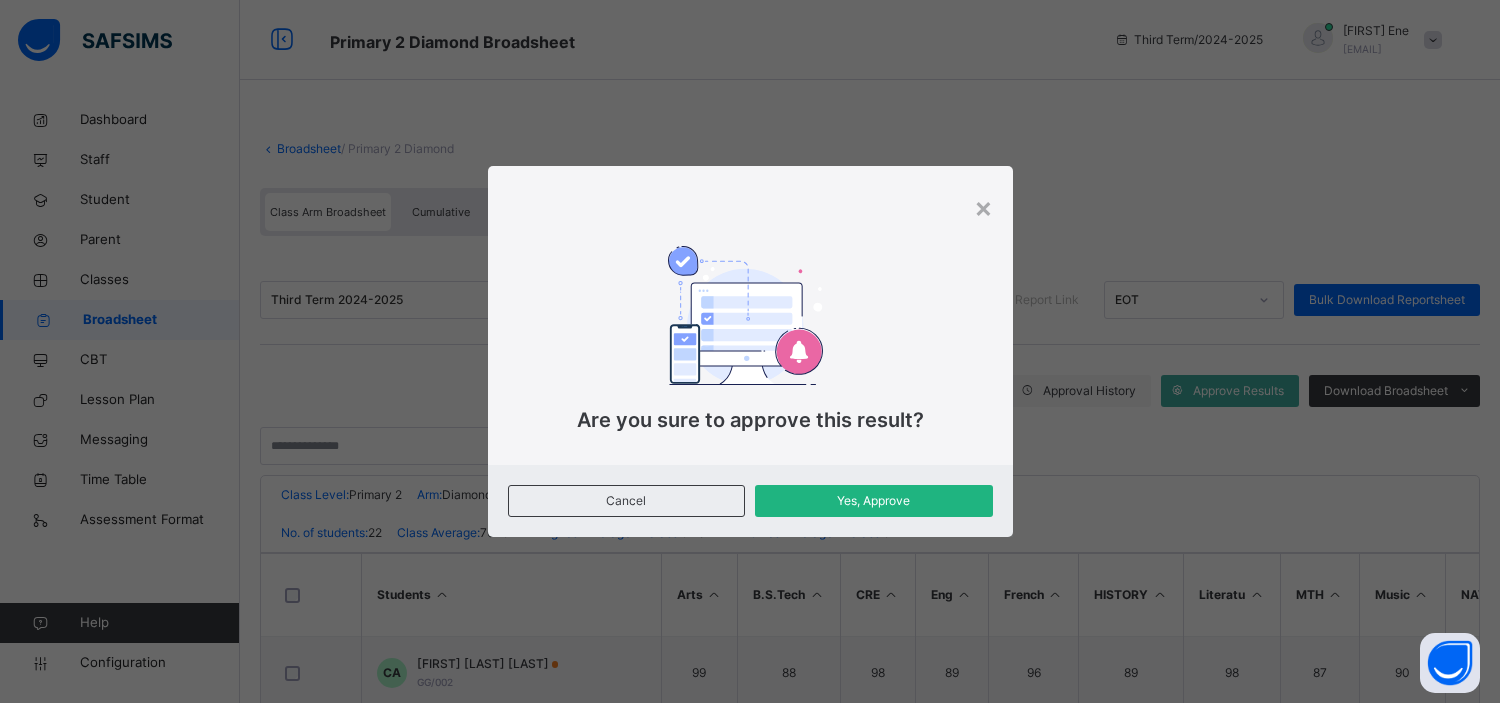 click on "Yes, Approve" at bounding box center (874, 501) 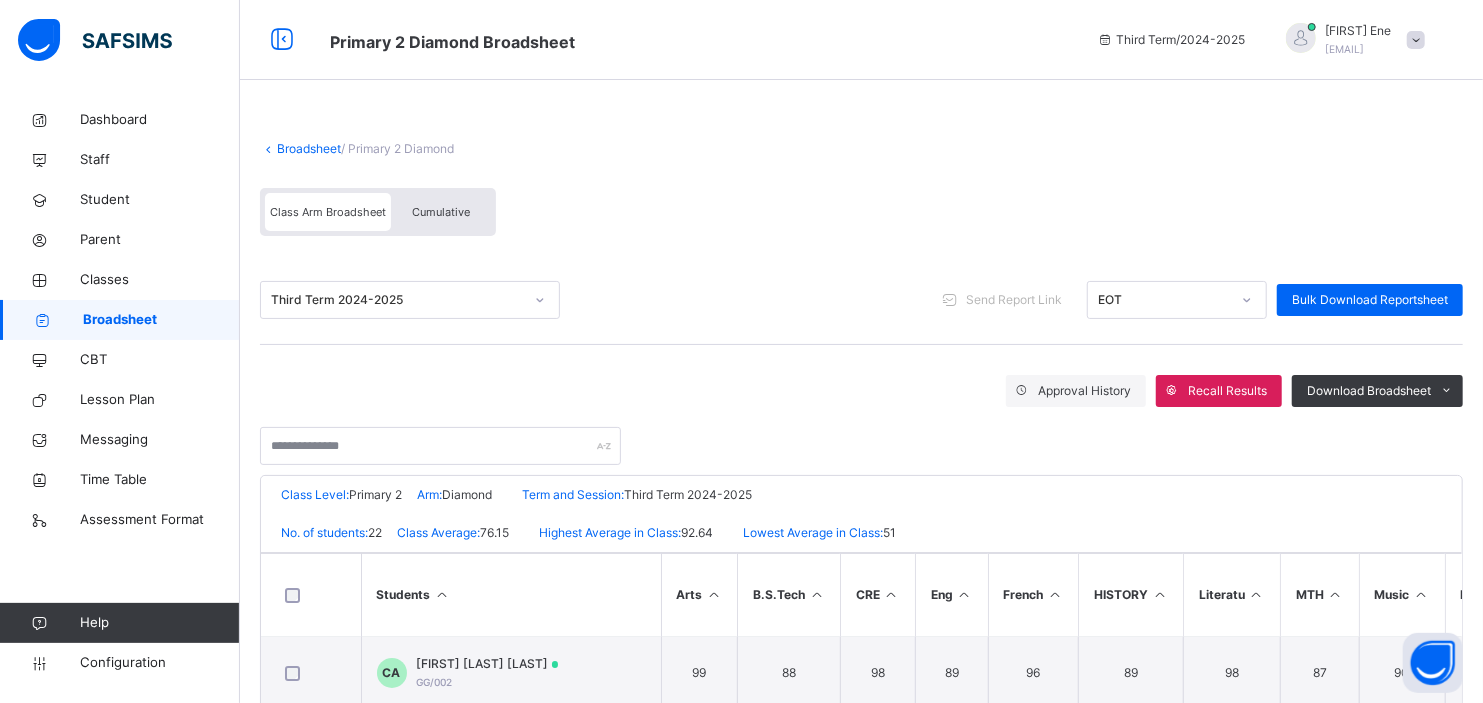 click on "Broadsheet" at bounding box center (161, 320) 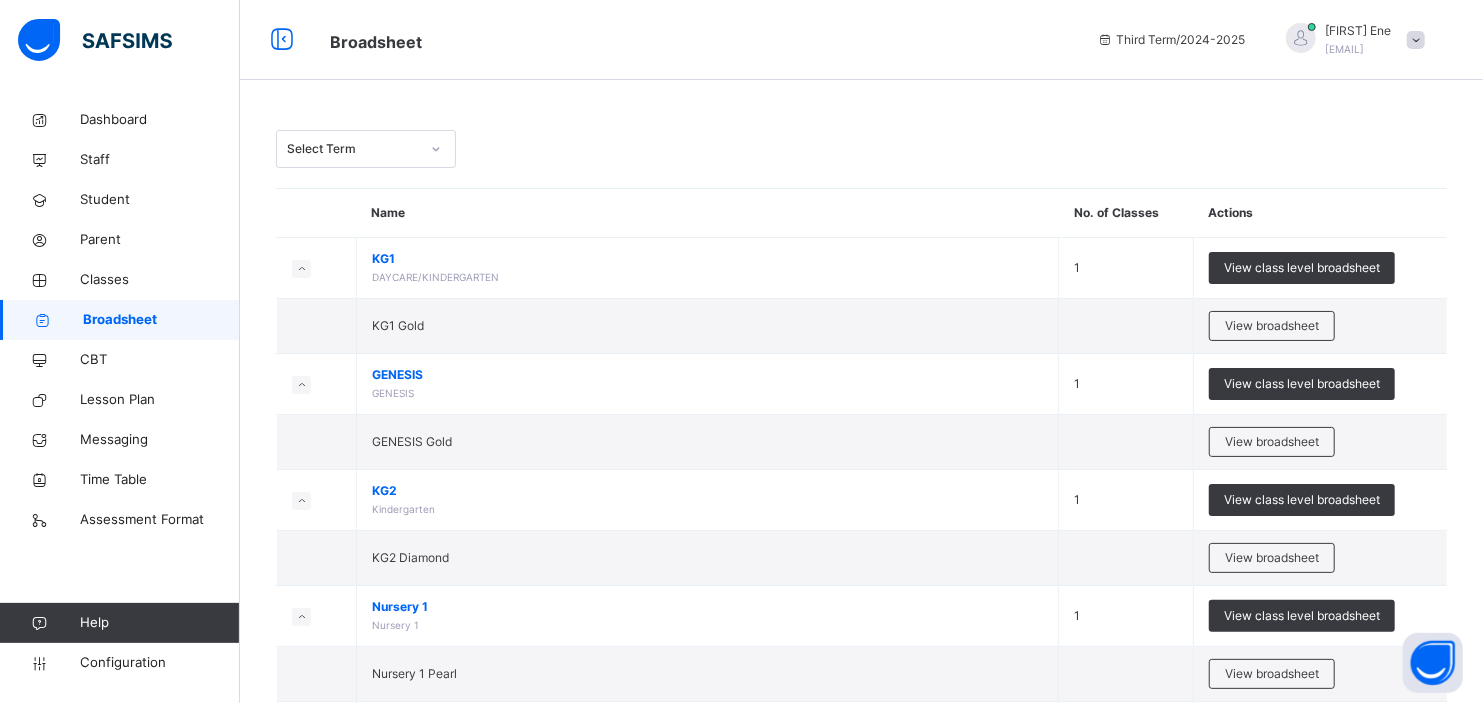 click on "Select Term Name No. of Classes Actions   KG1     DAYCARE/KINDERGARTEN   1   View class level broadsheet   KG1 Gold View broadsheet   GENESIS     GENESIS   1   View class level broadsheet   GENESIS Gold View broadsheet   KG2     Kindergarten   1   View class level broadsheet   KG2 Diamond View broadsheet   Nursery 1     Nursery 1   1   View class level broadsheet   Nursery 1 Pearl View broadsheet   Nursery 2     Nursery Two   1   View class level broadsheet   Nursery 2 Gold View broadsheet   Primary 1     Primary 1   1   View class level broadsheet   Primary 1 Gold View broadsheet   Primary 2     Primary 2   1   View class level broadsheet   Primary 2 Diamond View broadsheet   Primary 3     Primary 3   1   View class level broadsheet   Primary 3 Pearl View broadsheet   Primary 4     Primary 4   1   View class level broadsheet   Primary 4 Emerald View broadsheet   Primary 5     Primary 5   1   View class level broadsheet   Primary 5 Zenith View broadsheet   JSS 1     Junior Secondary one   2     JSS 1 Emerald" at bounding box center (861, 1177) 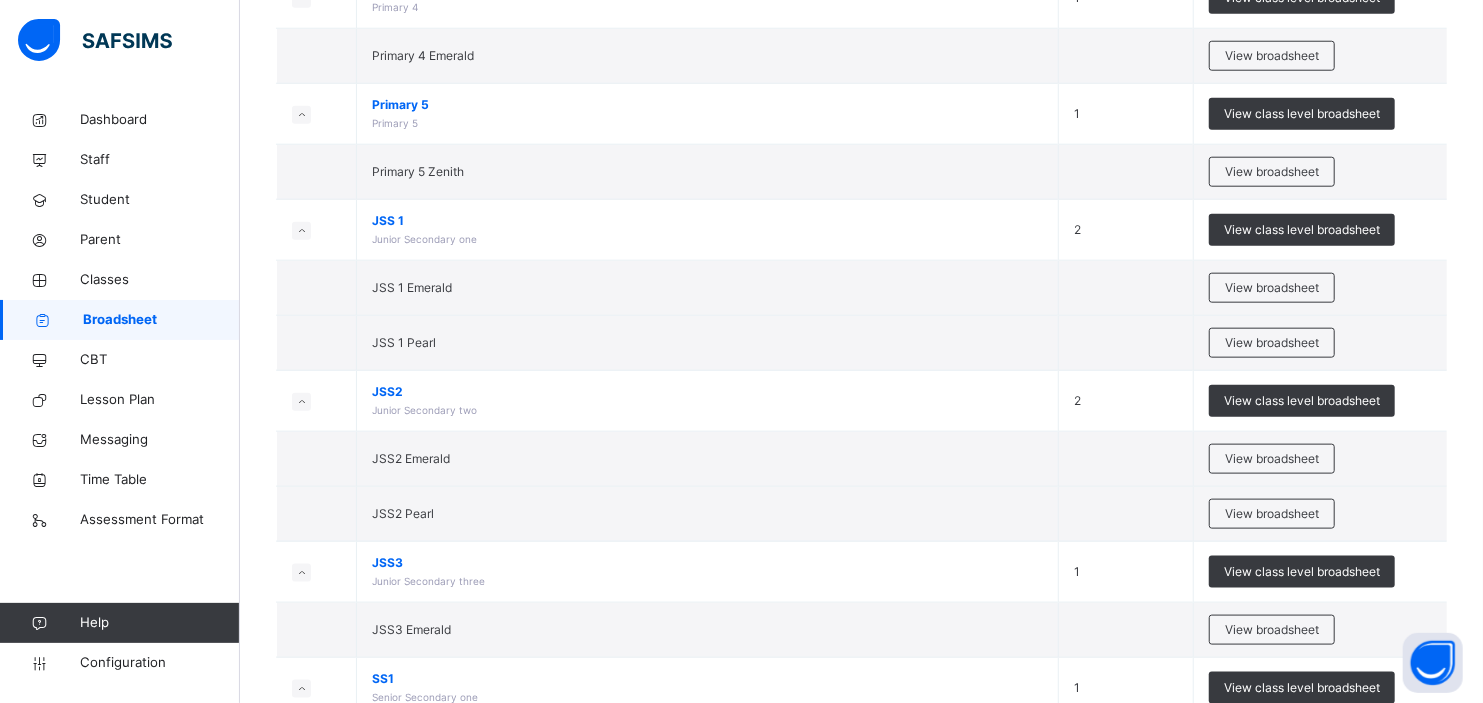 scroll, scrollTop: 1154, scrollLeft: 0, axis: vertical 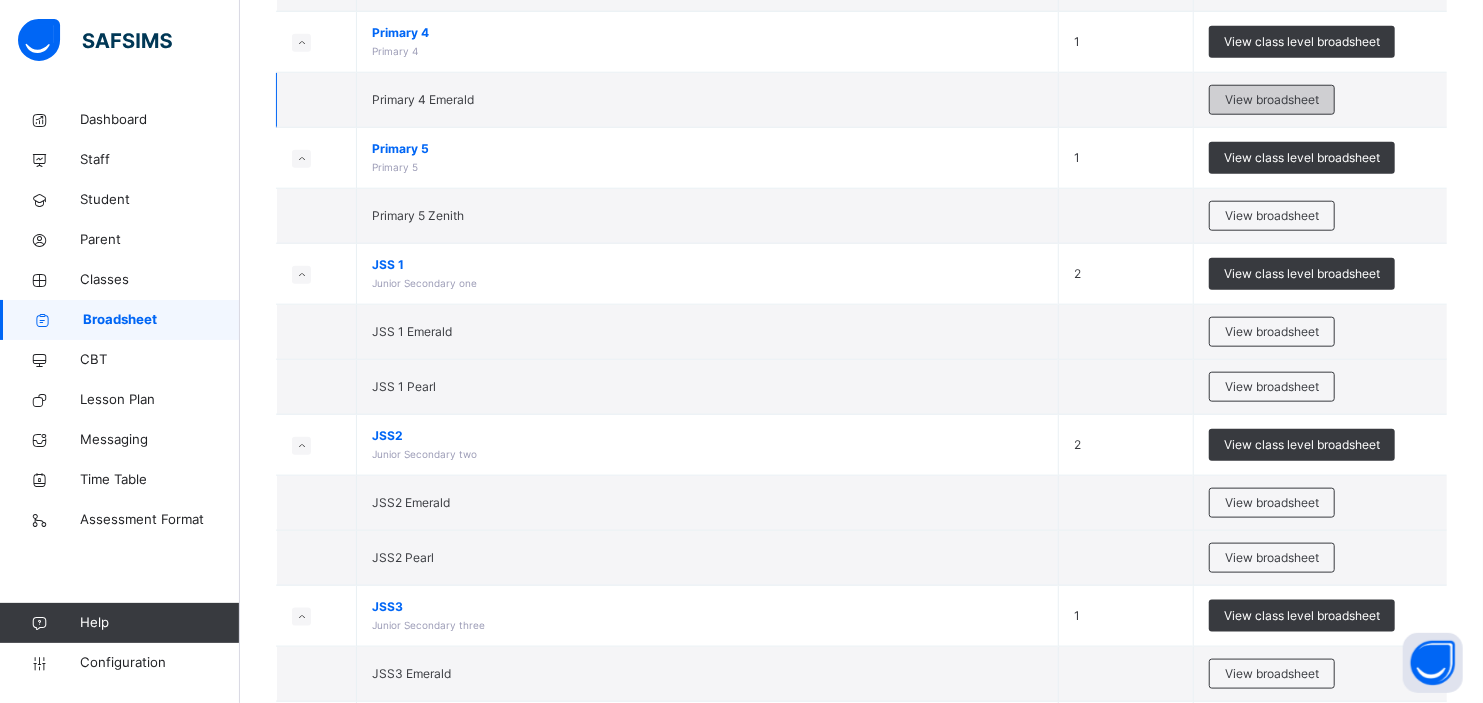 click on "View broadsheet" at bounding box center (1272, 100) 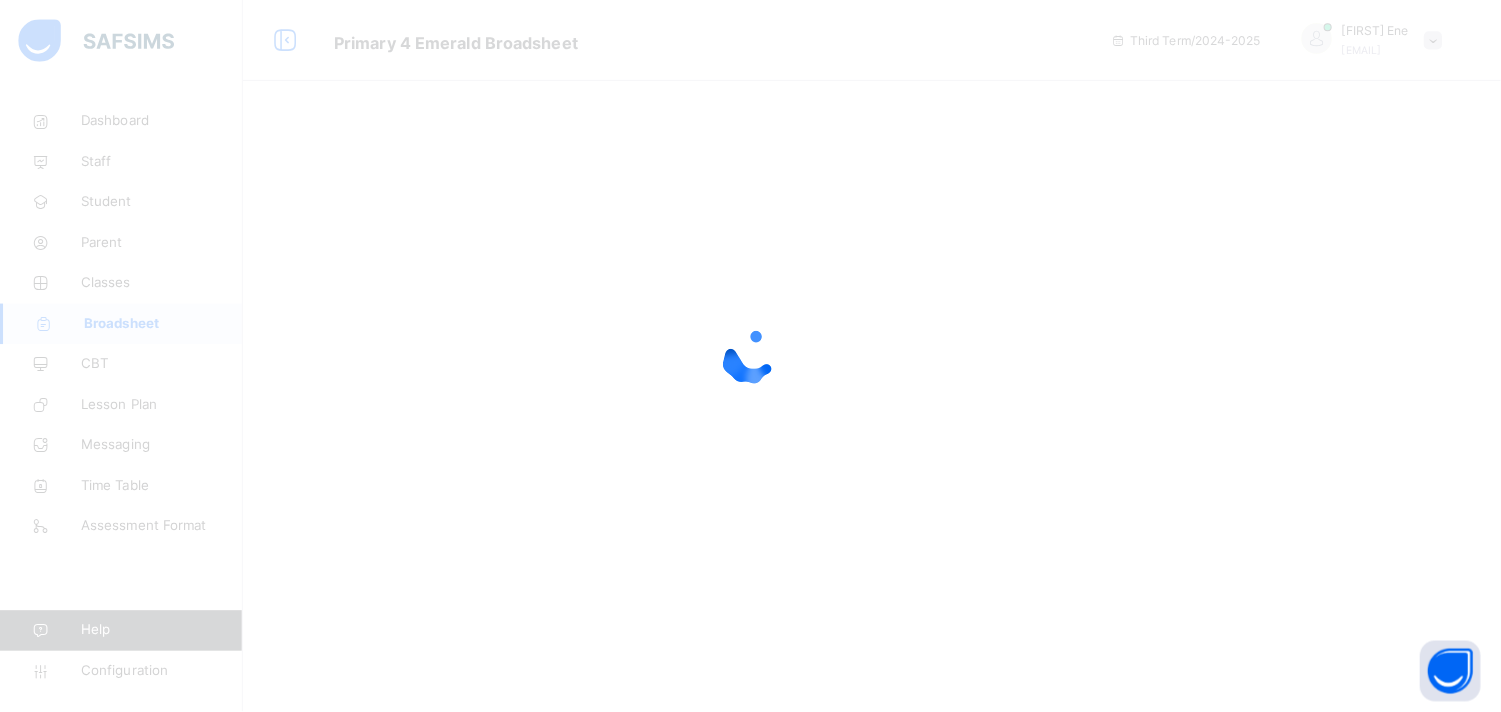 scroll, scrollTop: 0, scrollLeft: 0, axis: both 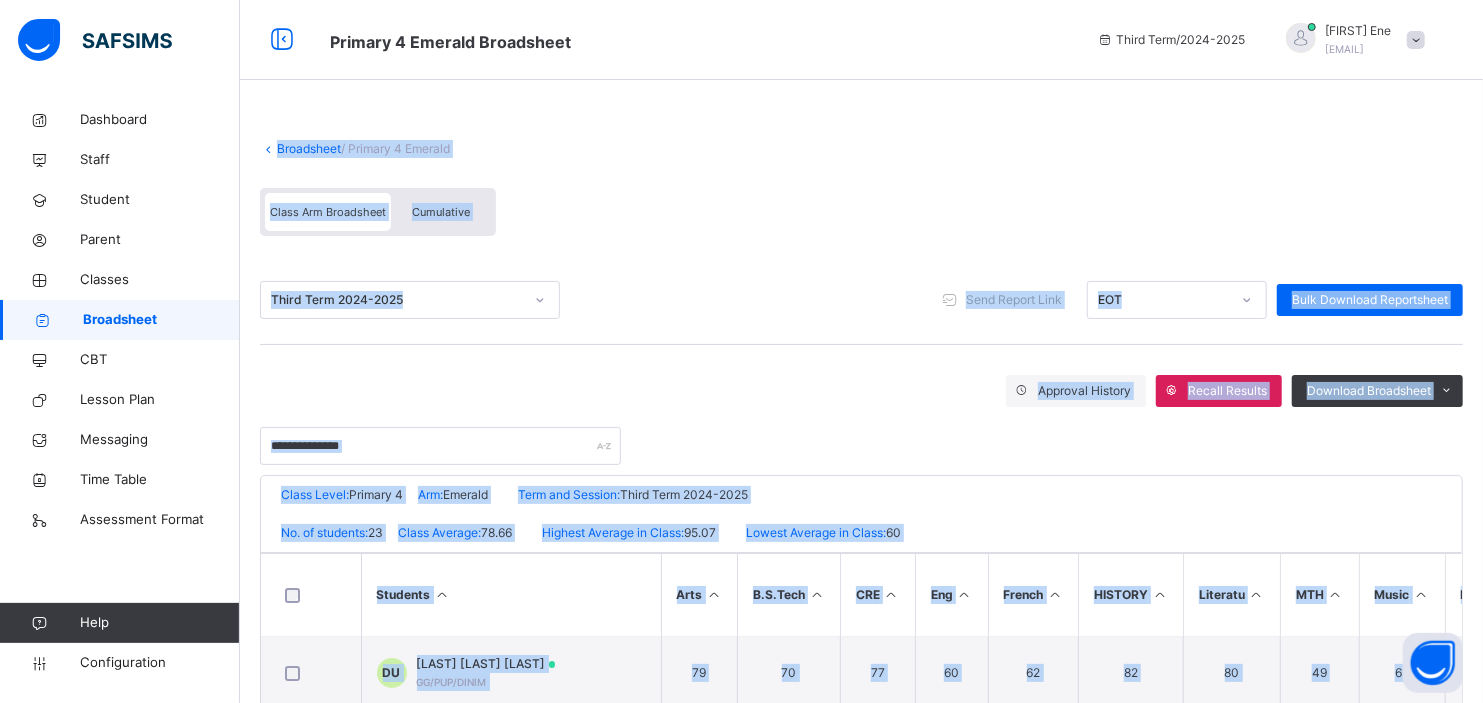 click on "Third Term 2024-2025 Send Report Link EOT Bulk Download Reportsheet" at bounding box center [861, 300] 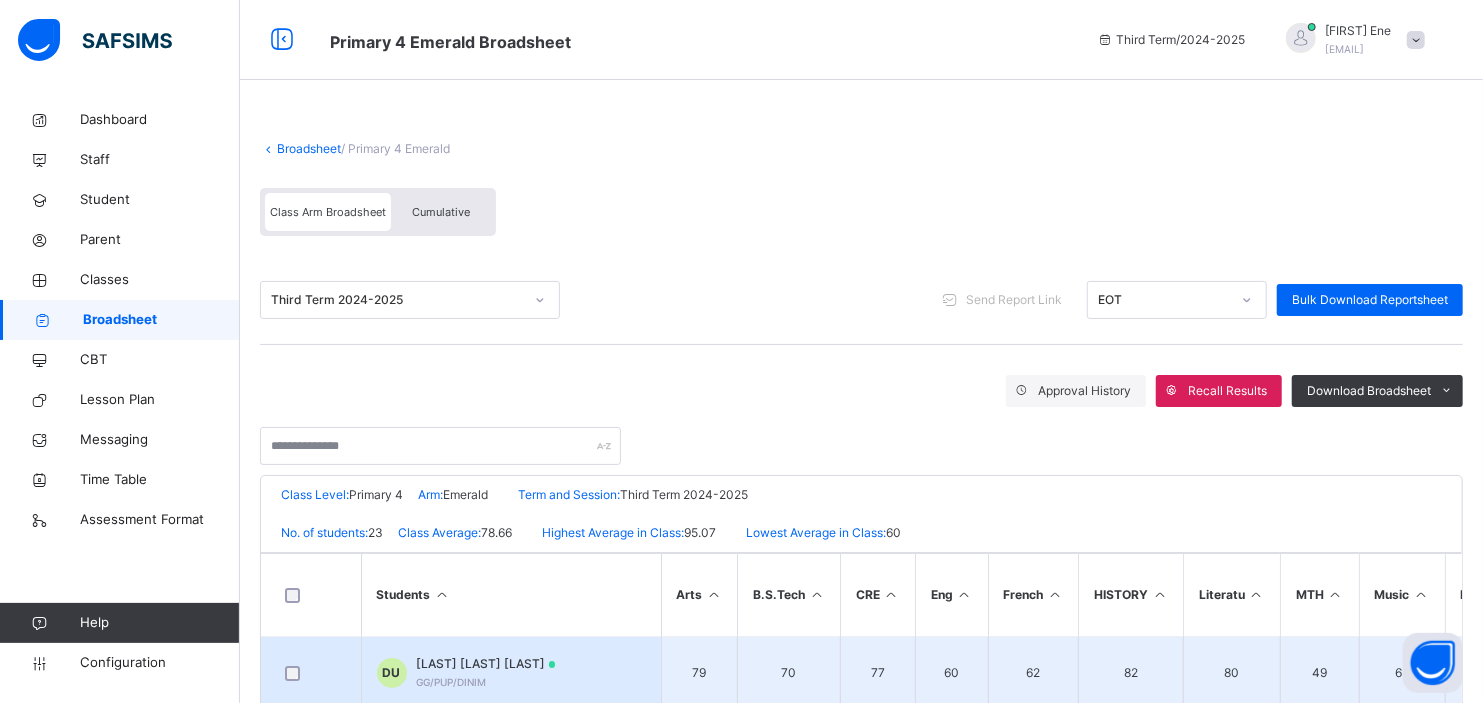 click on "GG/PUP/DINIM" at bounding box center (452, 682) 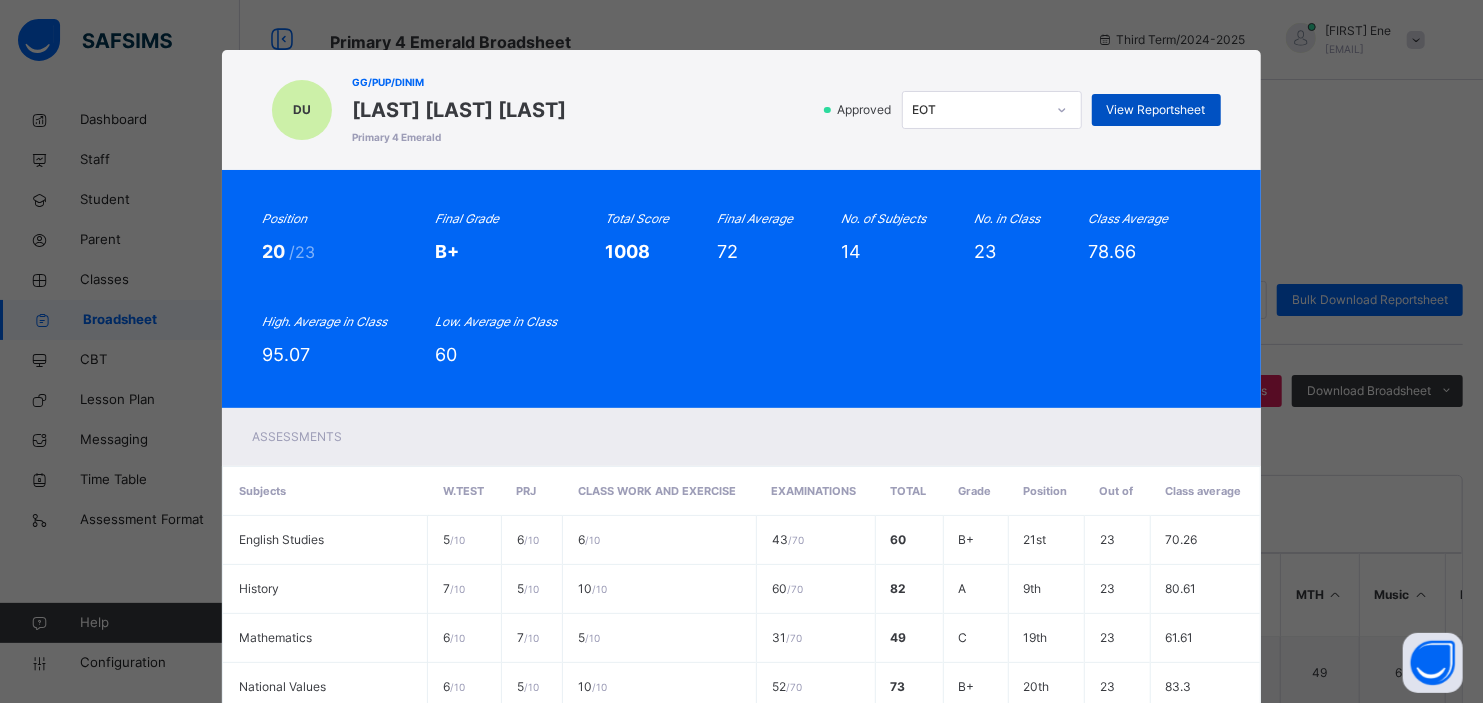 click on "View Reportsheet" at bounding box center [1156, 110] 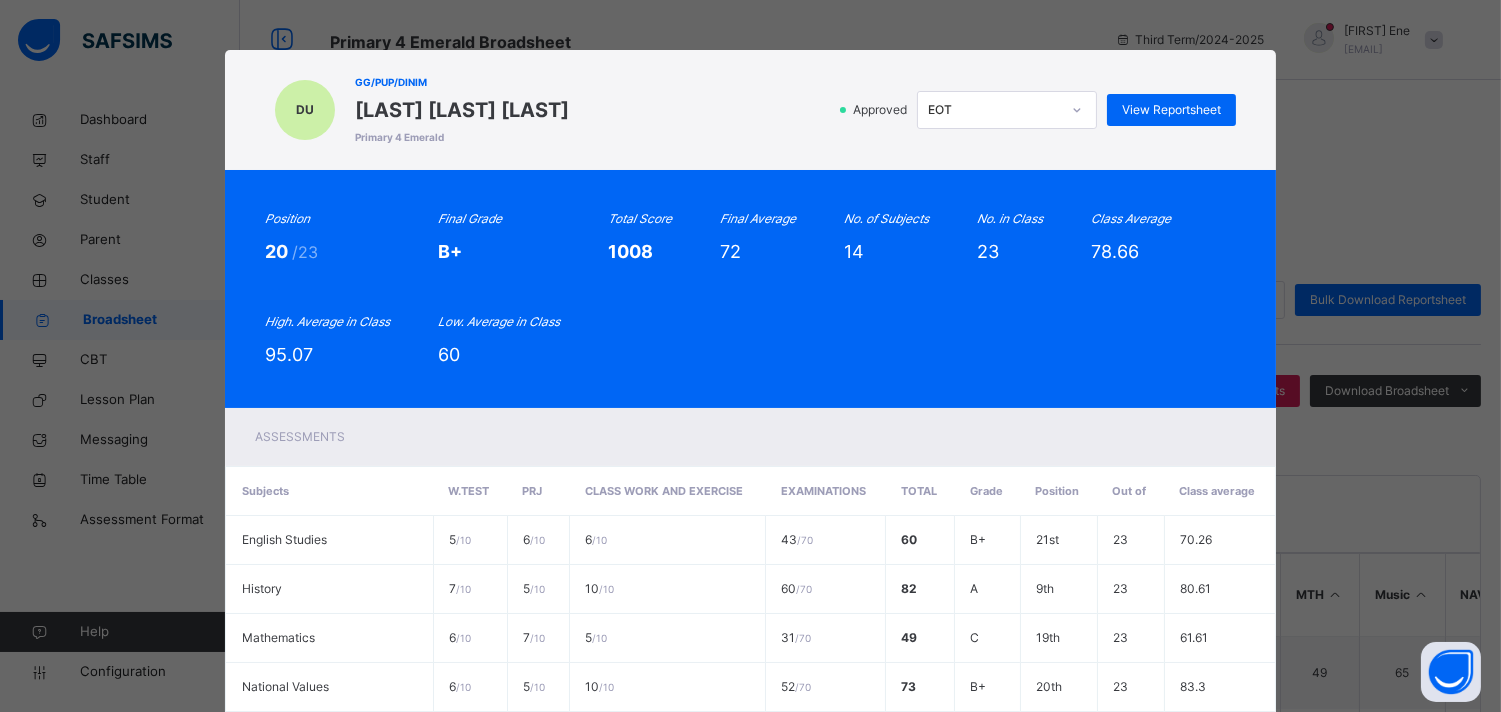 click on "[LAST]   [LAST]/[LAST]/[LAST]     [LAST] [LAST] [LAST]   Primary 4 Emerald   Approved EOT View Reportsheet     Position         20       /23         Final Grade         B+         Total Score         1008         Final Average         72         No. of Subjects         14         No. in Class         23         Class Average         78.66         High. Average in Class         95.07         Low. Average in Class         60     Assessments     Subjects       W.TEST     PRJ     CLASS WORK AND EXERCISE     EXAMINATIONS       Total         Grade         Position         Out of         Class average       English Studies     5 / 10     6 / 10     6 / 10     43 / 70     60     B+     21st     23     70.26     History     7 / 10     5 / 10     10 / 10     60 / 70     82     A     9th     23     80.61     Mathematics     6 / 10     7 / 10     5 / 10     31 / 70     49     C     19th     23     61.61     National Values     6 / 10     5 / 10     10 / 10     52 / 70     73     B+     20th     23     83.3         10 / 10     5 / 10" at bounding box center [750, 356] 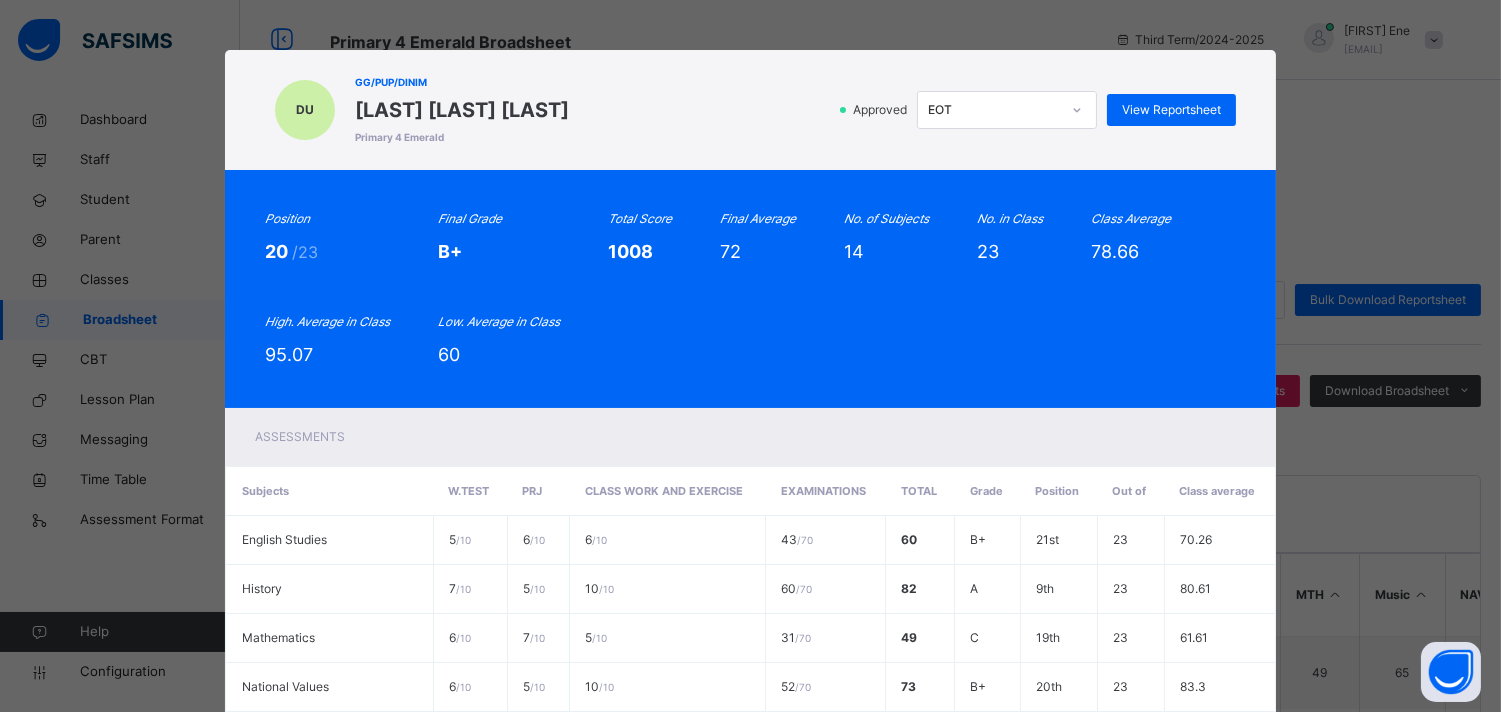 scroll, scrollTop: 623, scrollLeft: 0, axis: vertical 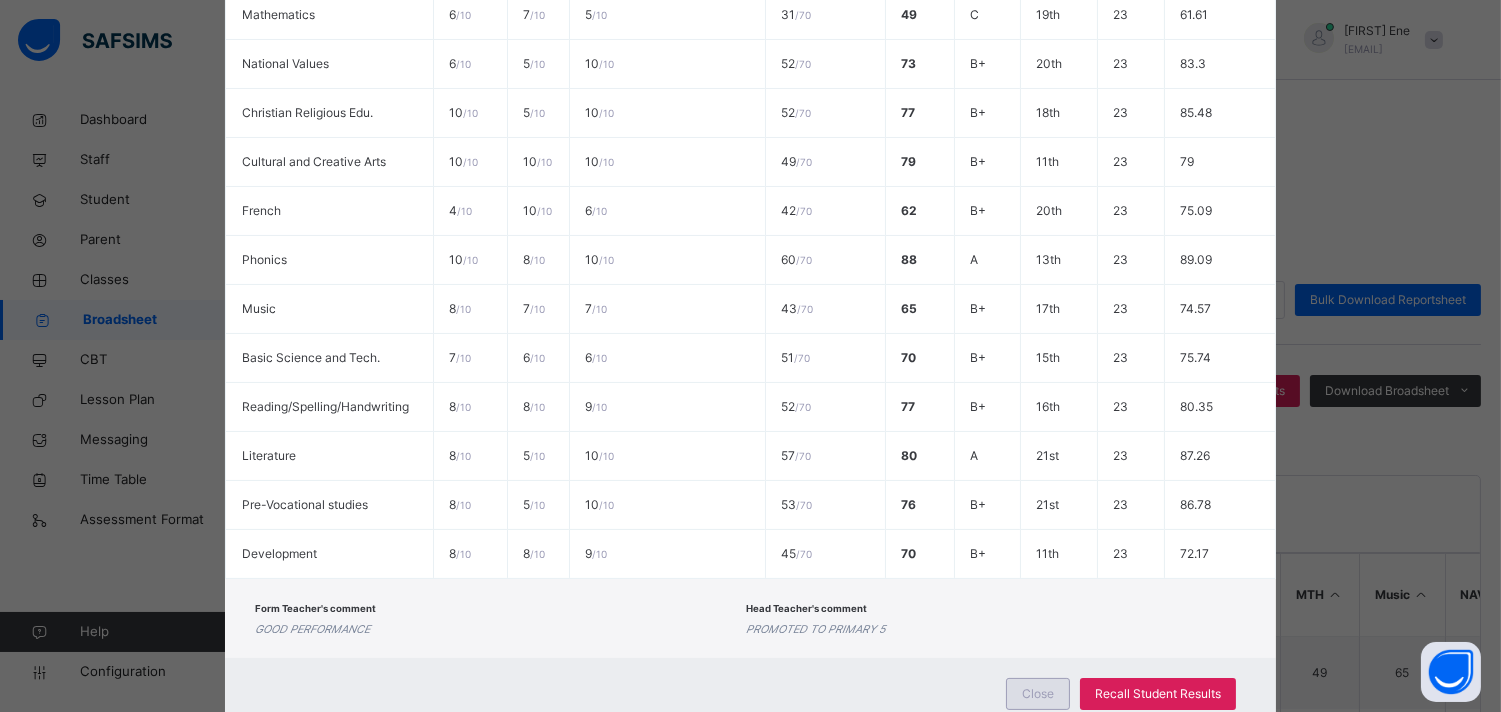 click on "Close" at bounding box center [1038, 694] 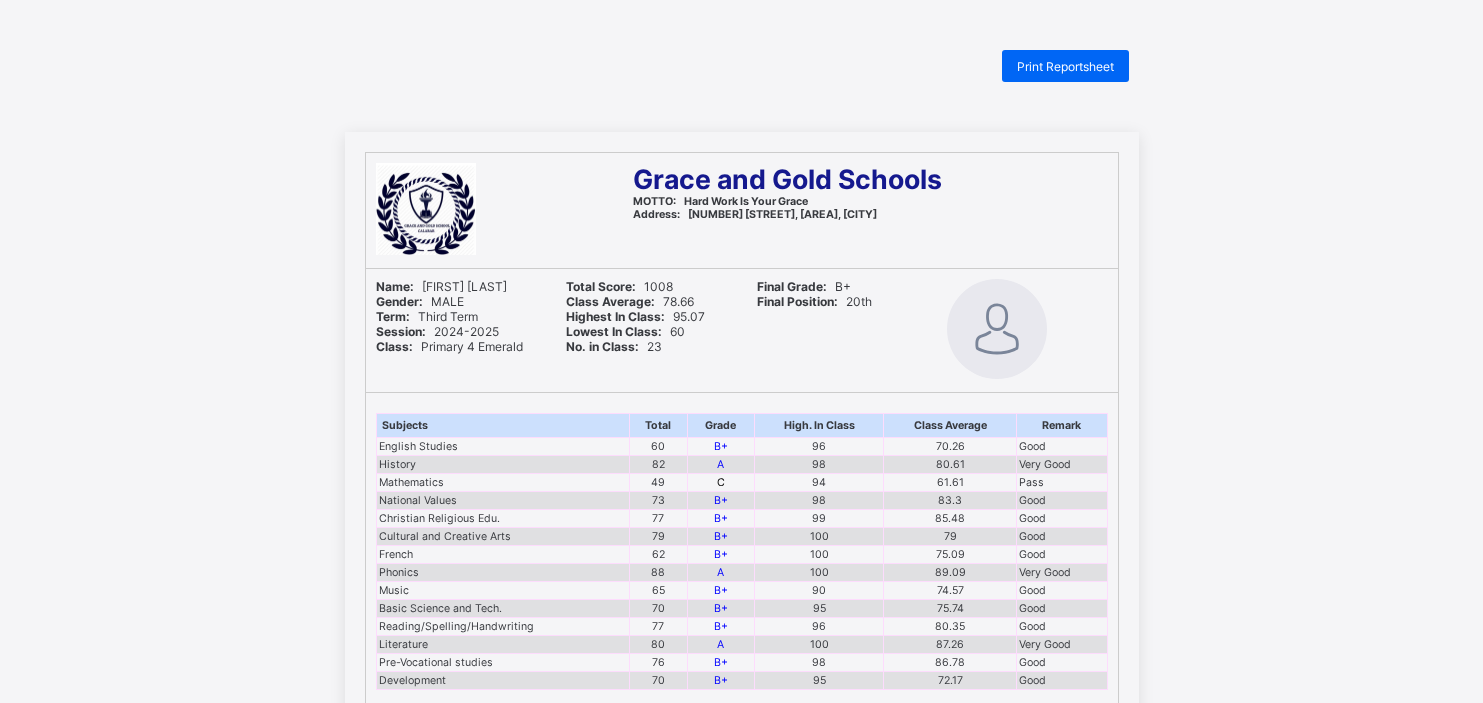 scroll, scrollTop: 588, scrollLeft: 0, axis: vertical 